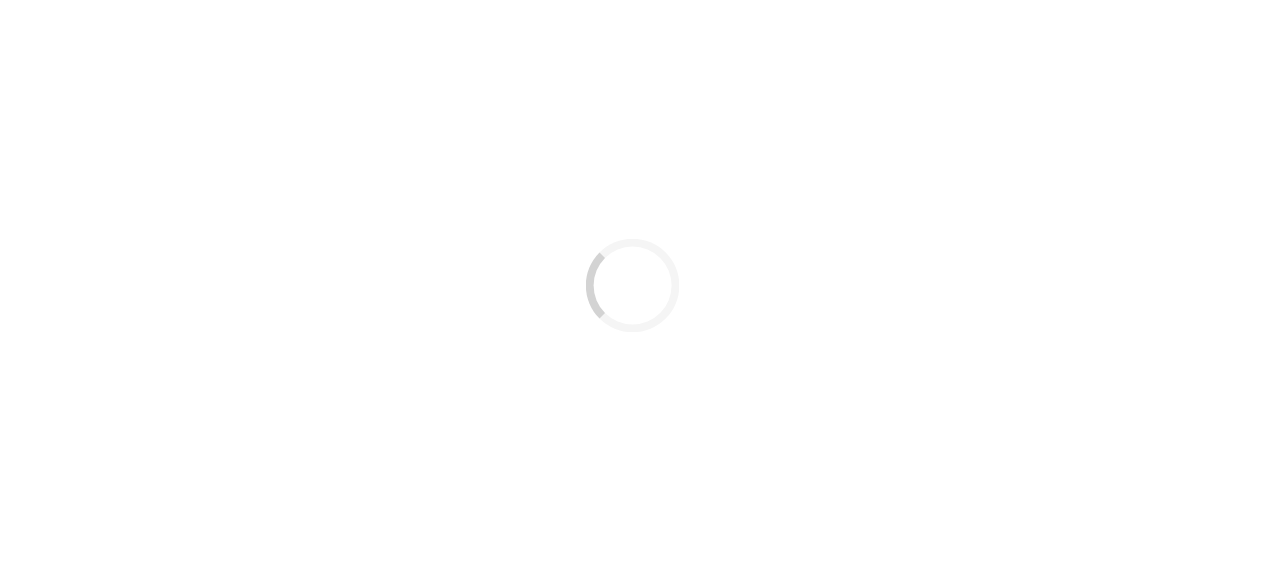 scroll, scrollTop: 0, scrollLeft: 0, axis: both 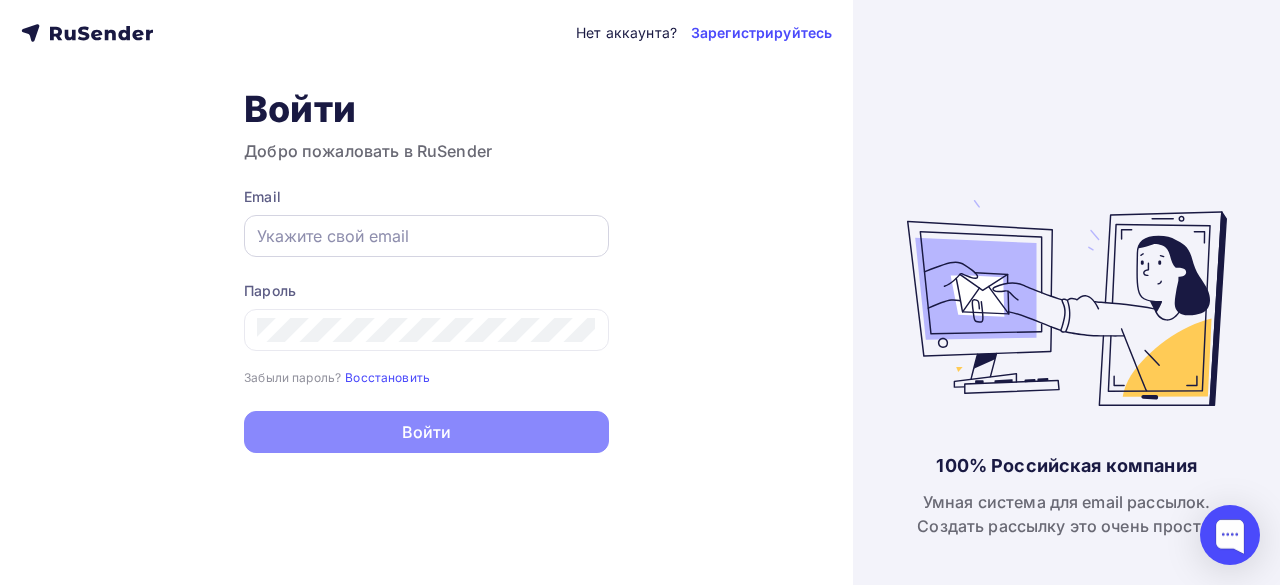 click at bounding box center [426, 236] 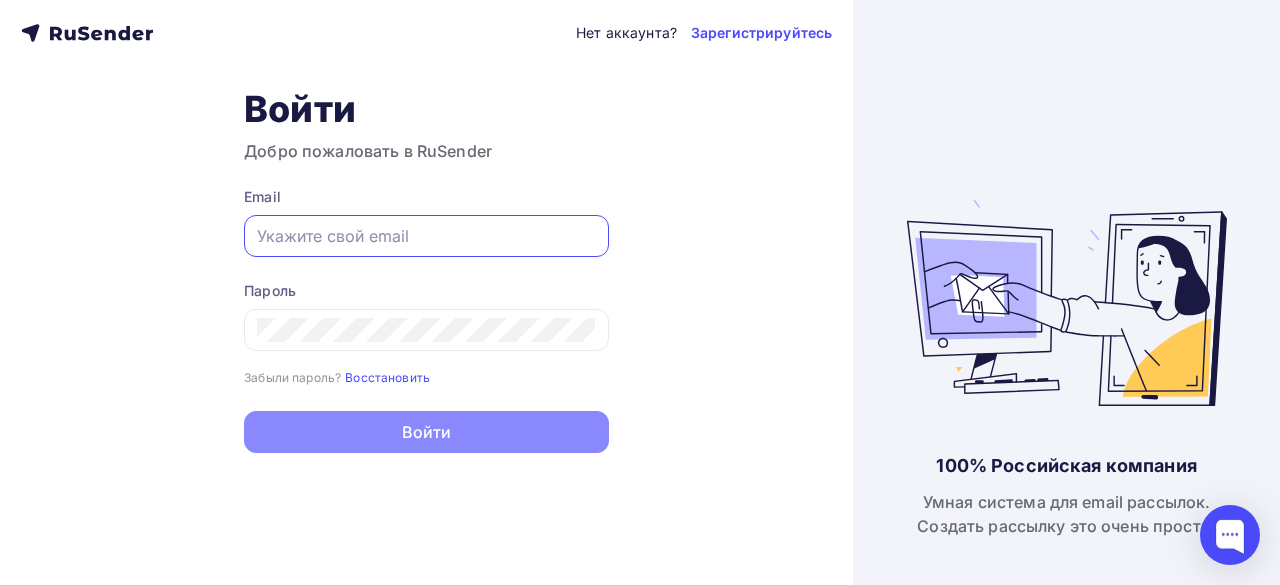 paste on "school@[DOMAIN].ru" 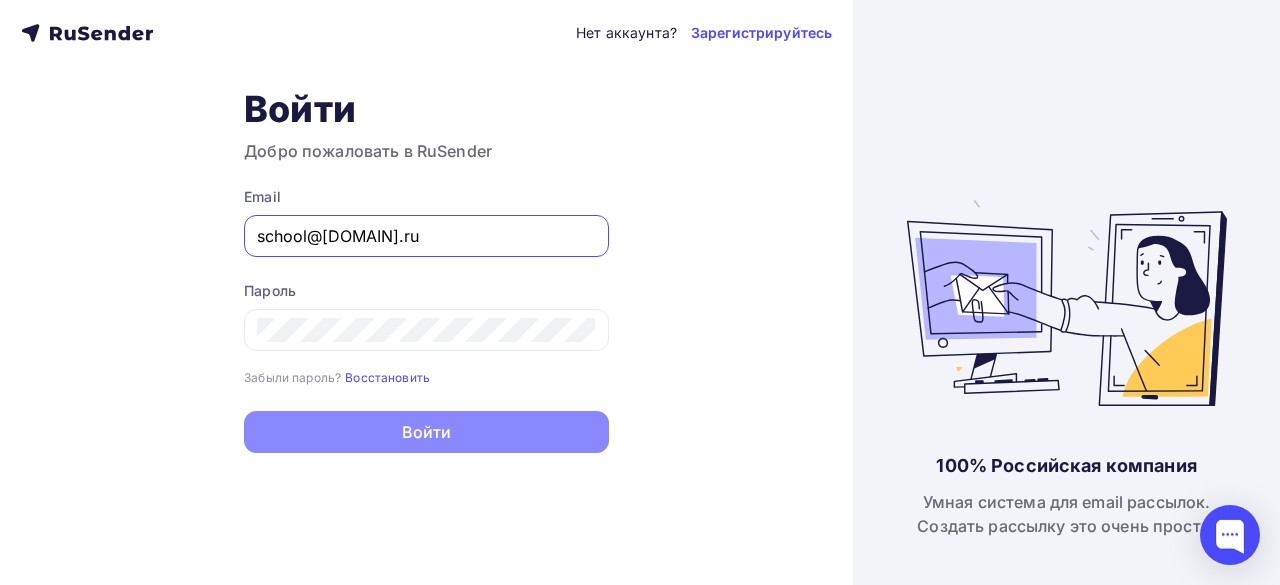 type on "school@[DOMAIN].ru" 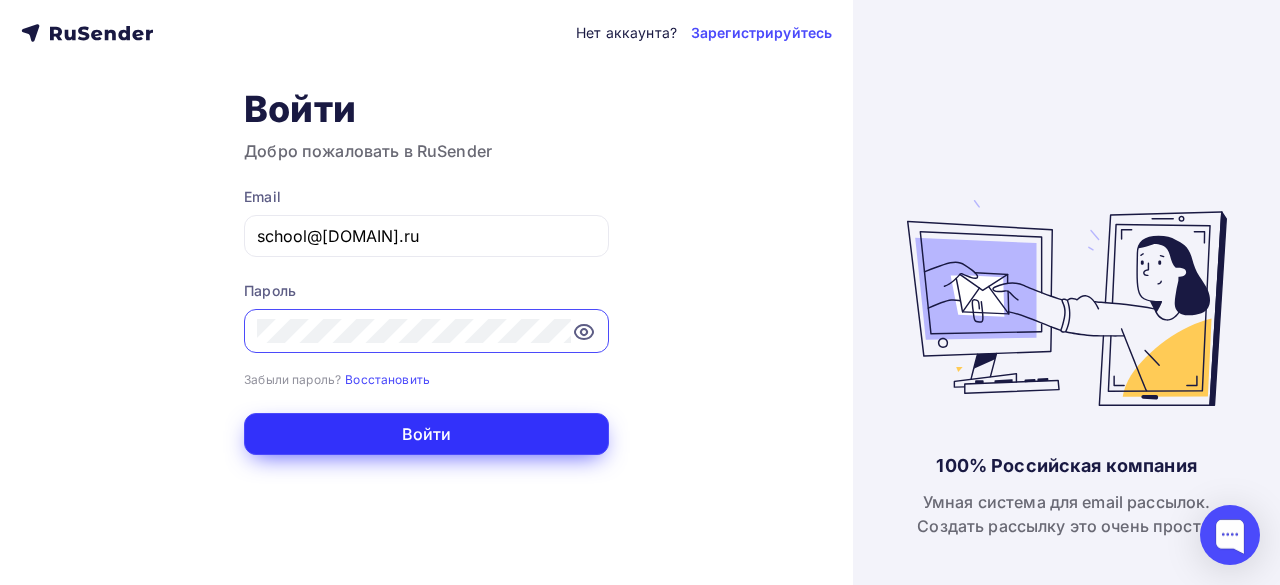 click on "Войти" at bounding box center (426, 434) 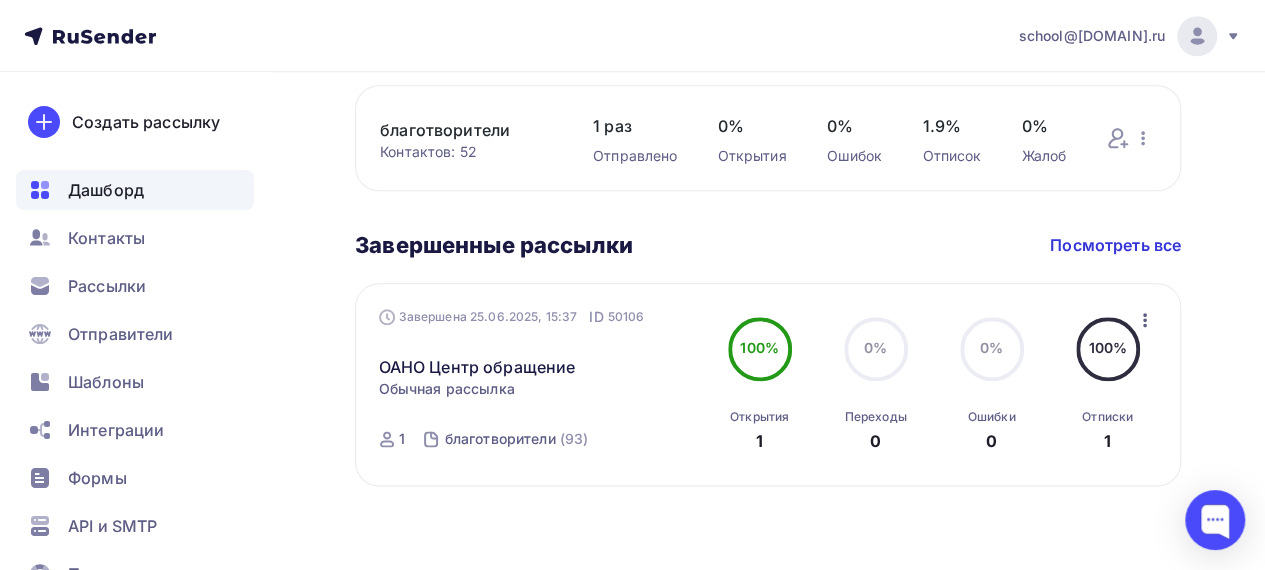 scroll, scrollTop: 1110, scrollLeft: 0, axis: vertical 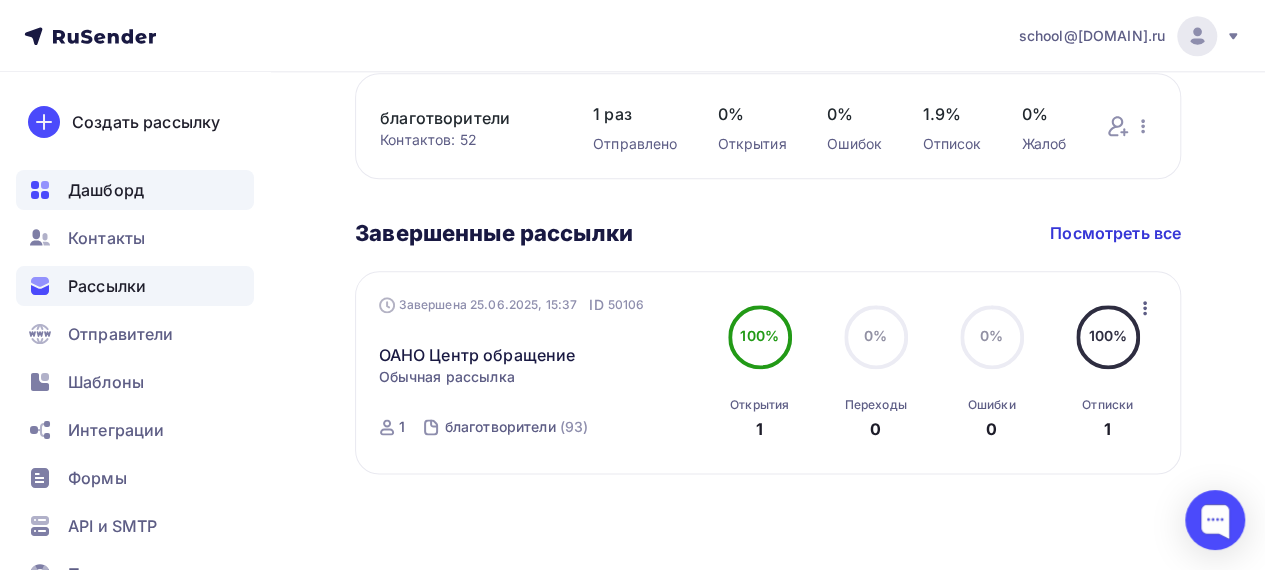 click on "Рассылки" at bounding box center [135, 286] 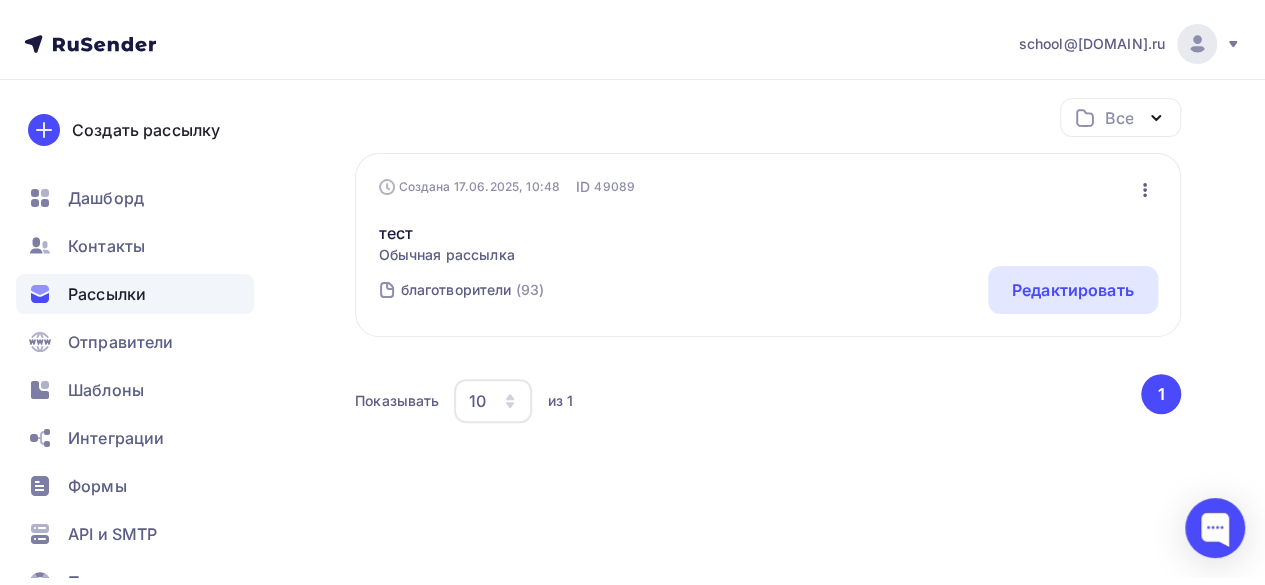 scroll, scrollTop: 0, scrollLeft: 0, axis: both 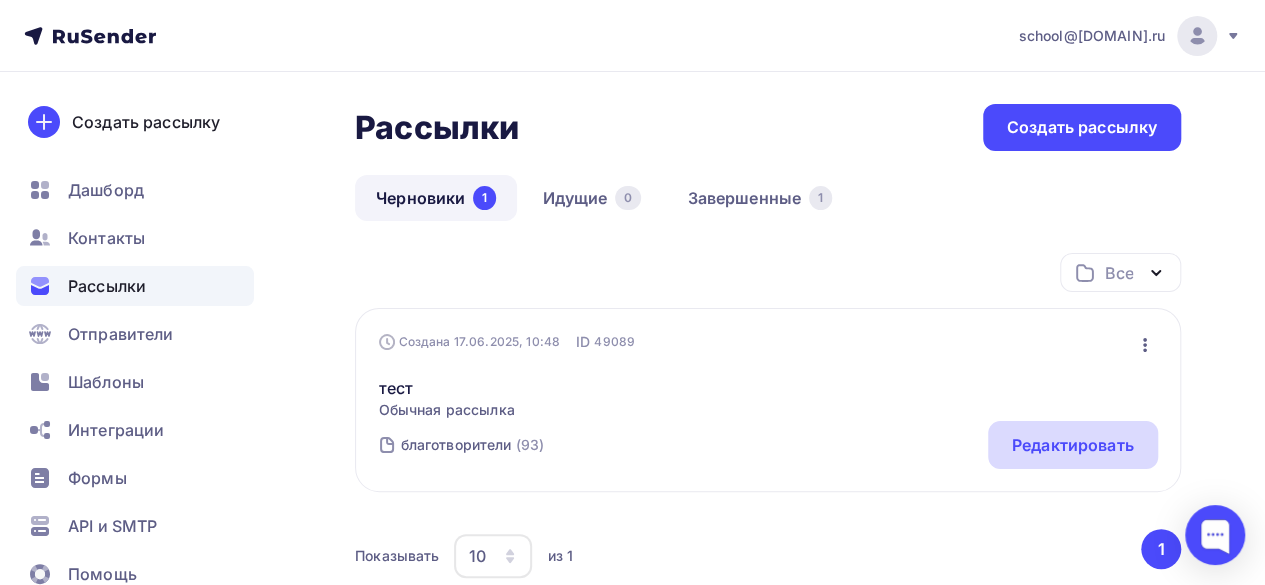 click on "Редактировать" at bounding box center [1073, 445] 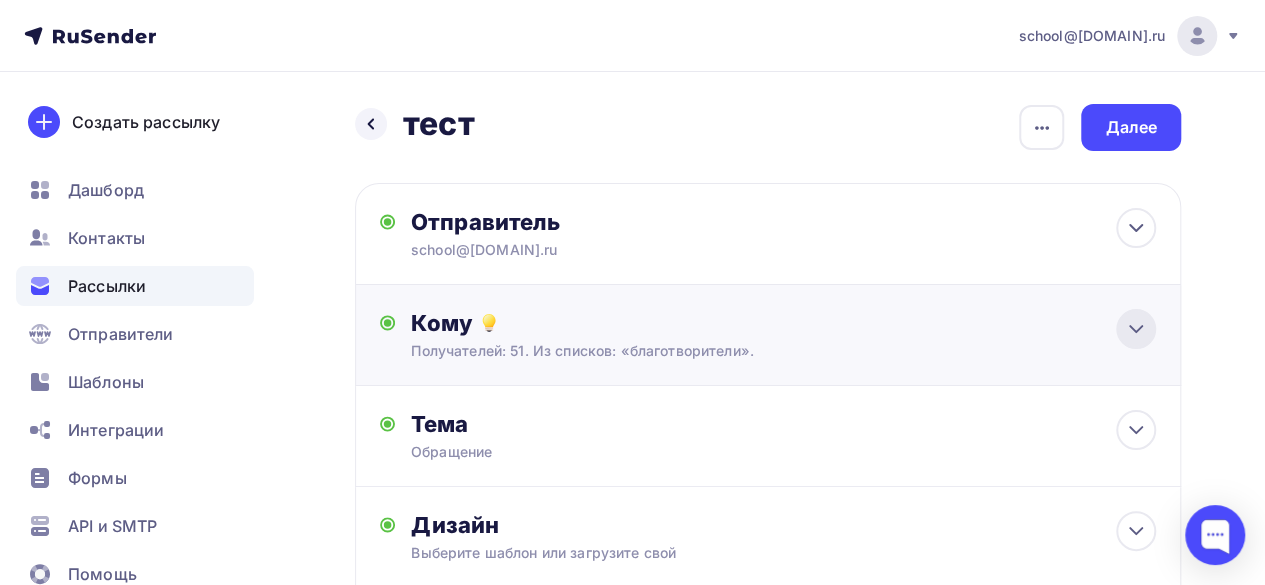 click 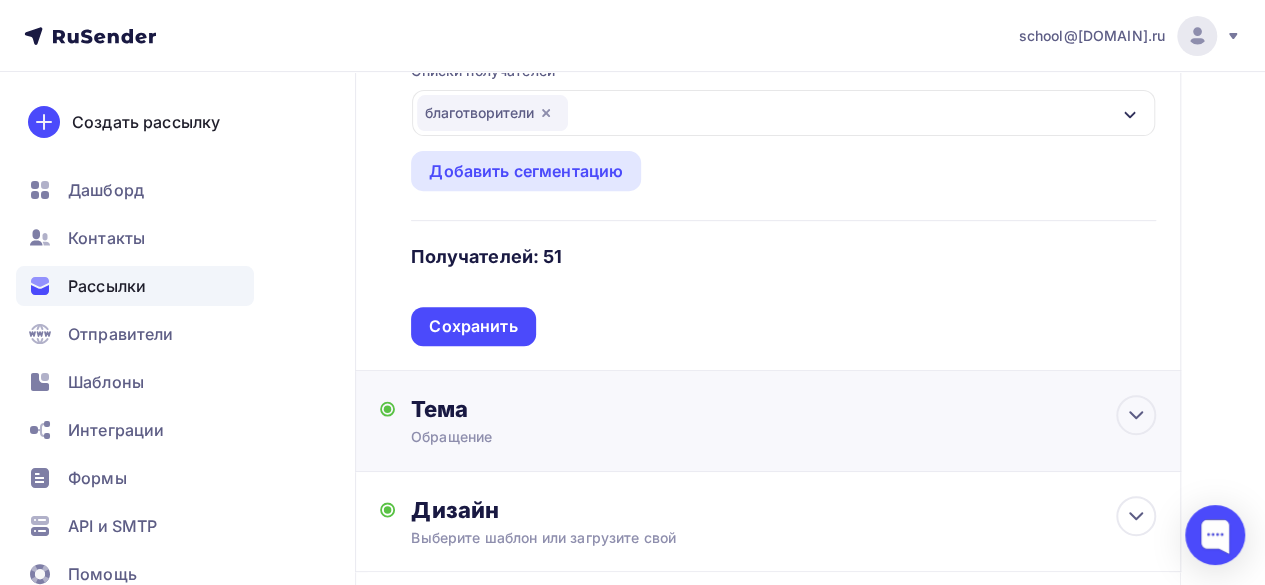 scroll, scrollTop: 400, scrollLeft: 0, axis: vertical 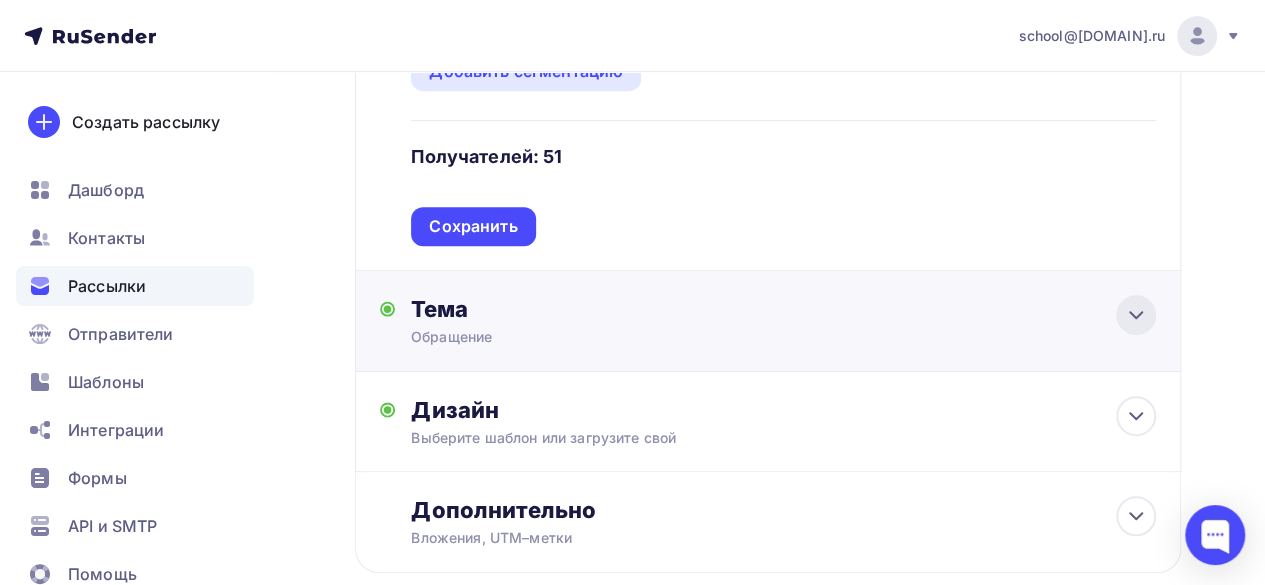 click 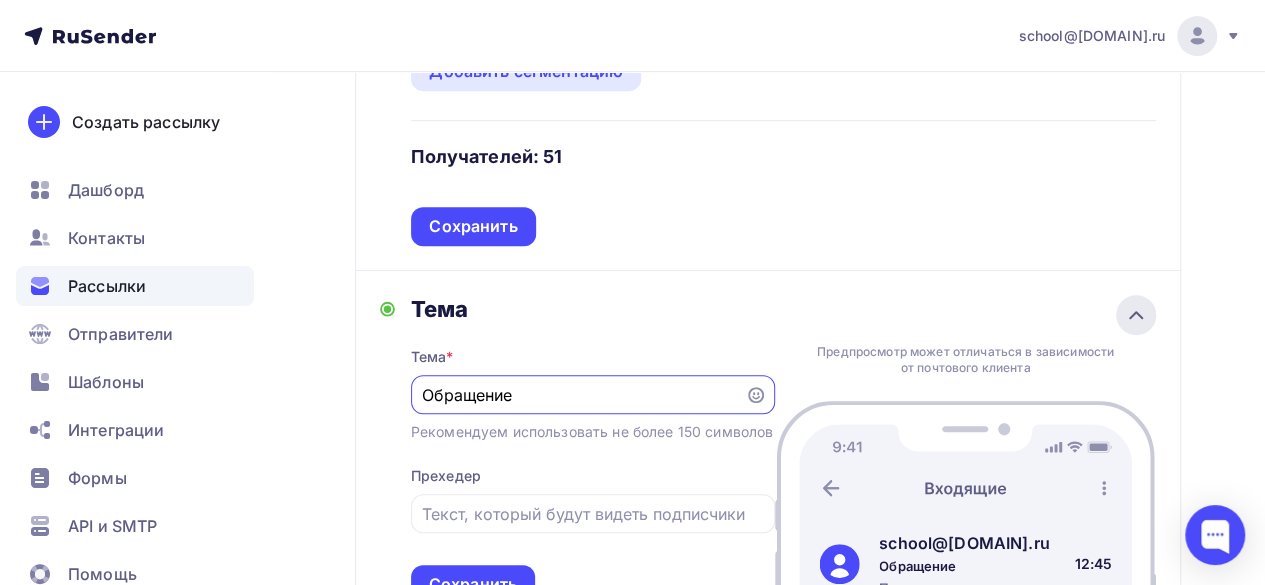 scroll, scrollTop: 0, scrollLeft: 0, axis: both 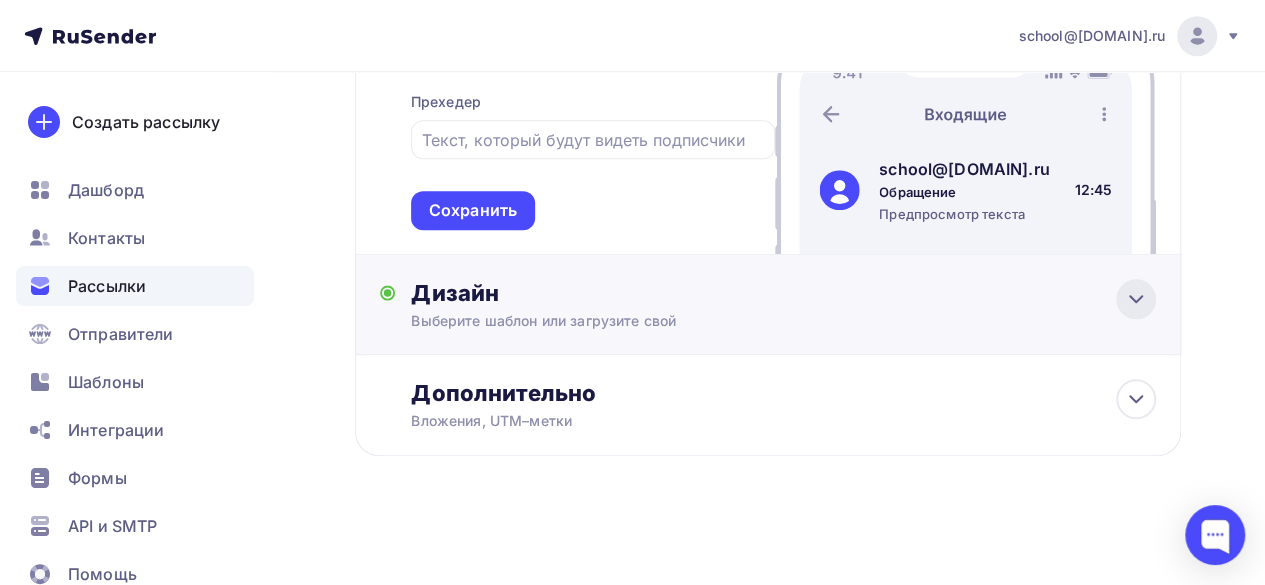 click 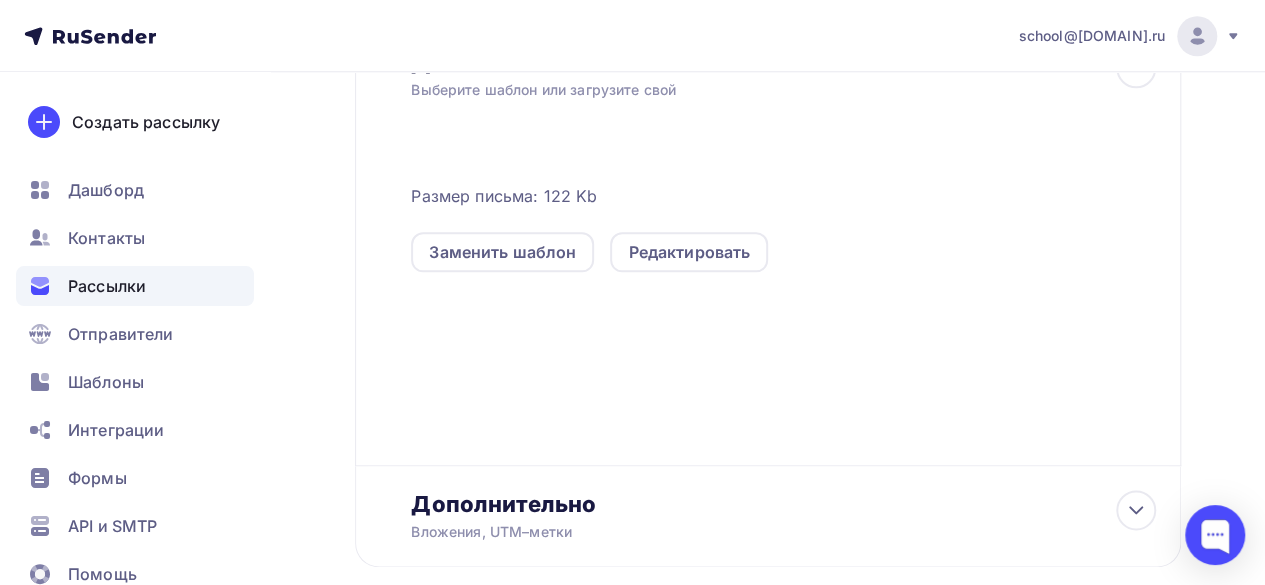 scroll, scrollTop: 1096, scrollLeft: 0, axis: vertical 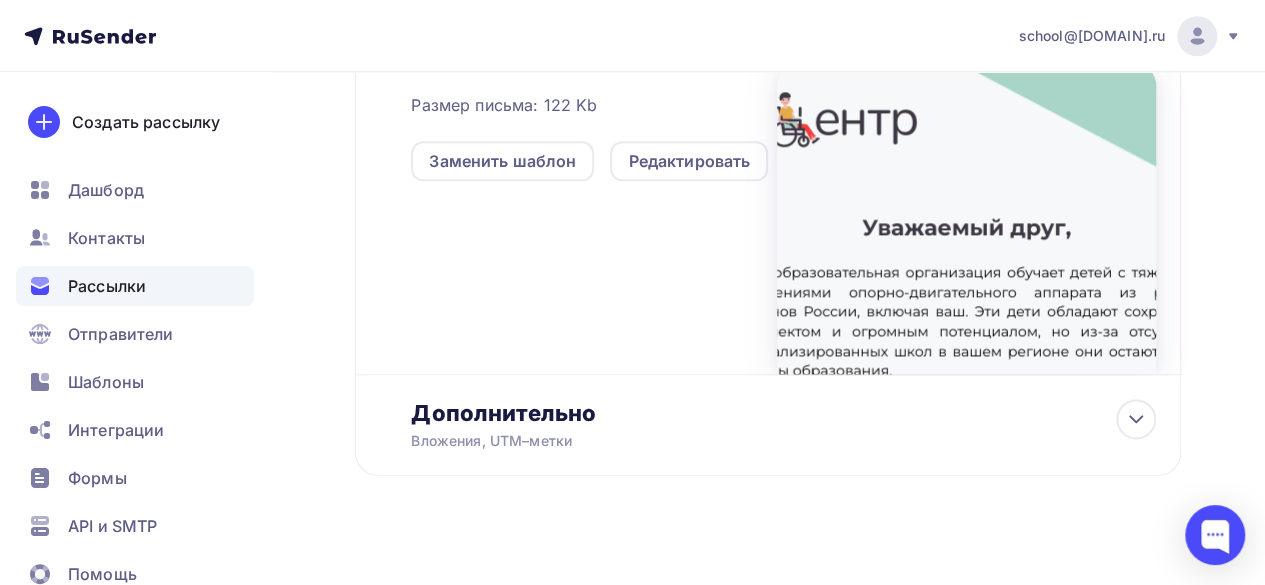 click at bounding box center (966, 218) 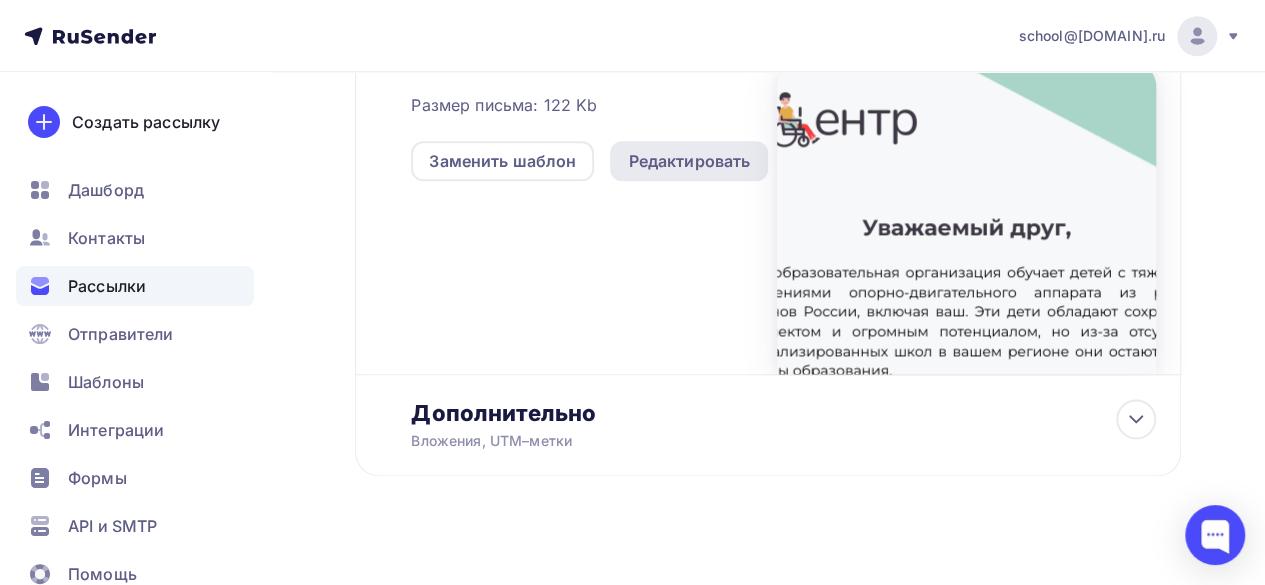 click on "Редактировать" at bounding box center [689, 161] 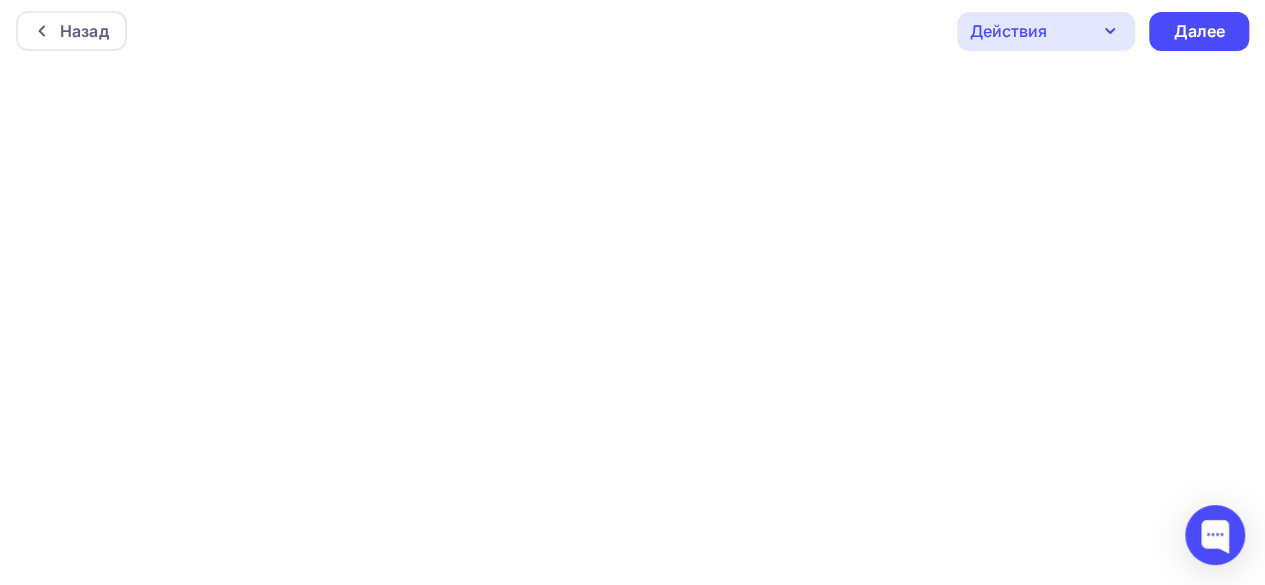 scroll, scrollTop: 0, scrollLeft: 0, axis: both 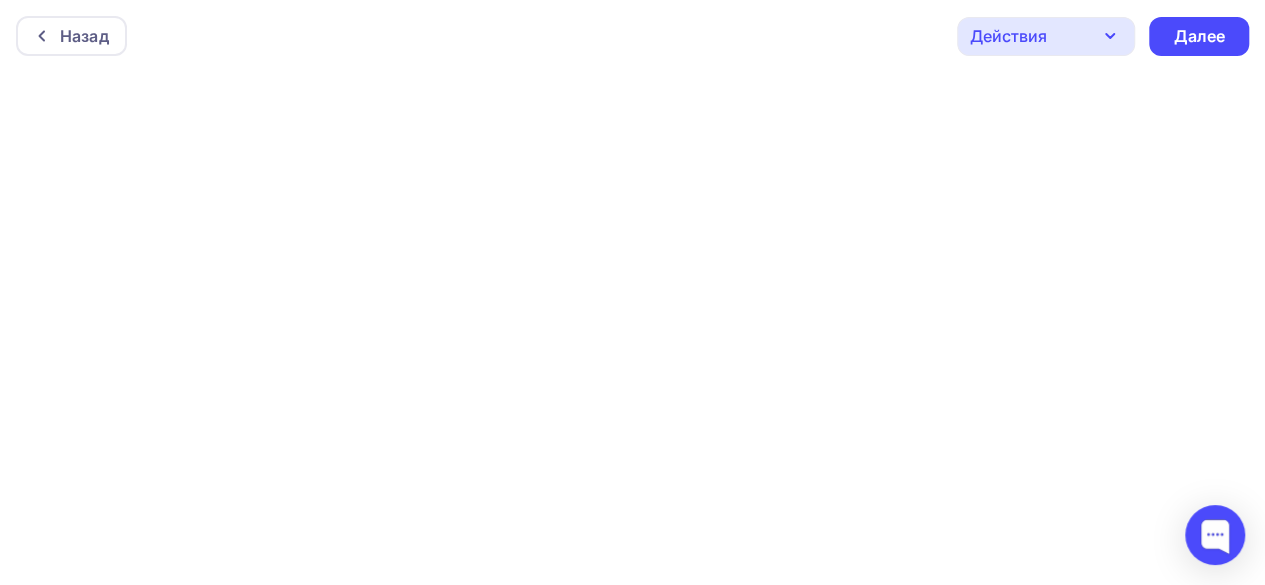 click 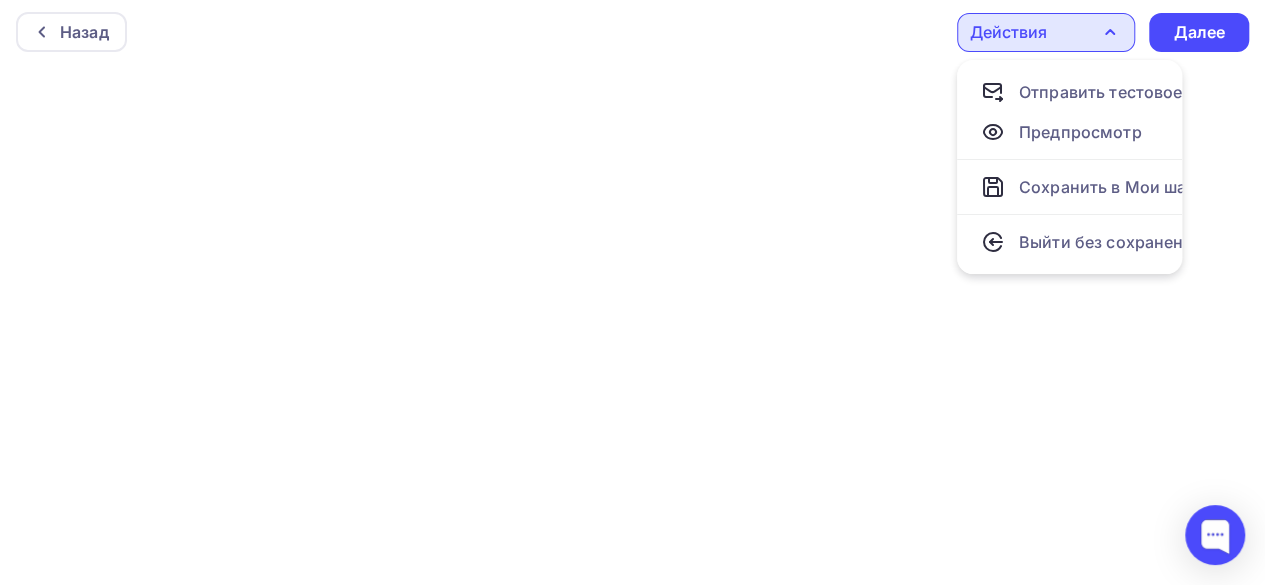 scroll, scrollTop: 5, scrollLeft: 0, axis: vertical 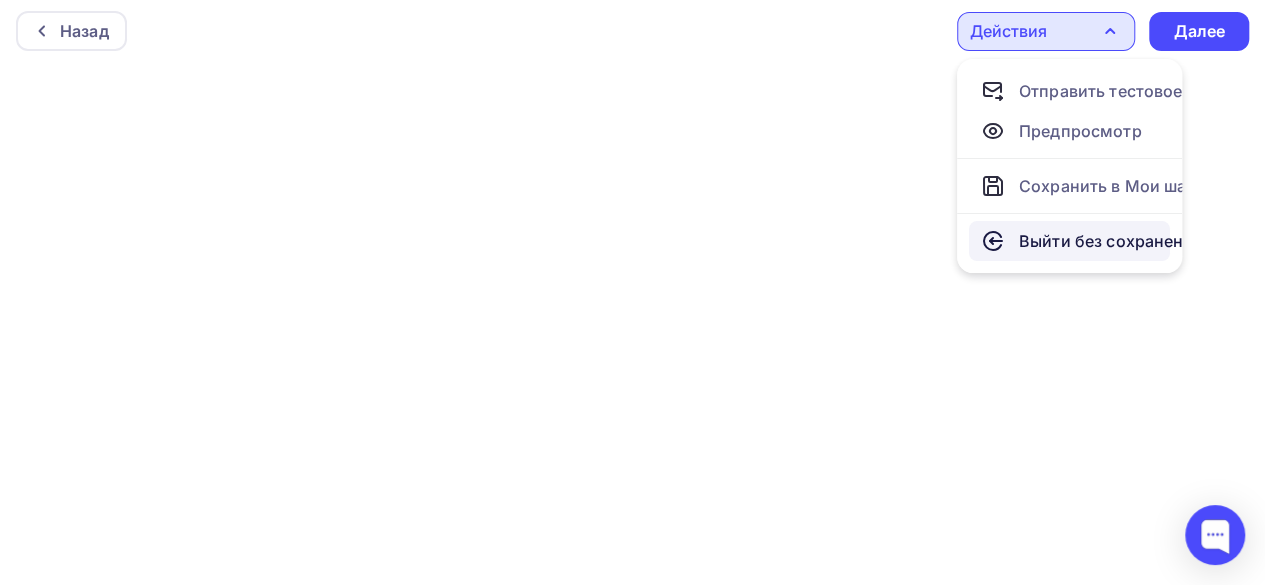 click on "Выйти без сохранения" at bounding box center [1111, 241] 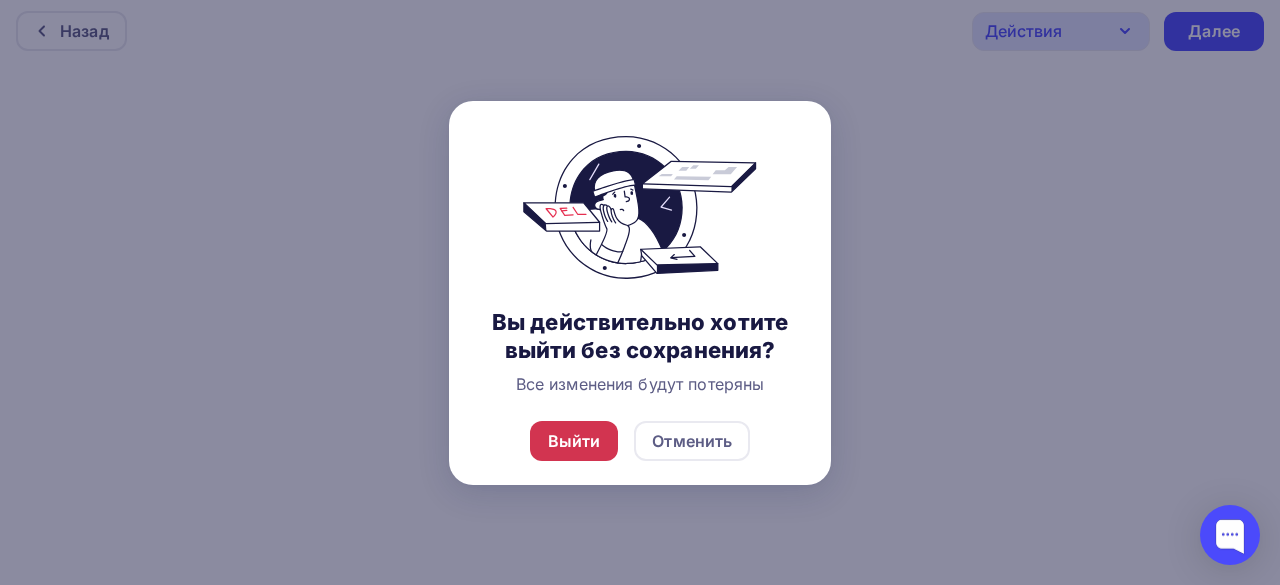 click on "Выйти" at bounding box center [574, 441] 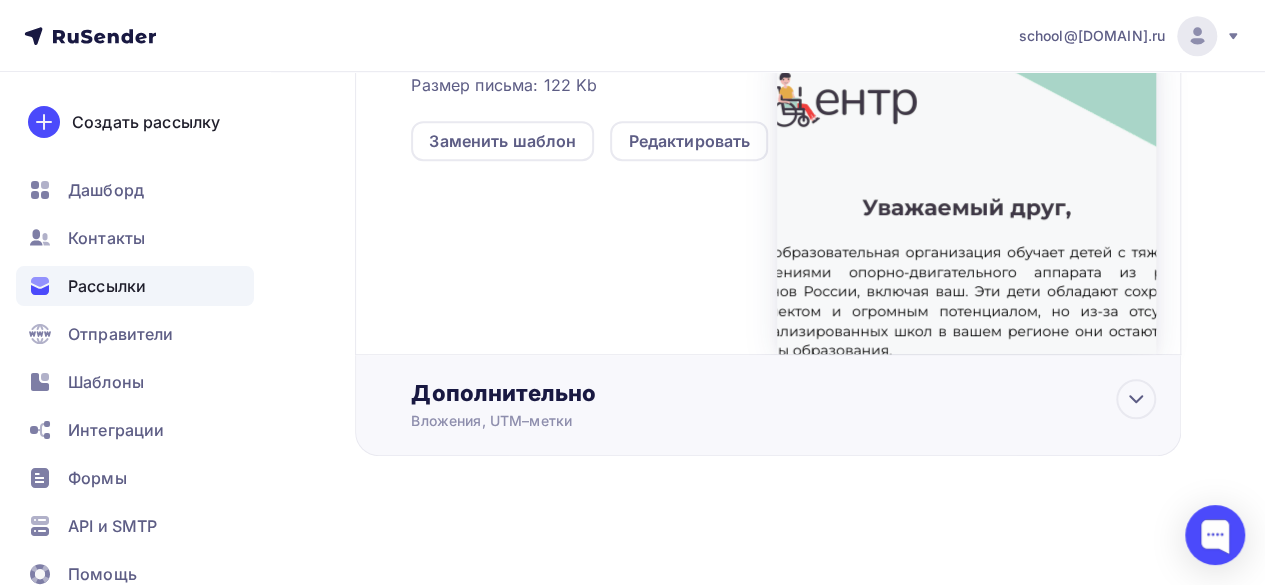 scroll, scrollTop: 576, scrollLeft: 0, axis: vertical 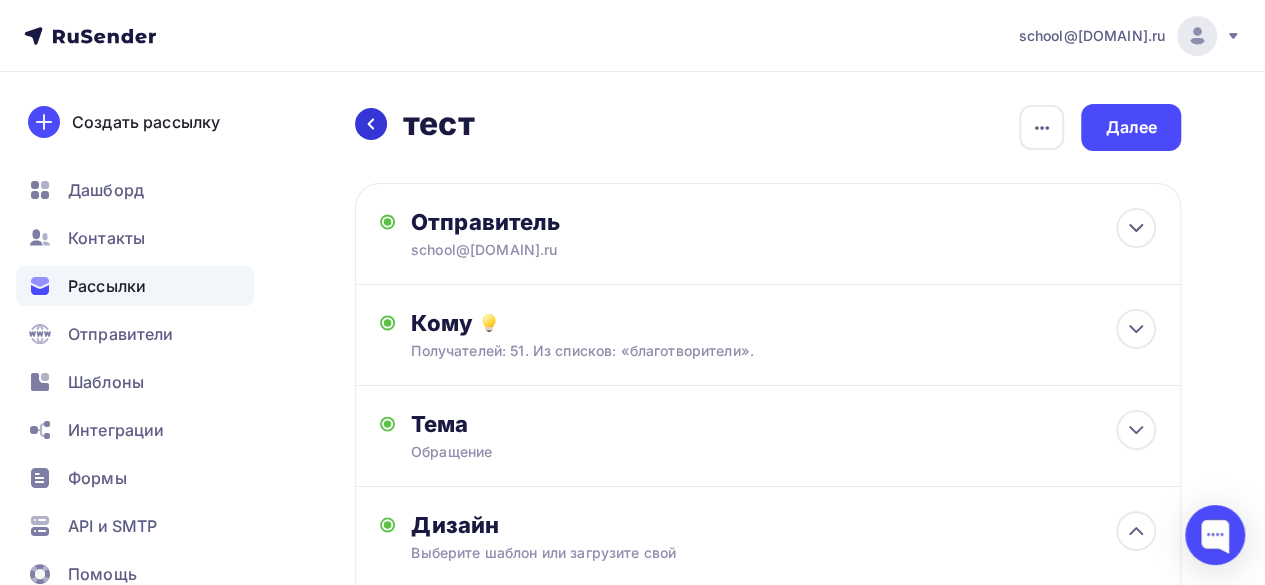 click 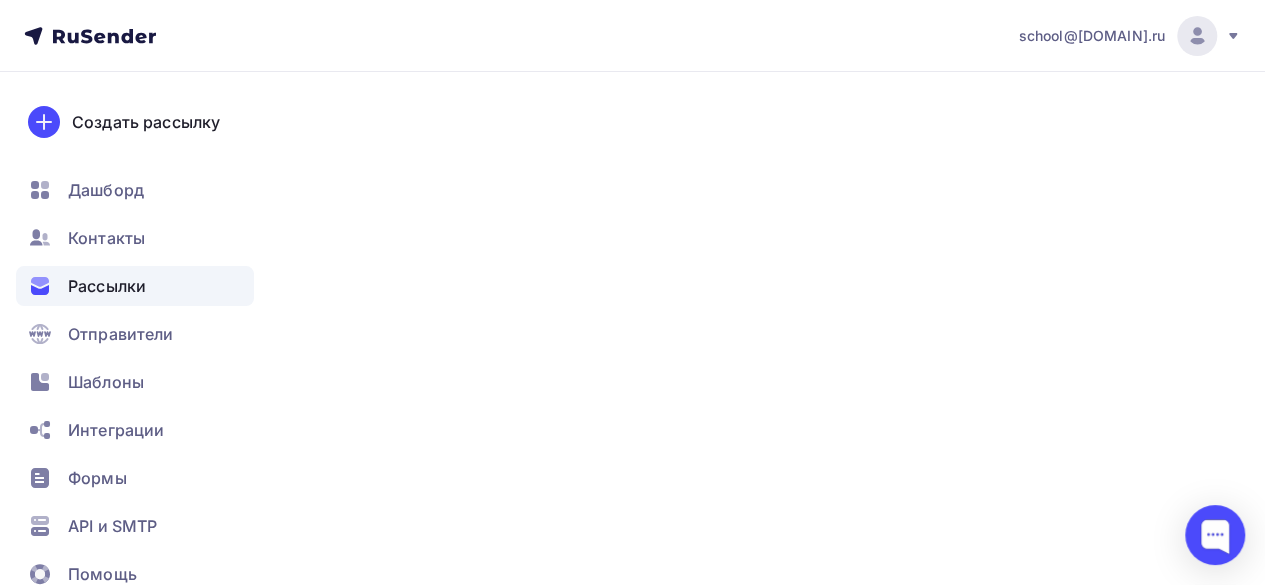 click on "Рассылки" at bounding box center (107, 286) 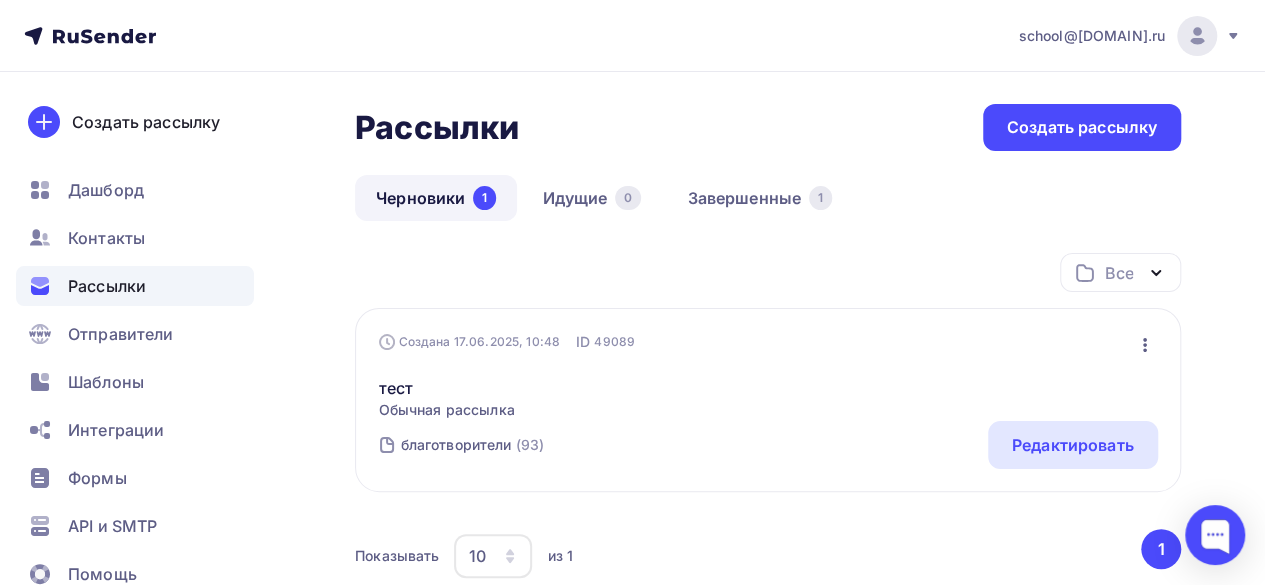 click 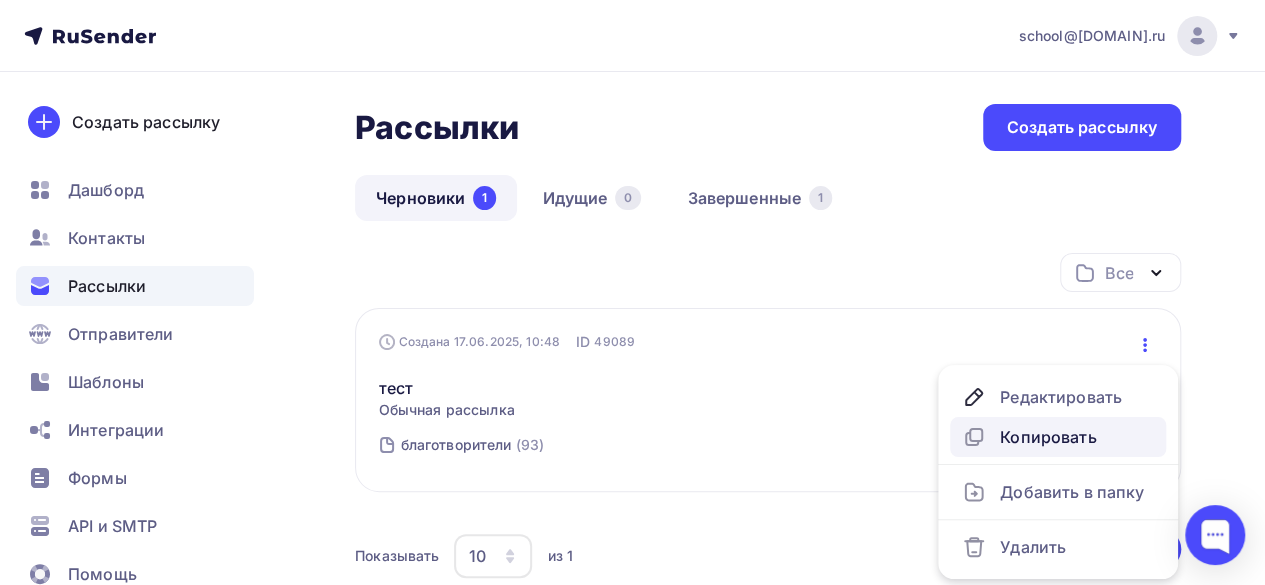 click on "Копировать" at bounding box center (1058, 437) 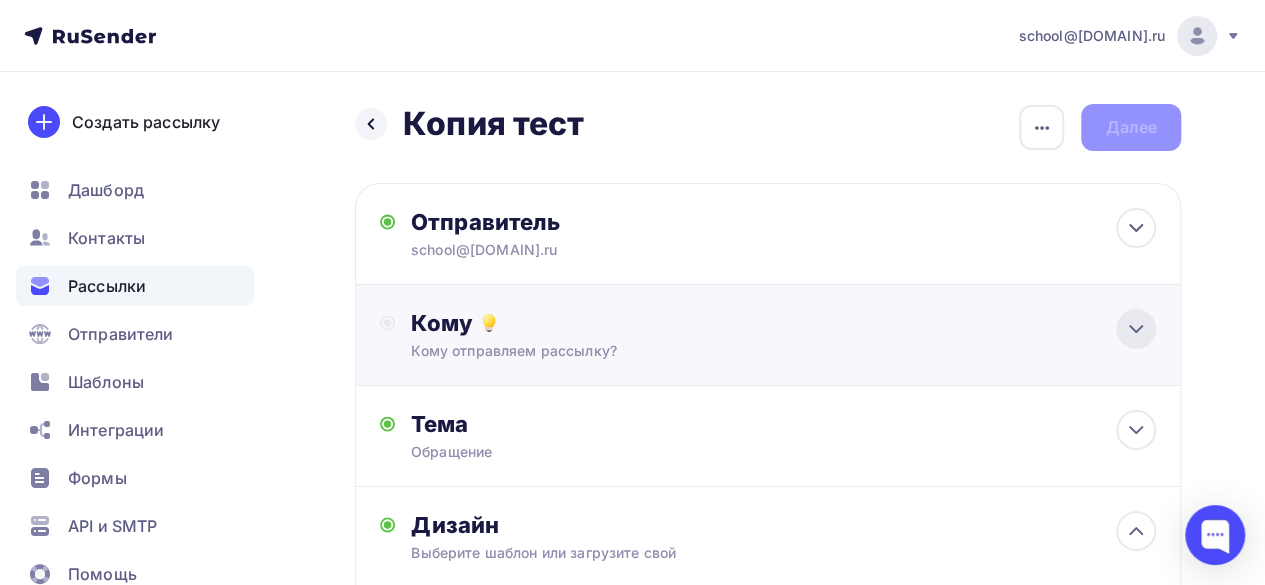 click 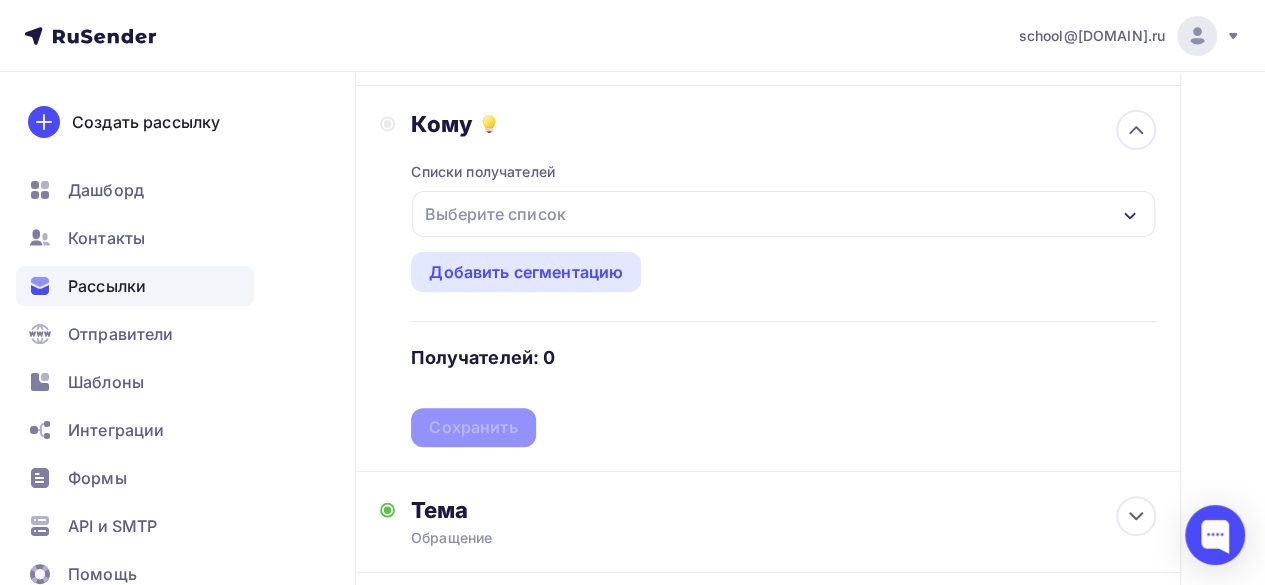scroll, scrollTop: 200, scrollLeft: 0, axis: vertical 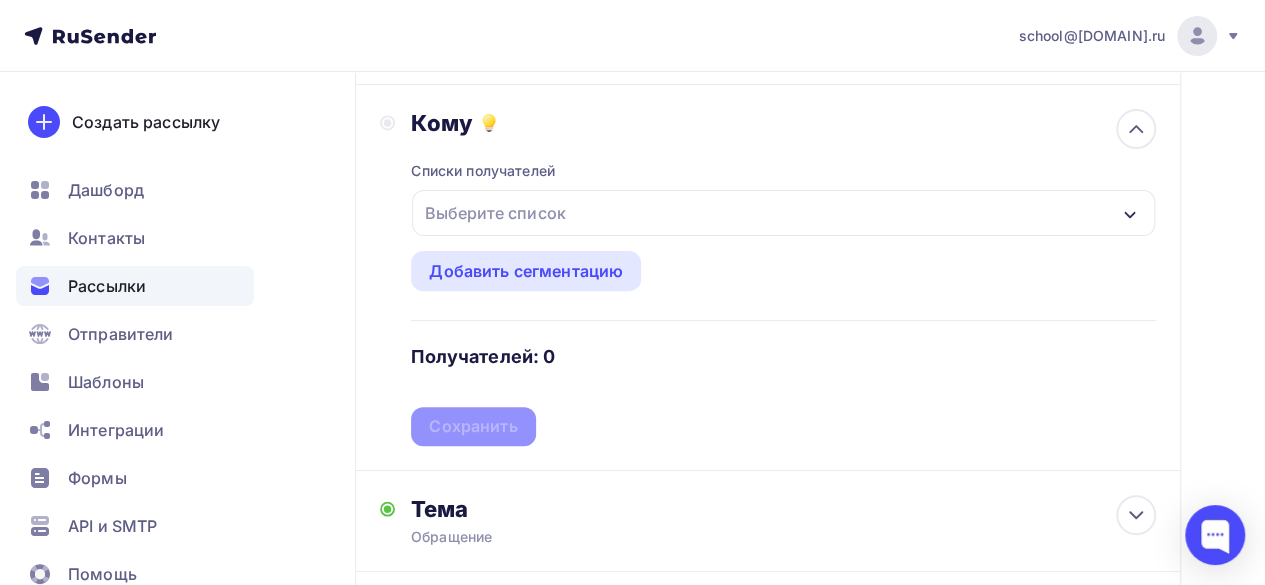 click on "Выберите список" at bounding box center (783, 213) 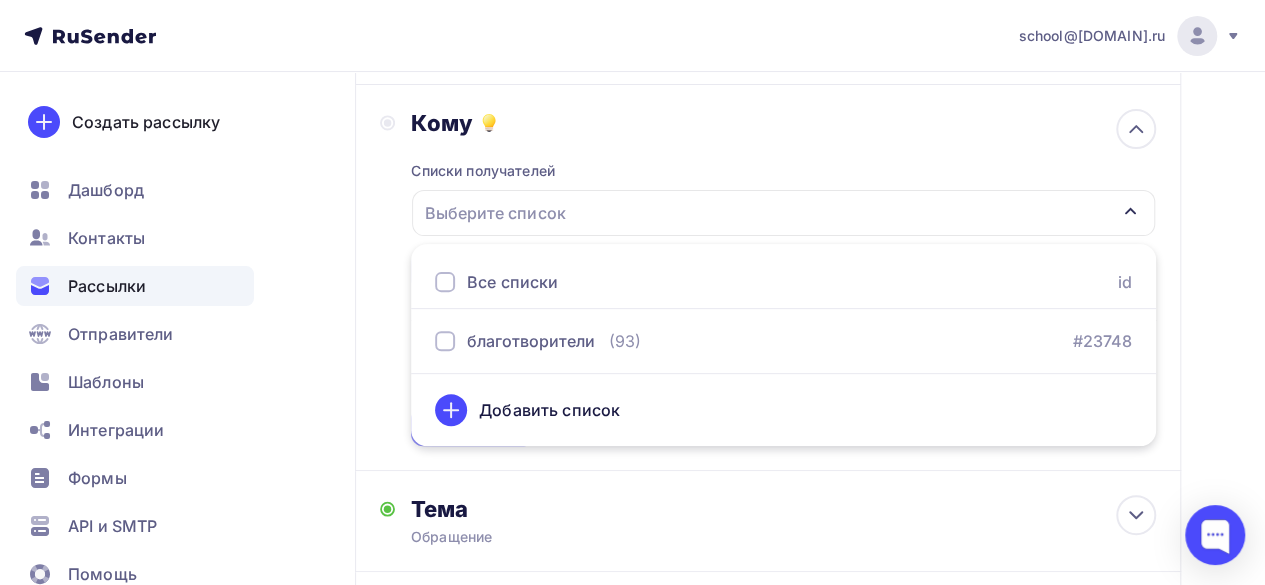 click on "Выберите список" at bounding box center (783, 213) 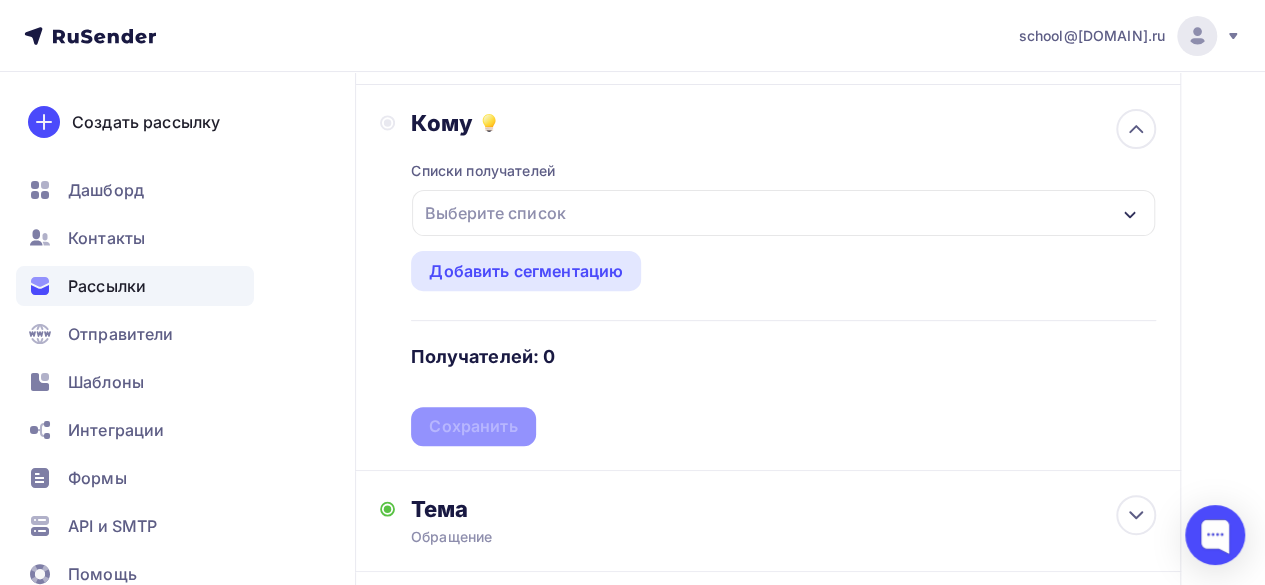 click on "Выберите список" at bounding box center (783, 213) 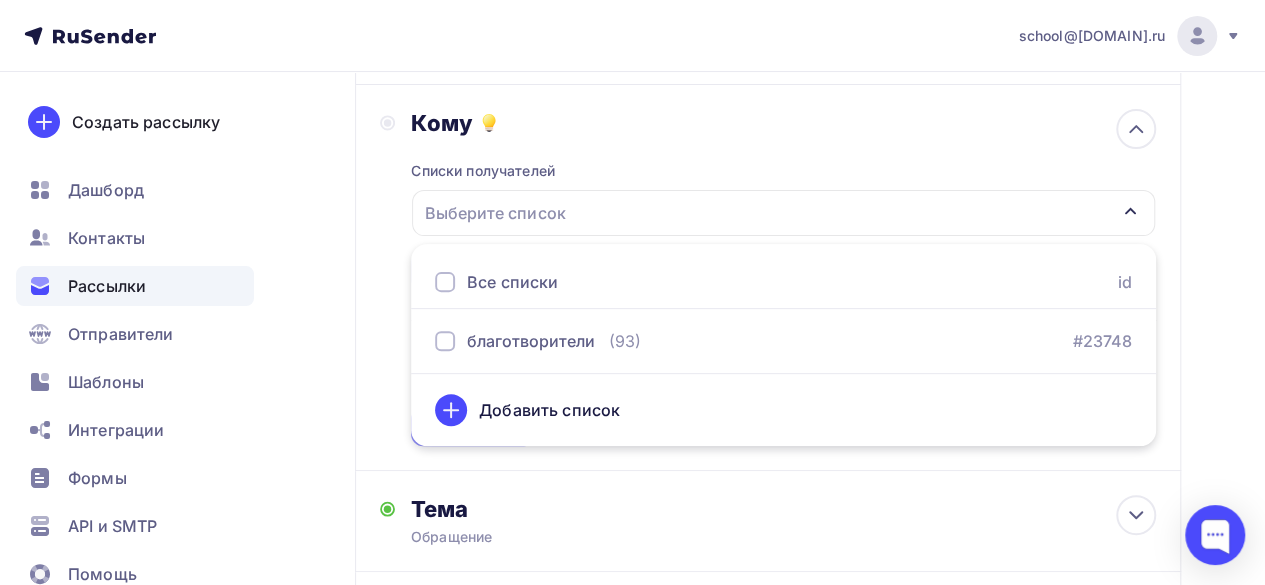 click on "Выберите список" at bounding box center [783, 213] 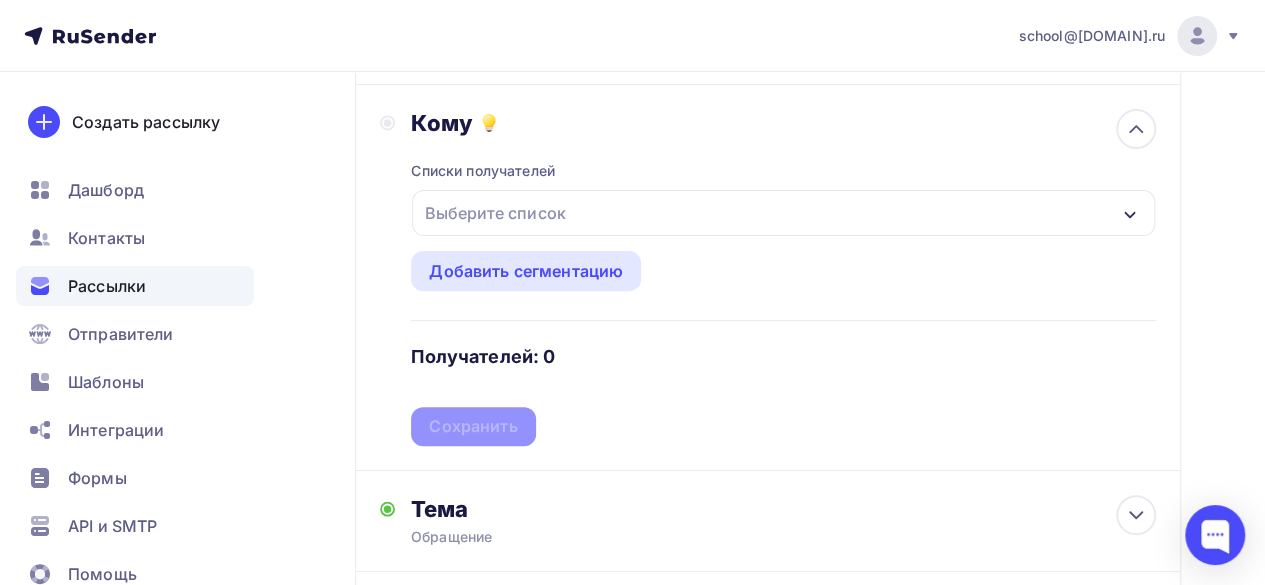 click on "Выберите список" at bounding box center (783, 213) 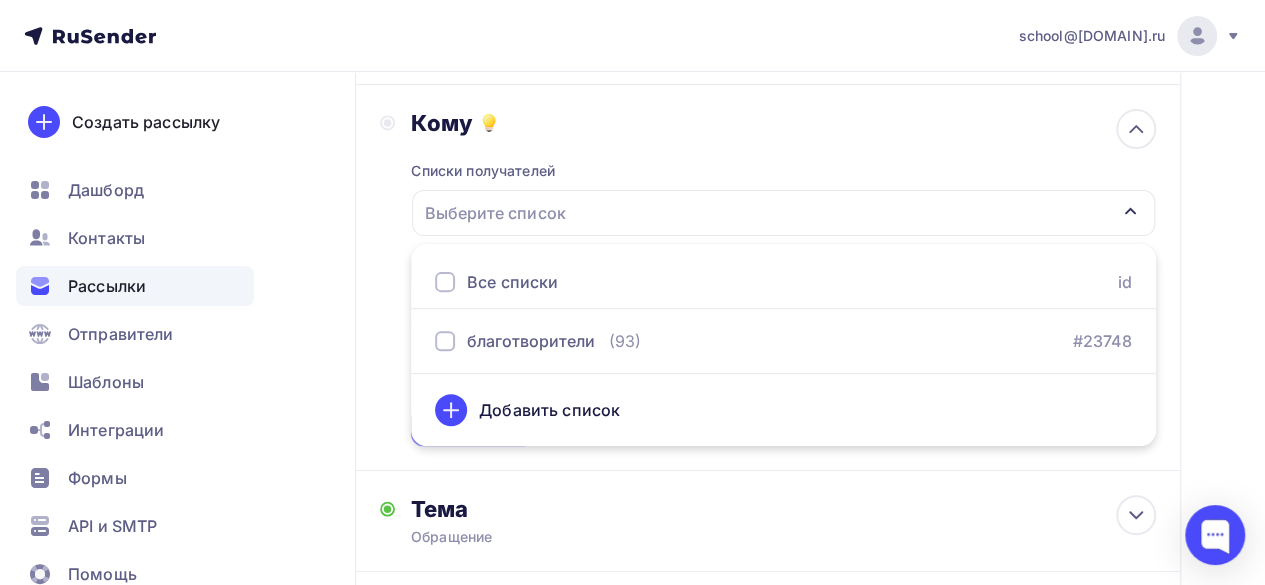 click on "Добавить список" at bounding box center [549, 410] 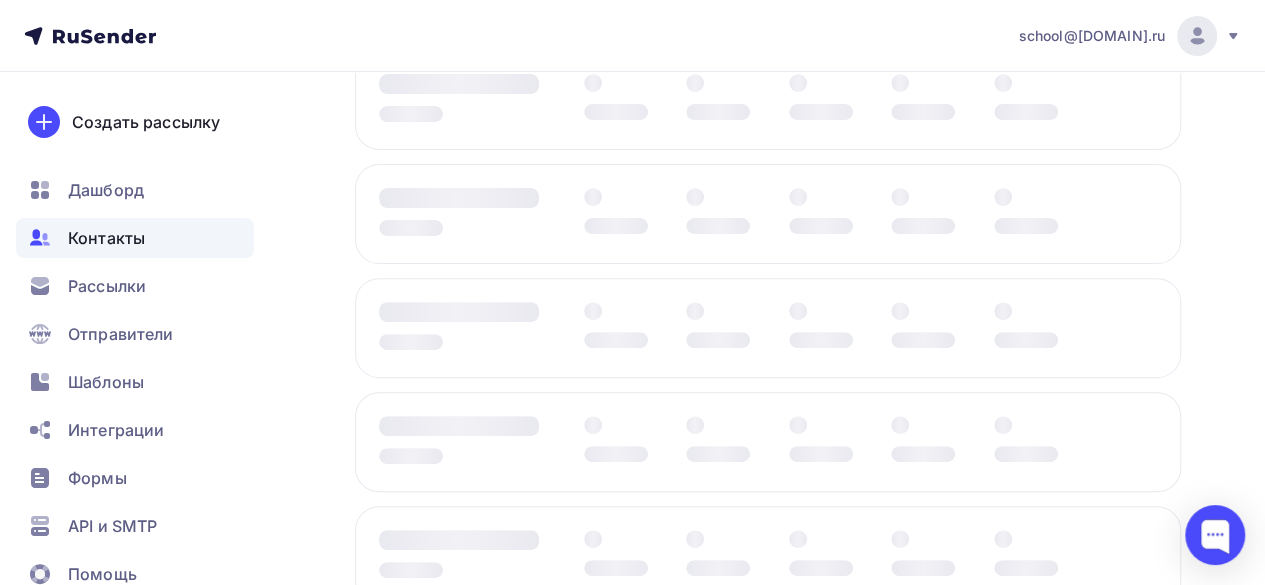 scroll, scrollTop: 0, scrollLeft: 0, axis: both 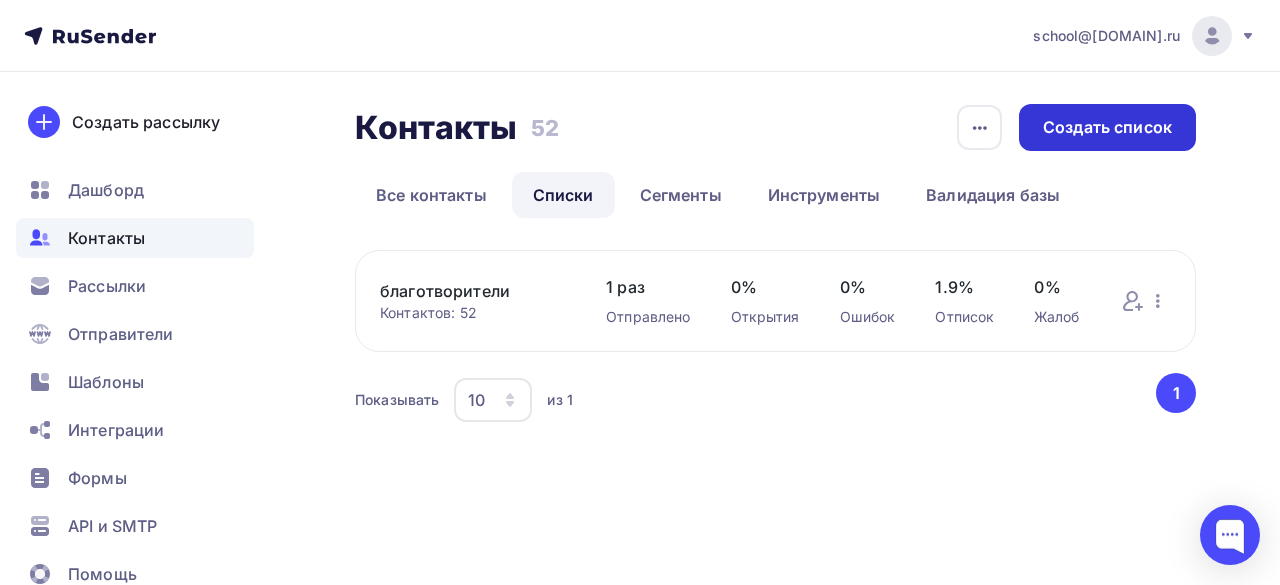 click on "Создать список" at bounding box center [1107, 127] 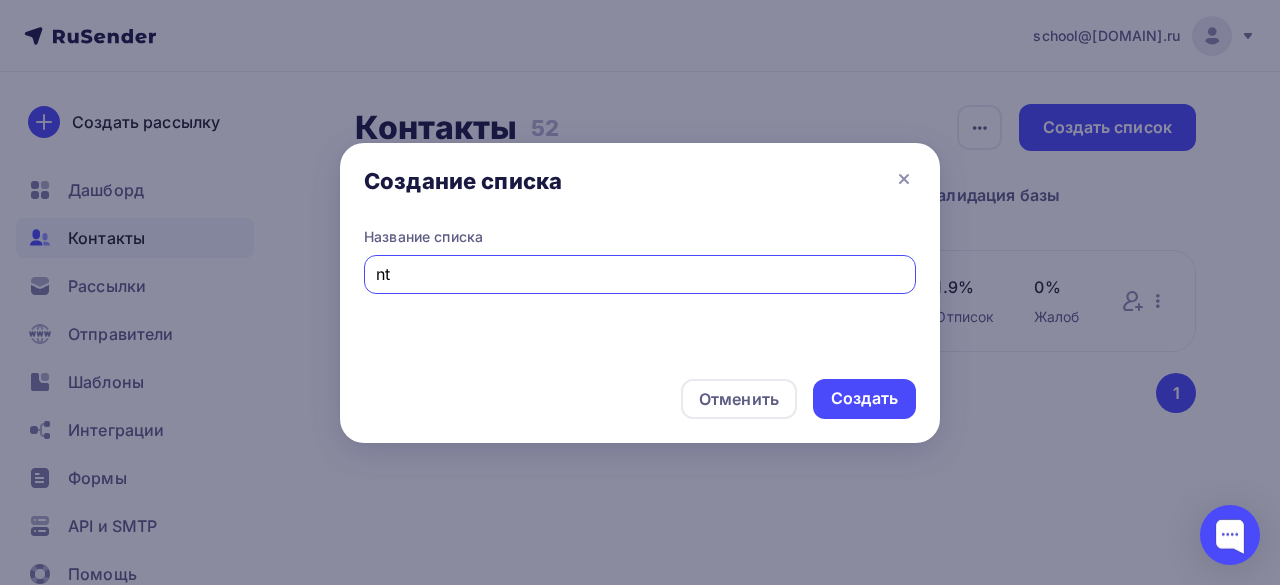 type on "n" 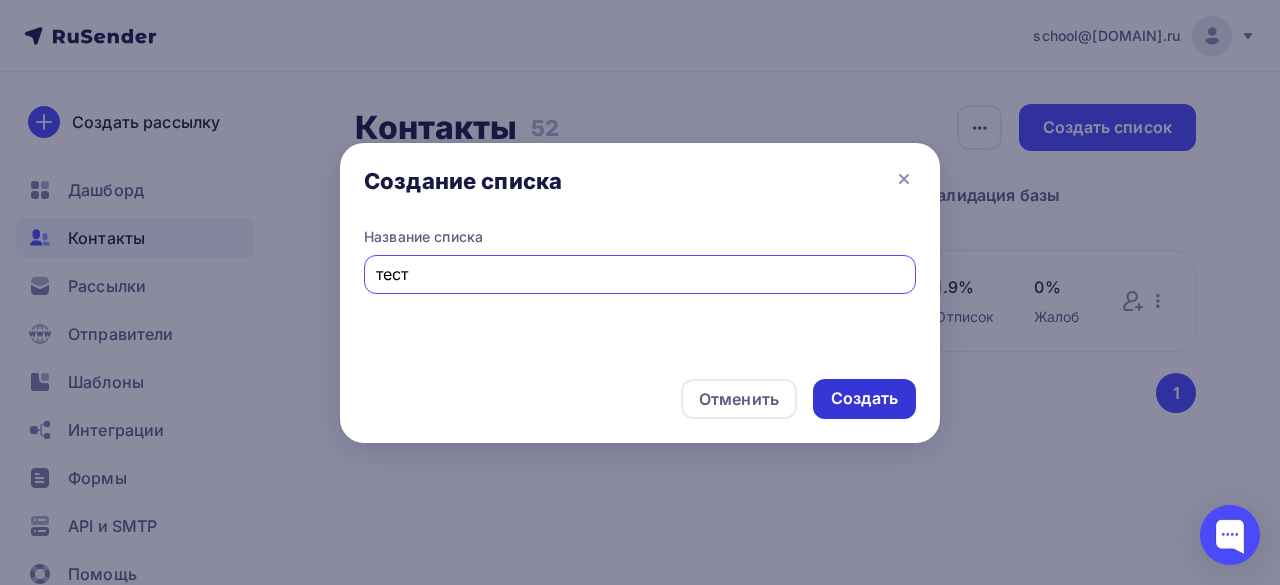 type on "тест" 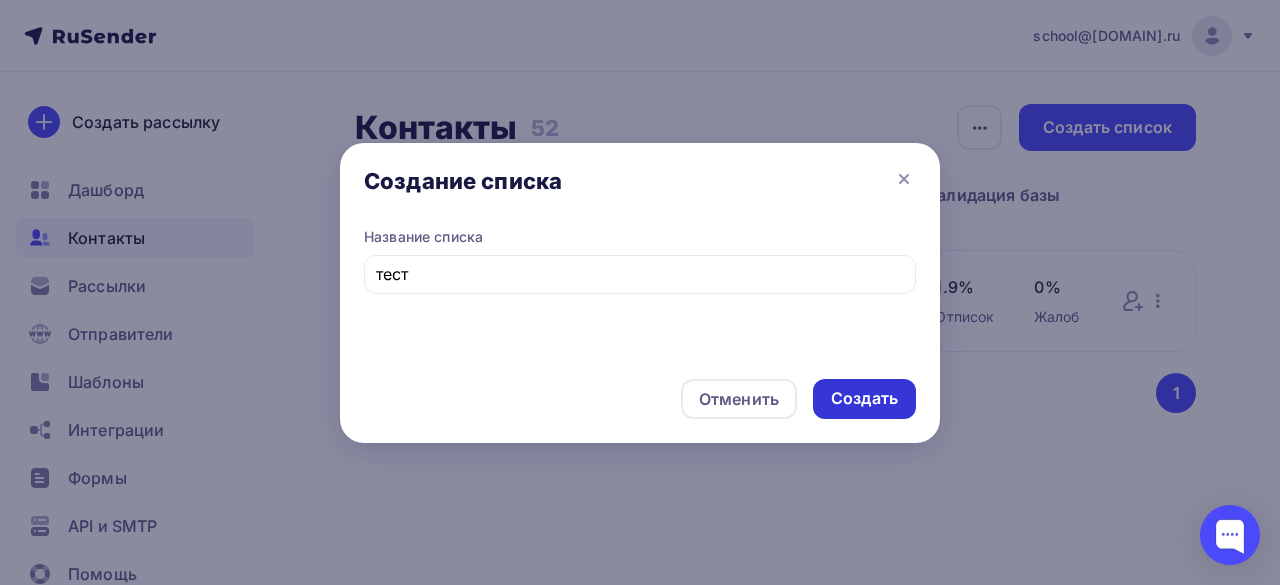 click on "Создать" at bounding box center [864, 398] 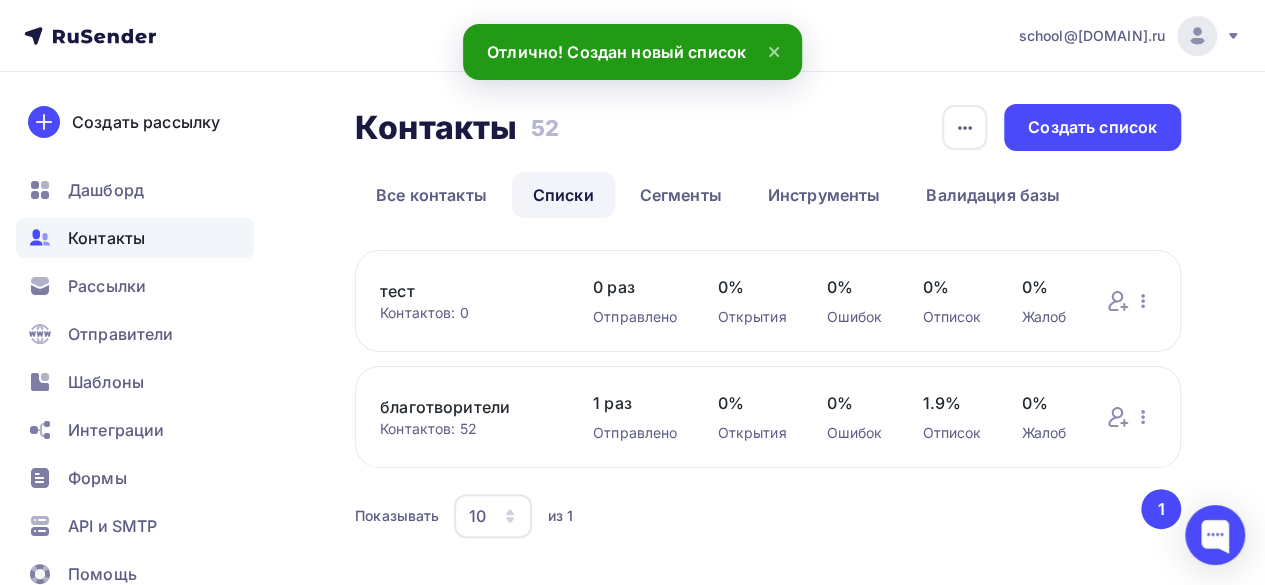 click on "тест" at bounding box center (466, 291) 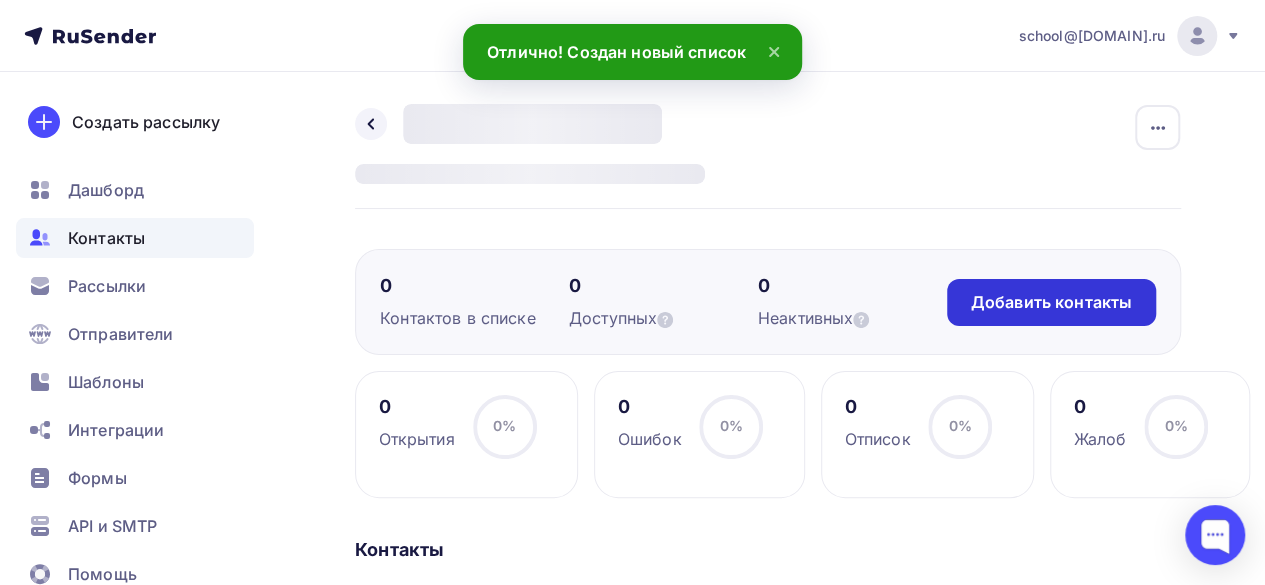 click on "Добавить контакты" at bounding box center (1051, 302) 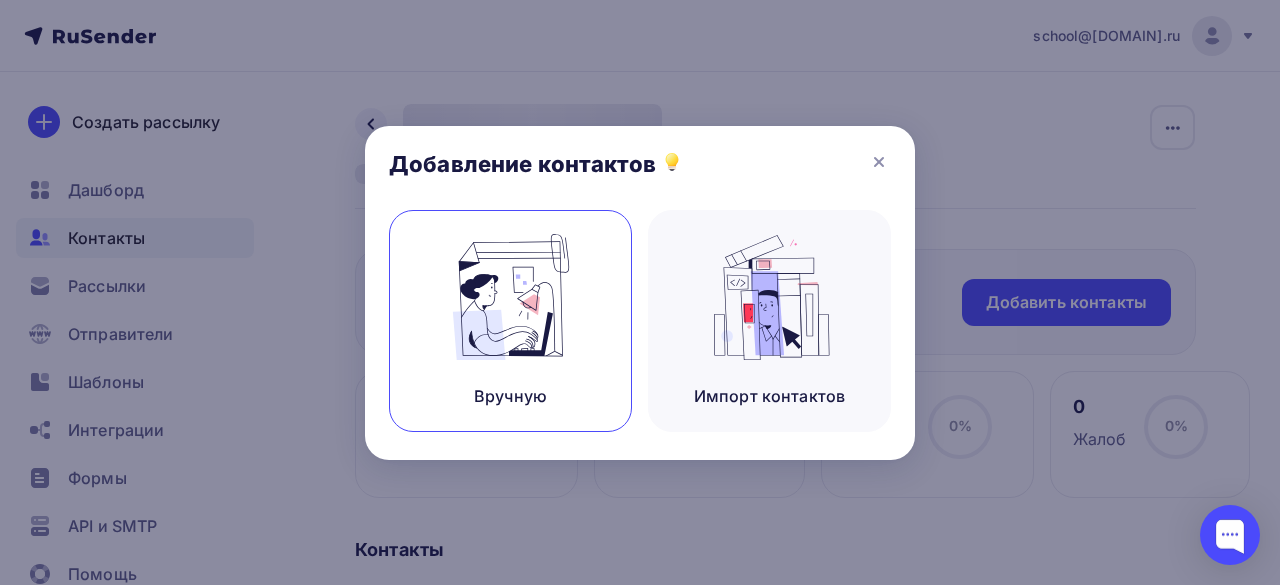 click at bounding box center (511, 297) 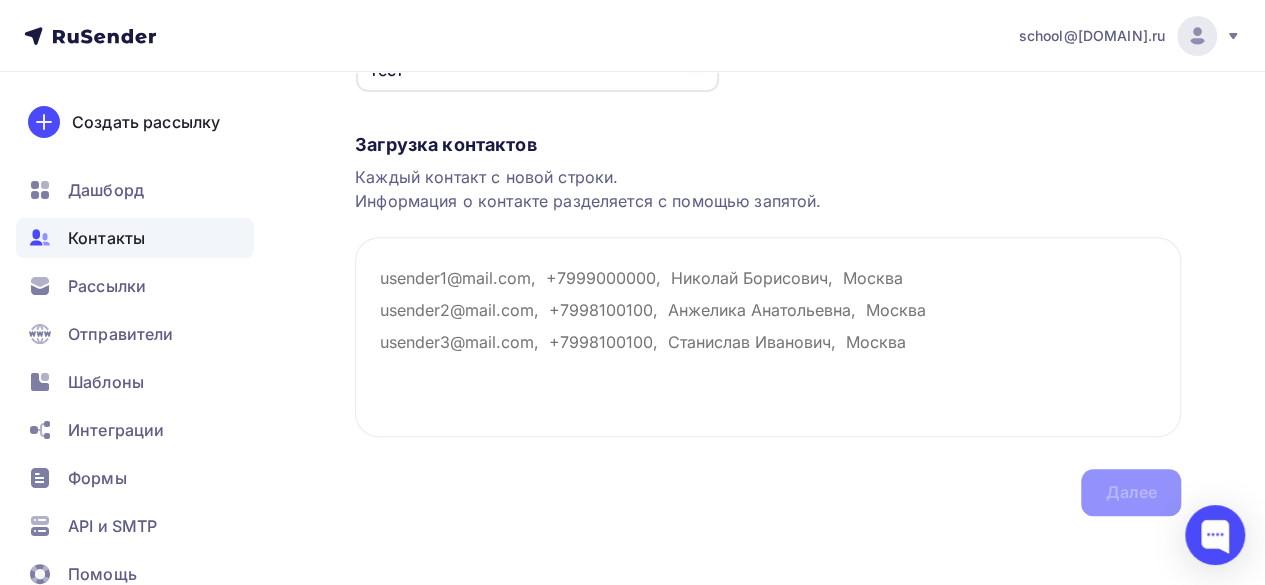 scroll, scrollTop: 294, scrollLeft: 0, axis: vertical 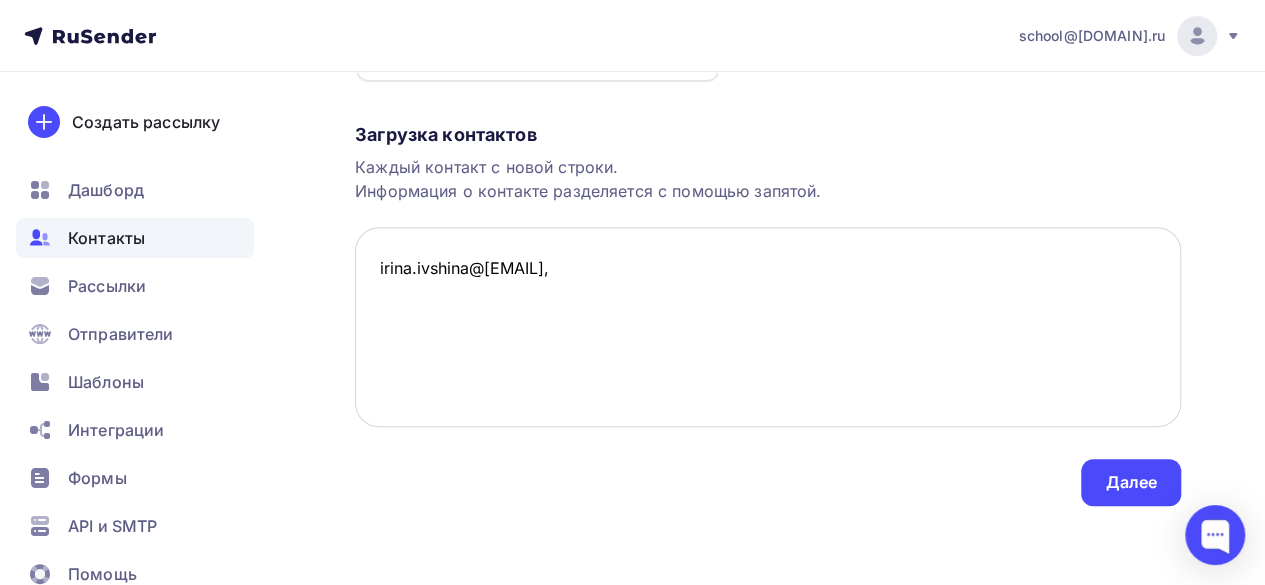 paste on "shkurday.olga@[EMAIL]" 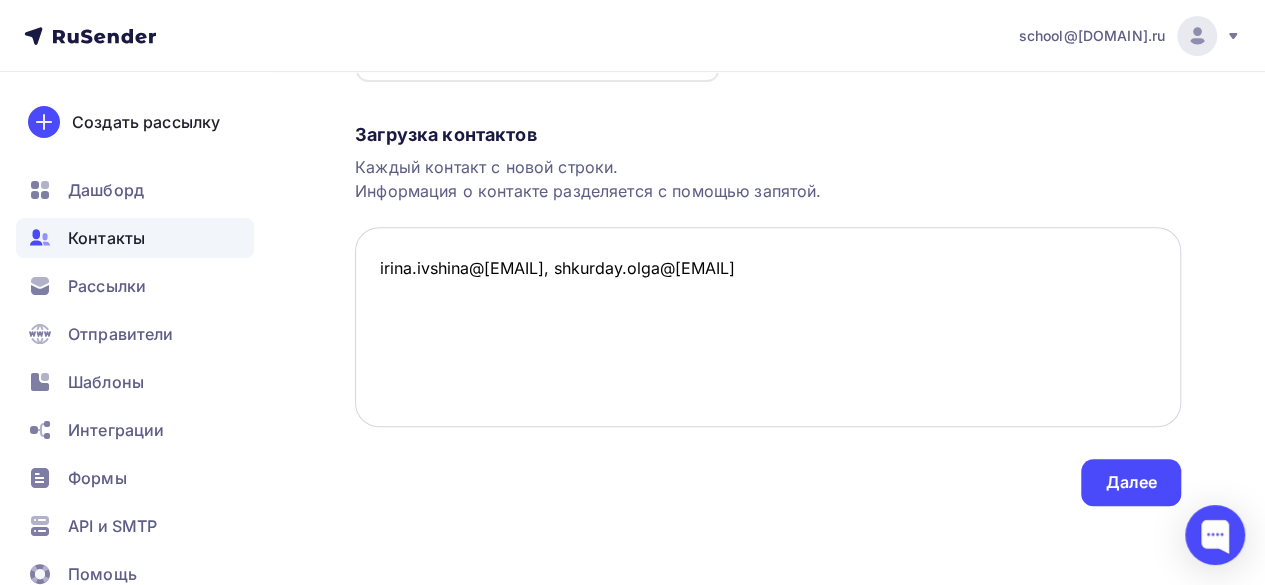 click on "irina.ivshina@[EMAIL], shkurday.olga@[EMAIL]" at bounding box center [768, 327] 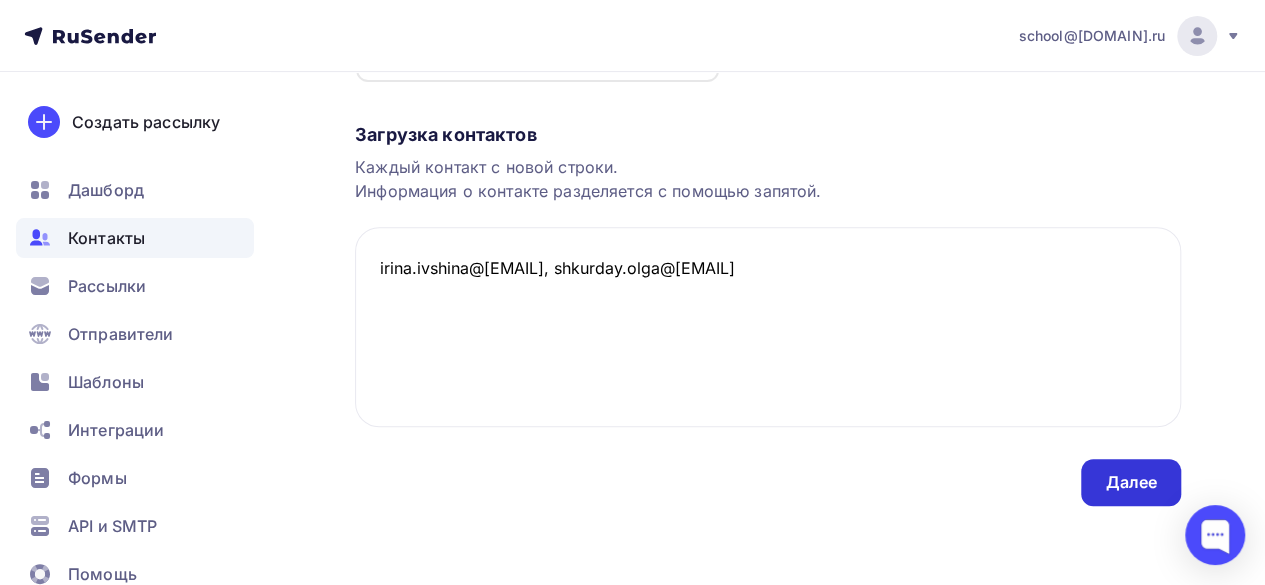 type on "irina.ivshina@[EMAIL], shkurday.olga@[EMAIL]" 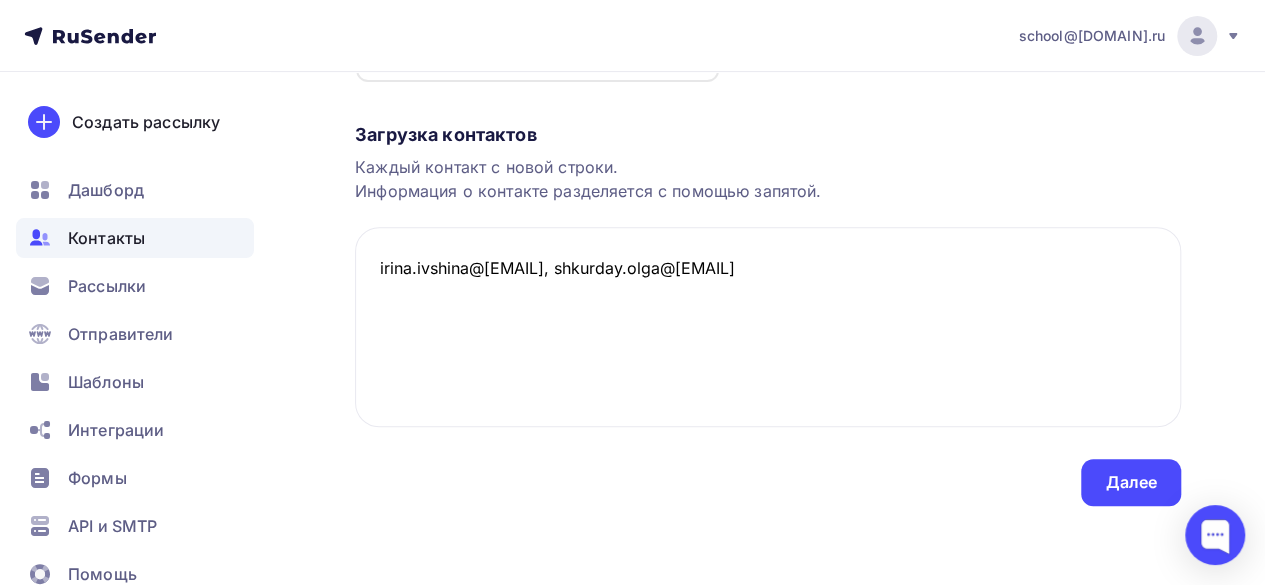 scroll, scrollTop: 0, scrollLeft: 0, axis: both 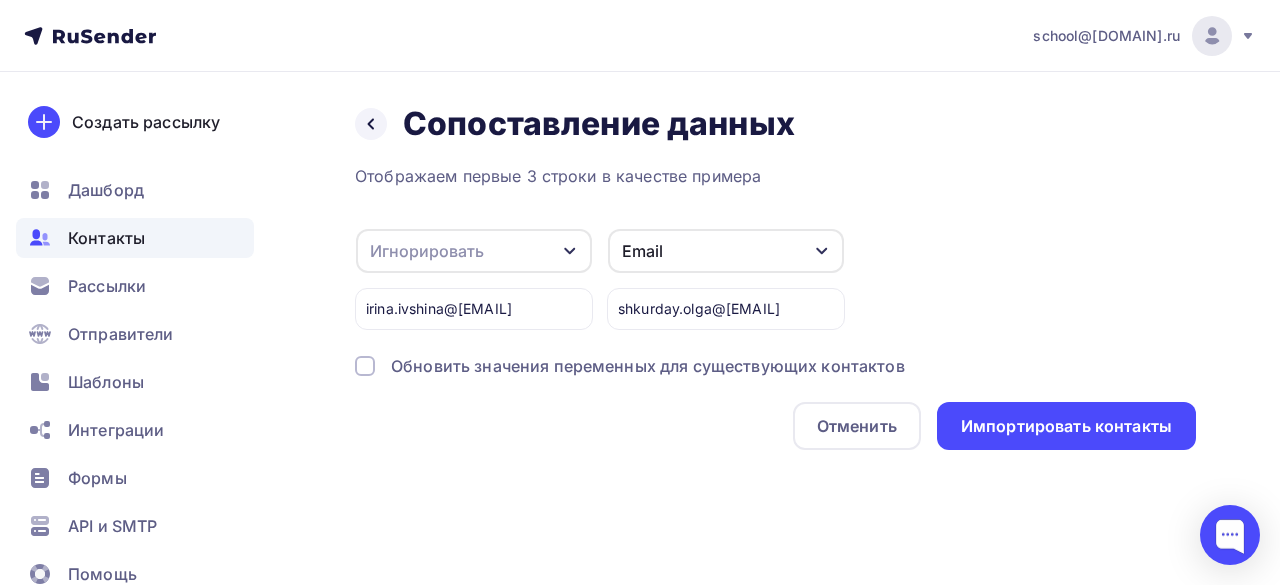 click on "Игнорировать" at bounding box center (474, 251) 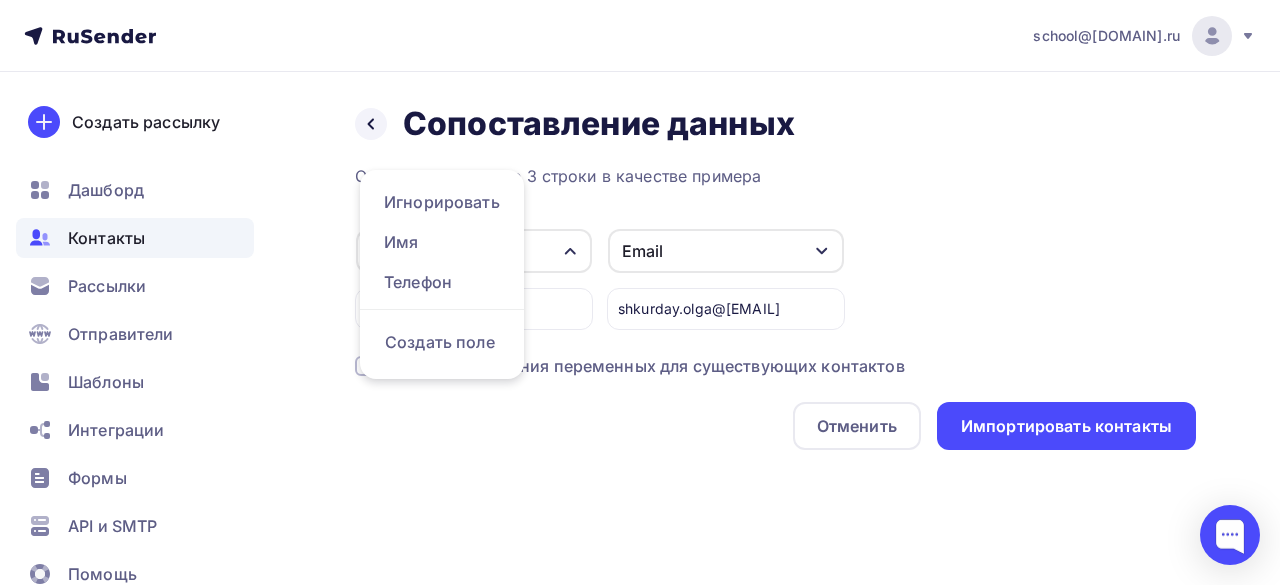 click on "irina.ivshina@[EMAIL]
Email
Игнорировать
Имя
Телефон
Создать поле
shkurday.olga@[EMAIL]" at bounding box center (775, 279) 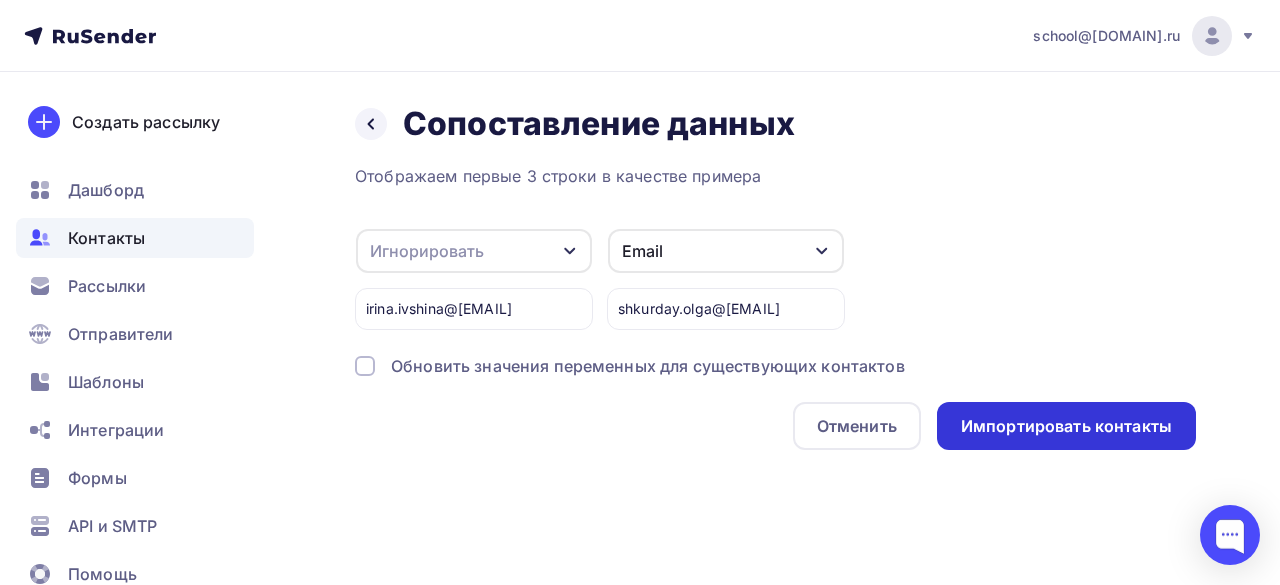 click on "Импортировать контакты" at bounding box center (1066, 426) 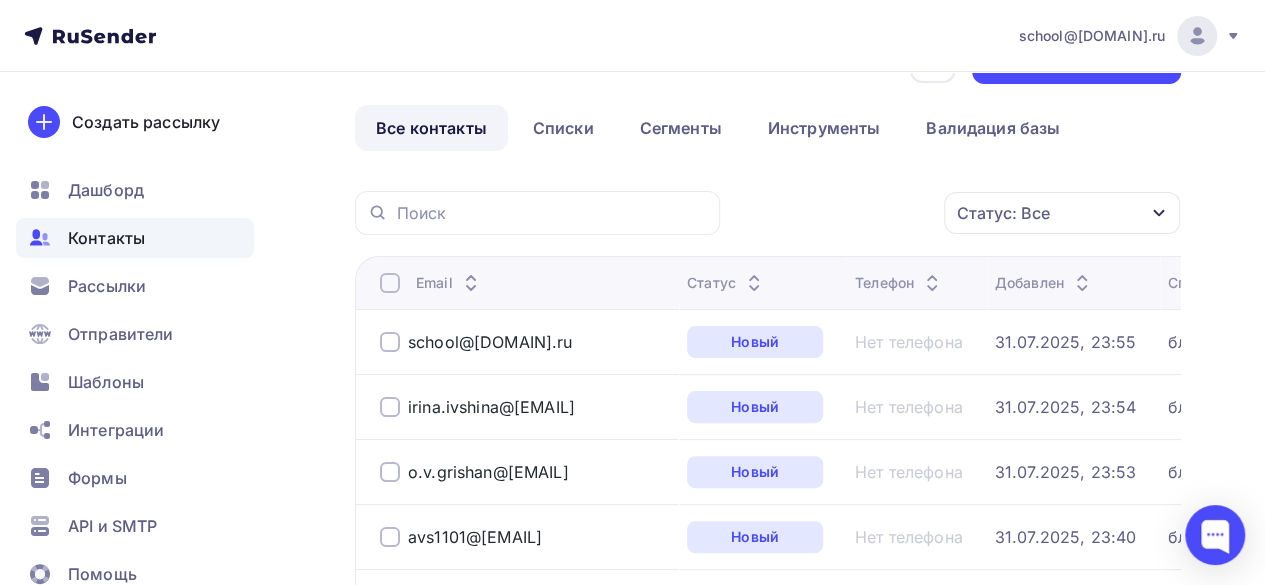 scroll, scrollTop: 0, scrollLeft: 0, axis: both 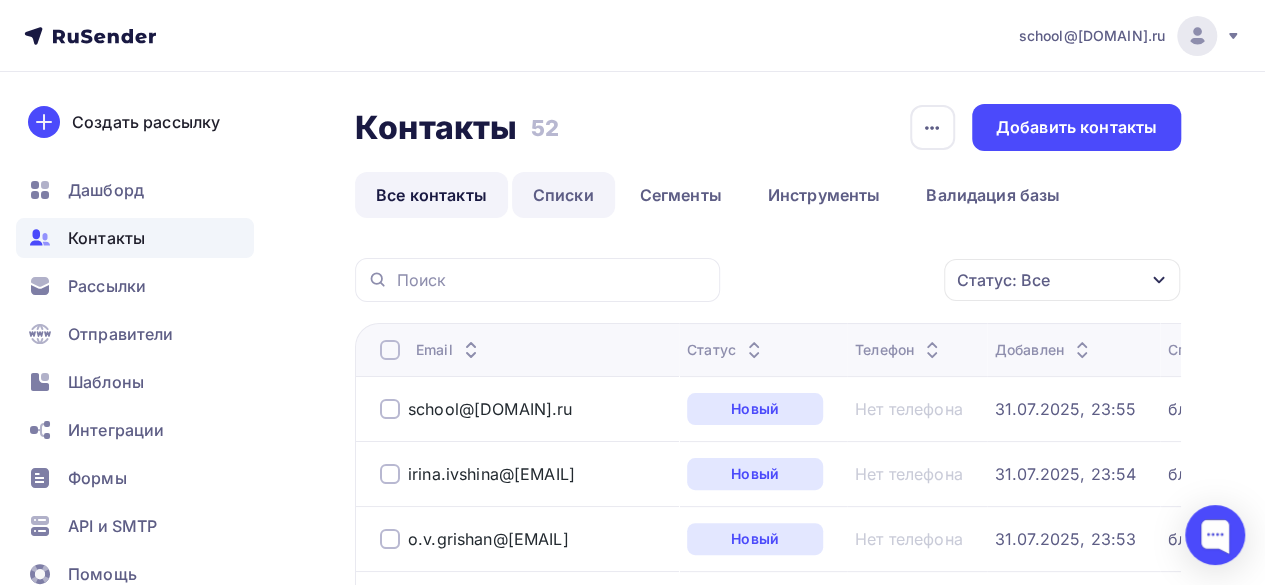 click on "Списки" at bounding box center [563, 195] 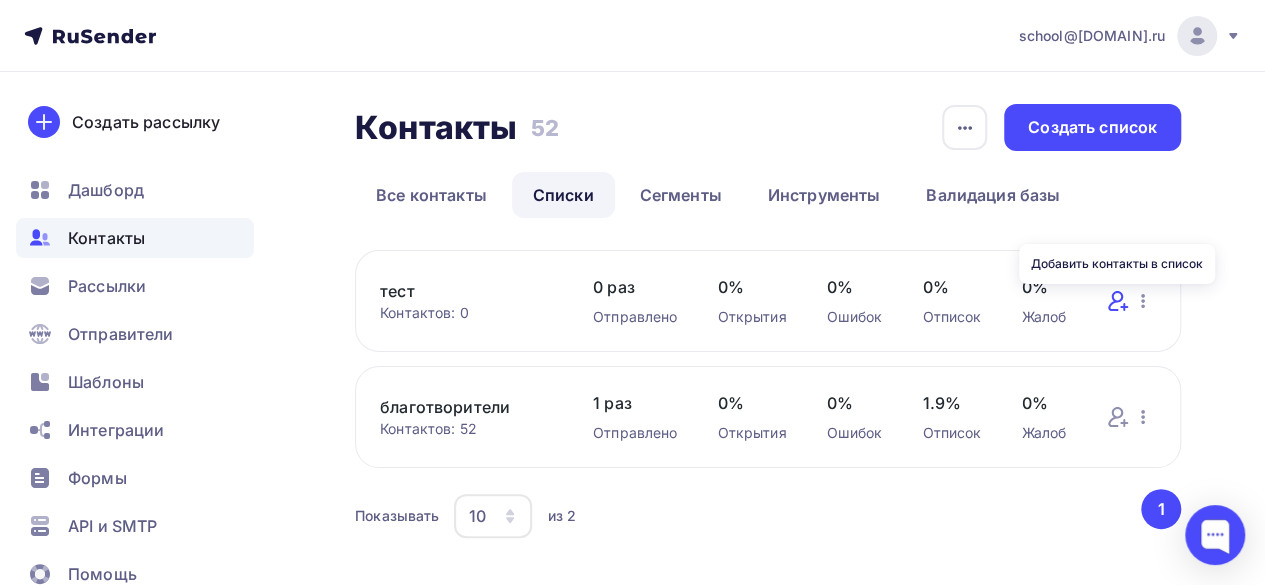 click 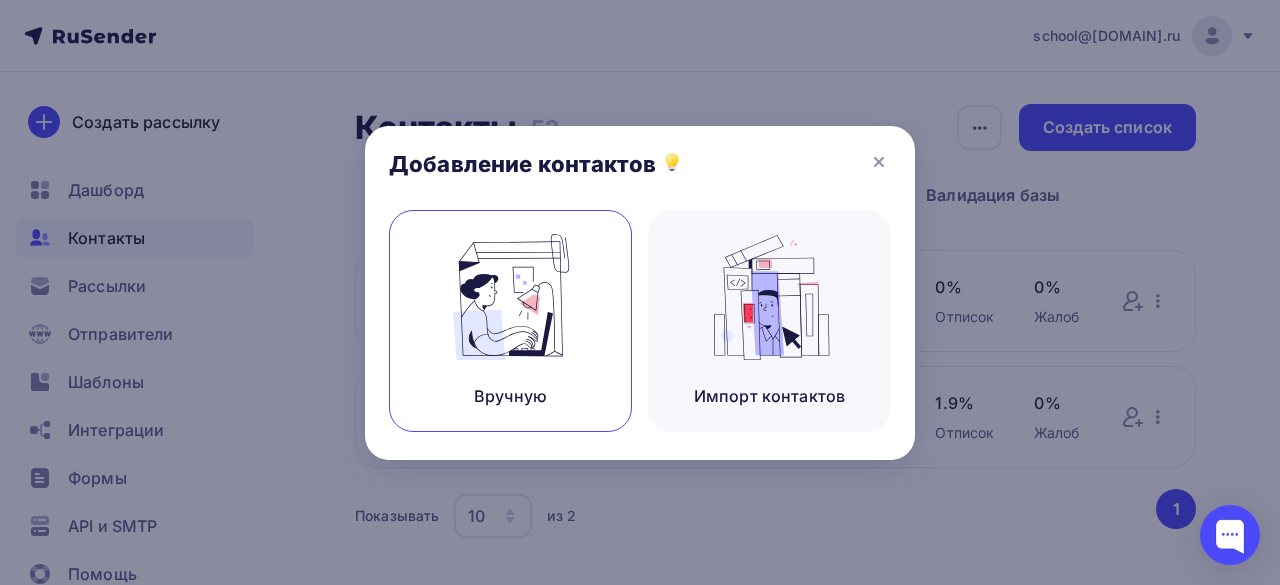 click at bounding box center [511, 297] 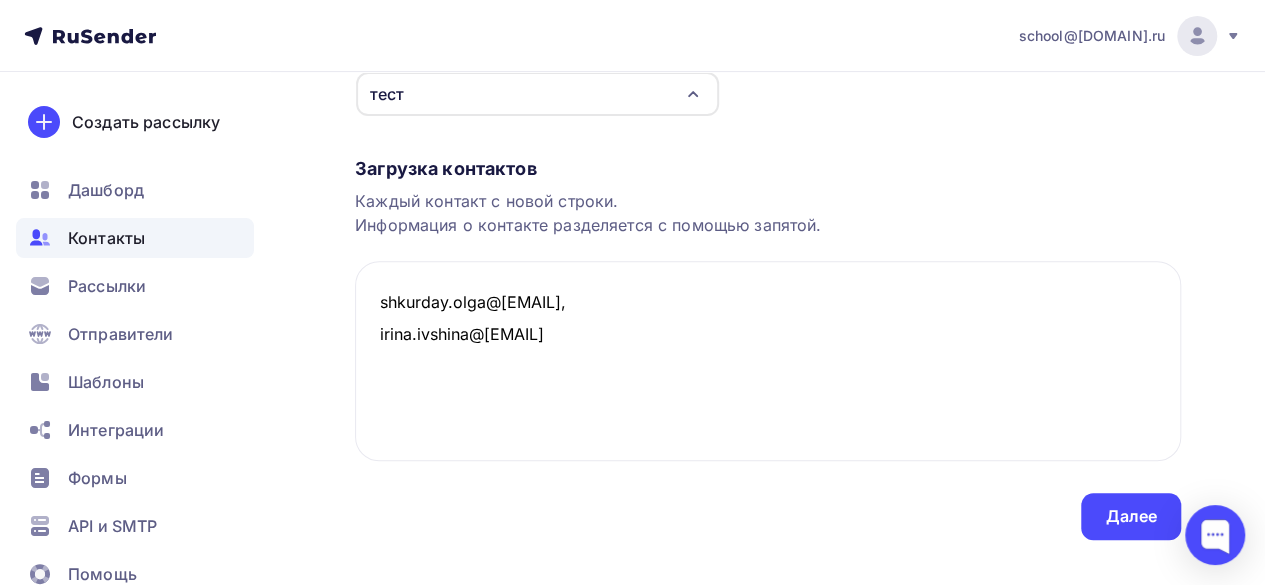 scroll, scrollTop: 294, scrollLeft: 0, axis: vertical 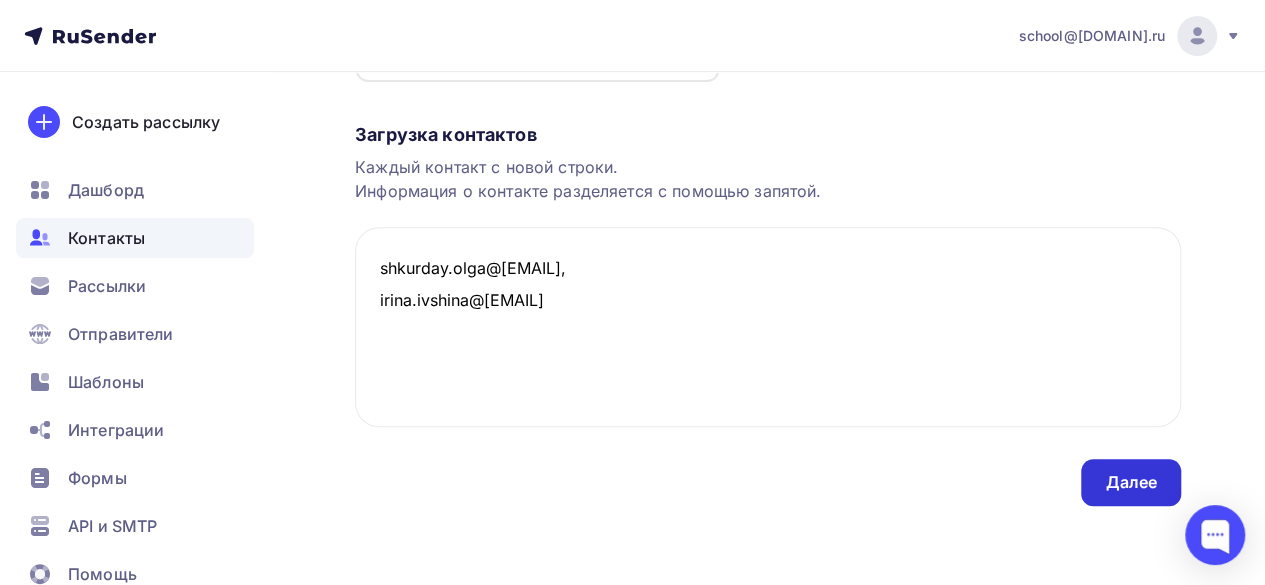 type on "shkurday.olga@[EMAIL],
irina.ivshina@[EMAIL]" 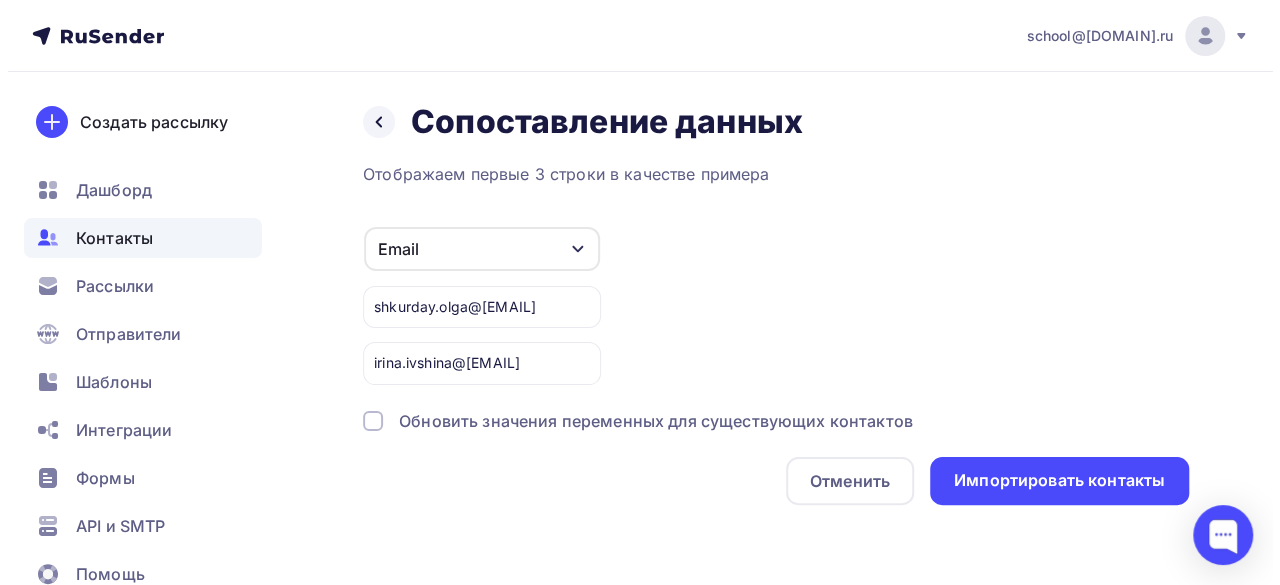 scroll, scrollTop: 0, scrollLeft: 0, axis: both 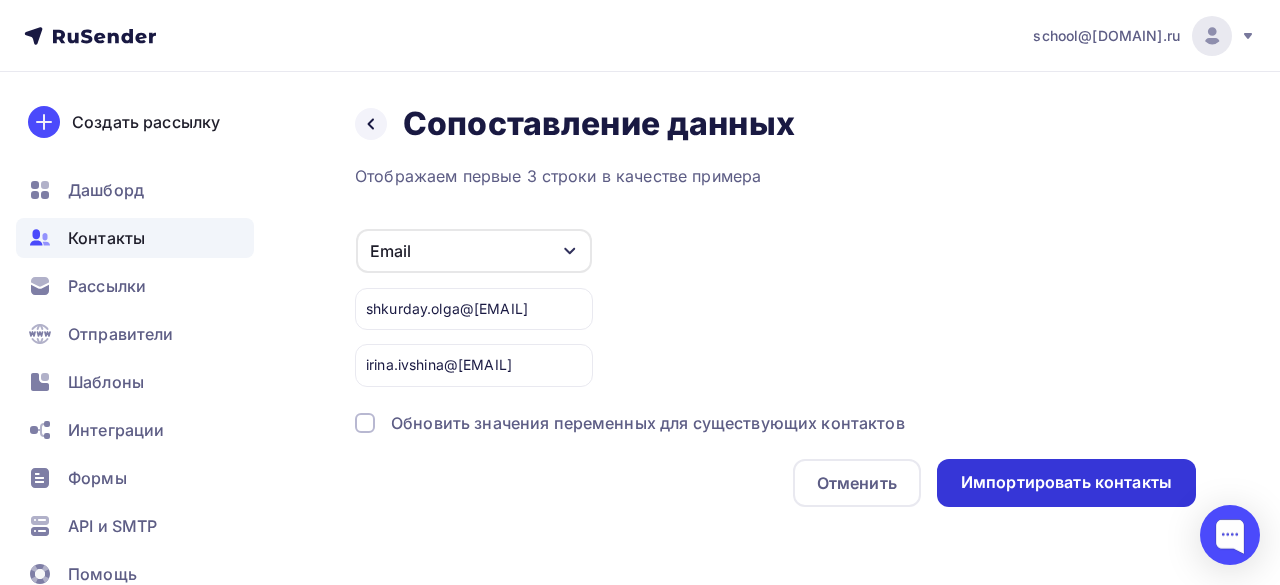 click on "Импортировать контакты" at bounding box center (1066, 483) 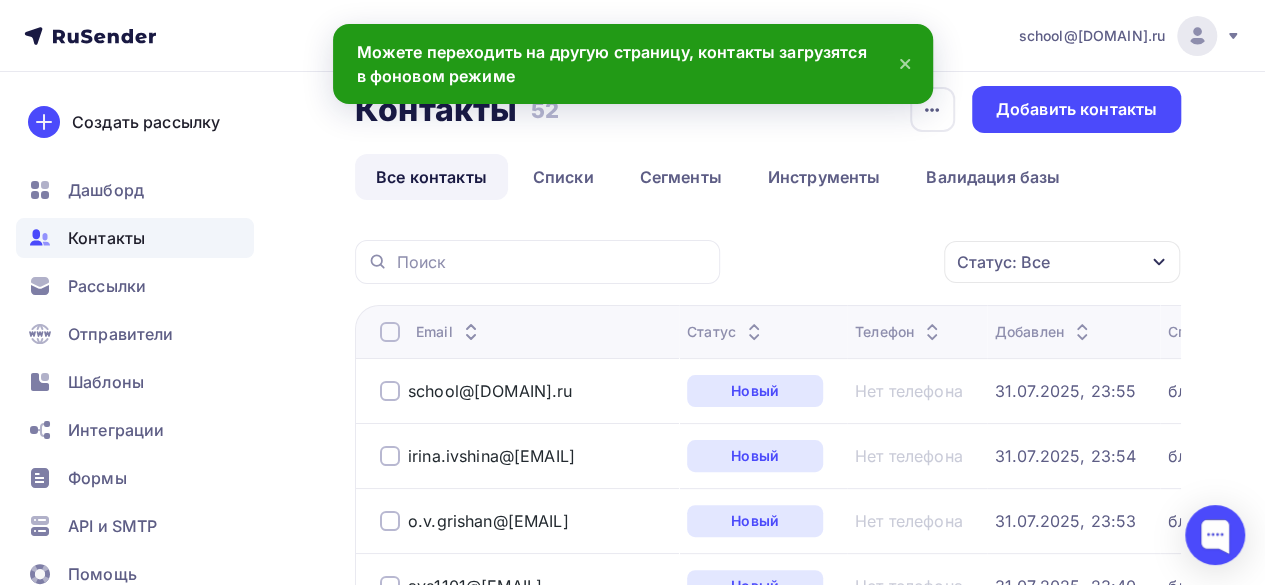 scroll, scrollTop: 0, scrollLeft: 0, axis: both 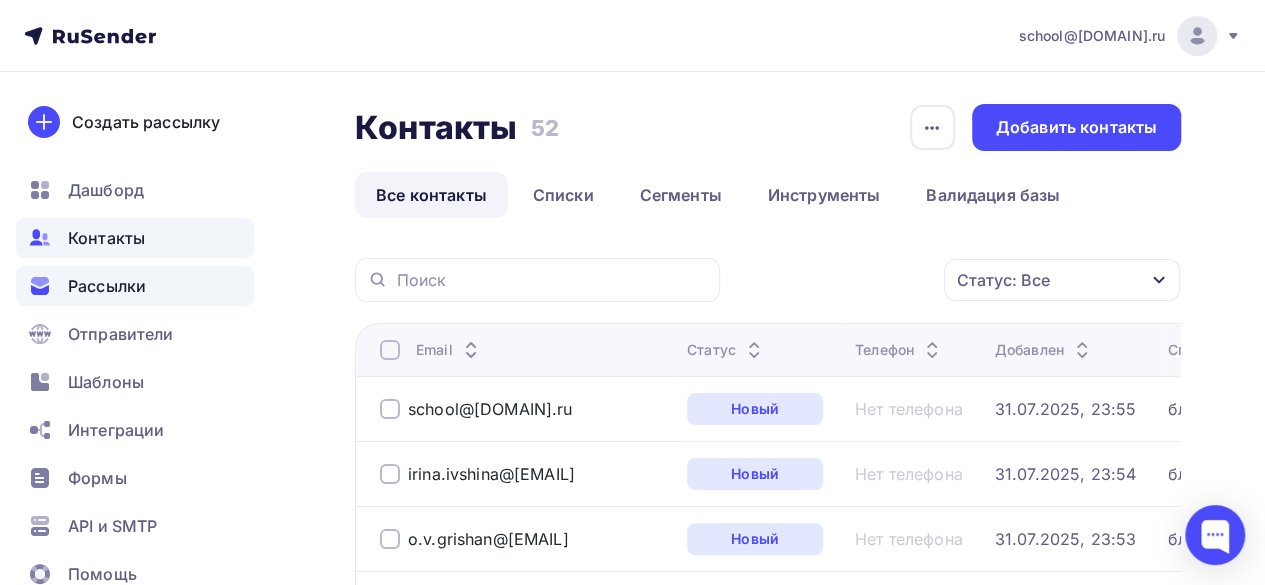 click on "Рассылки" at bounding box center [107, 286] 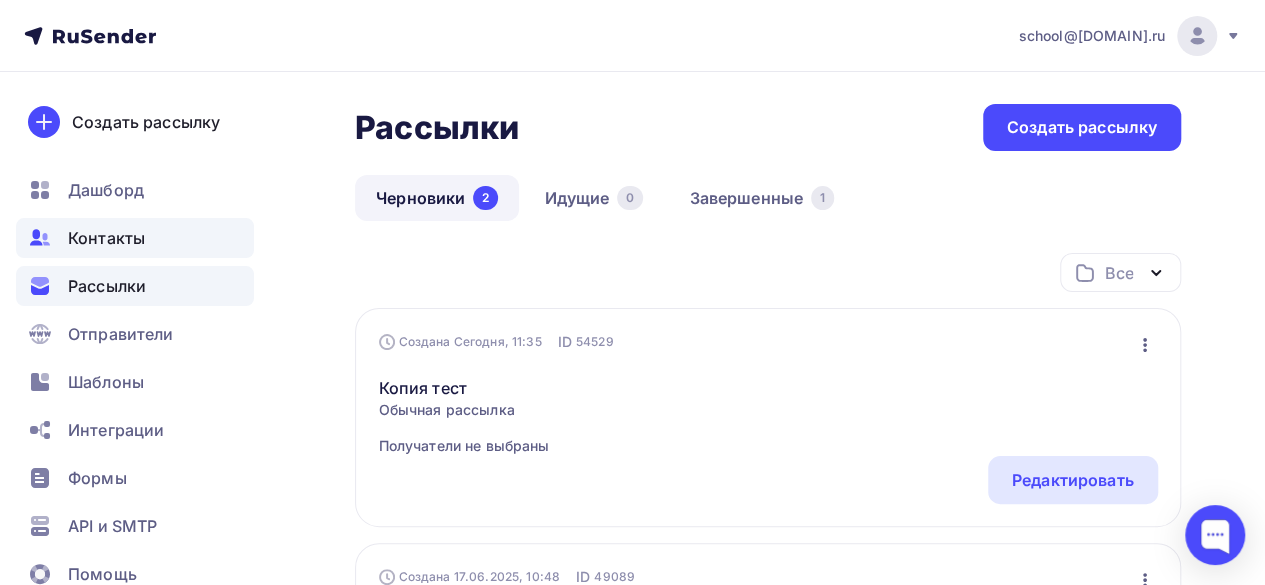 click on "Контакты" at bounding box center (106, 238) 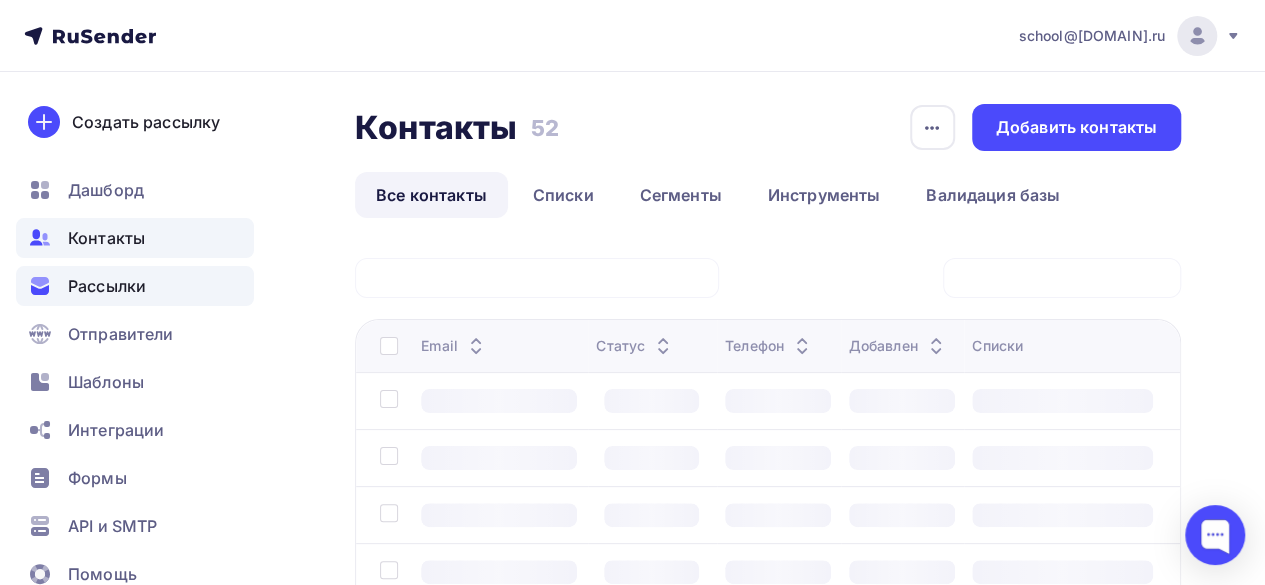 click on "Рассылки" at bounding box center [107, 286] 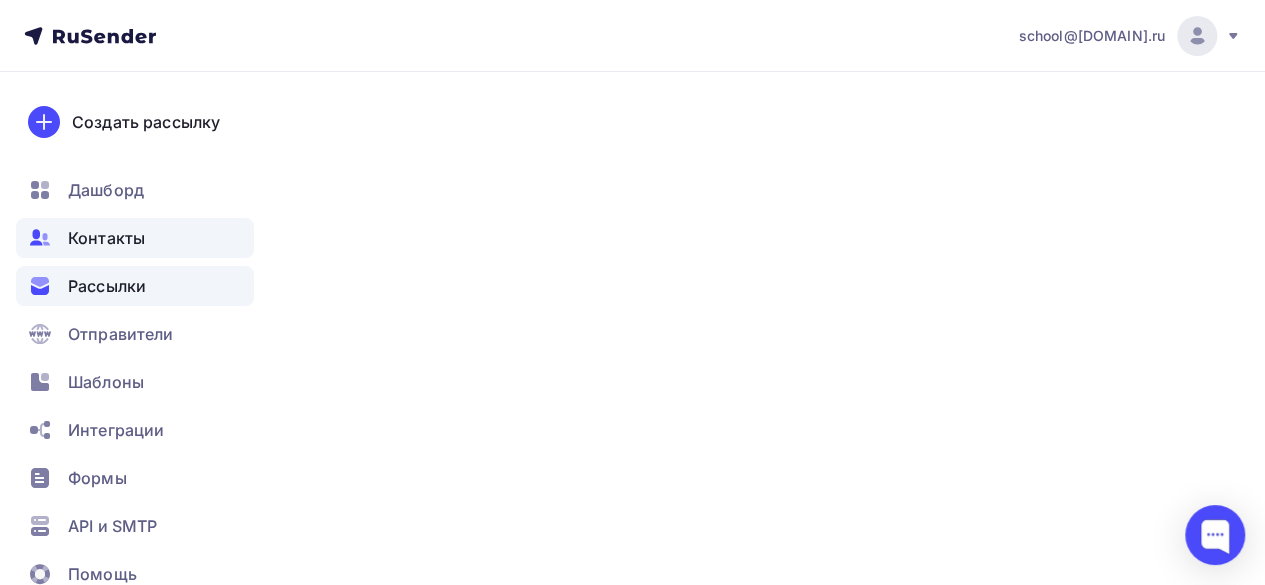 click on "Контакты" at bounding box center [106, 238] 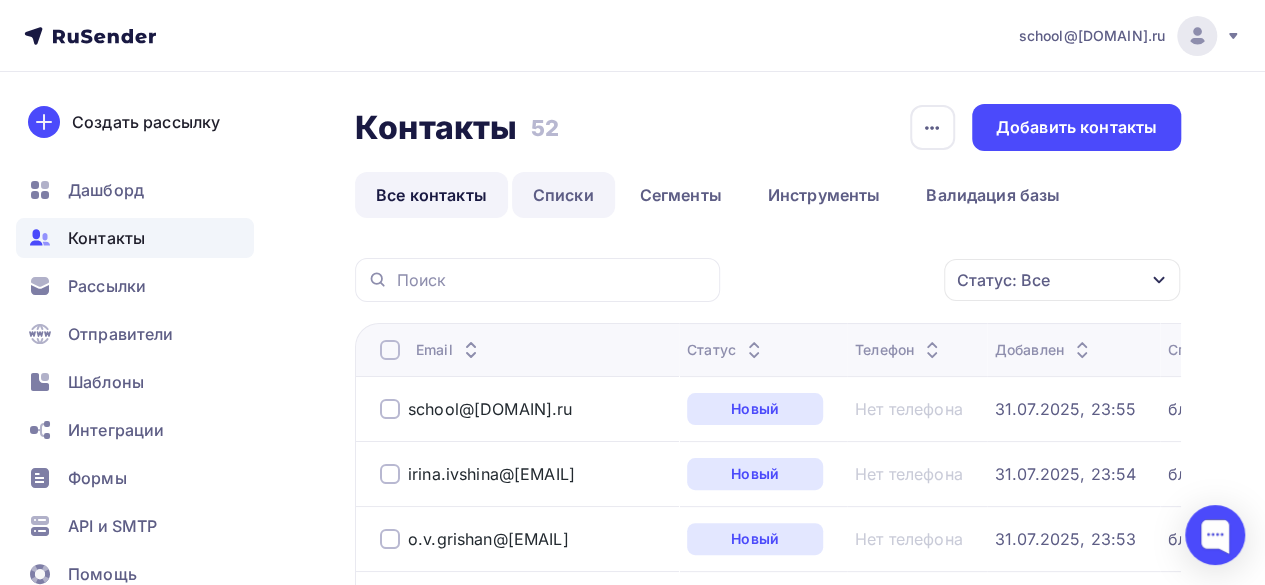 click on "Списки" at bounding box center [563, 195] 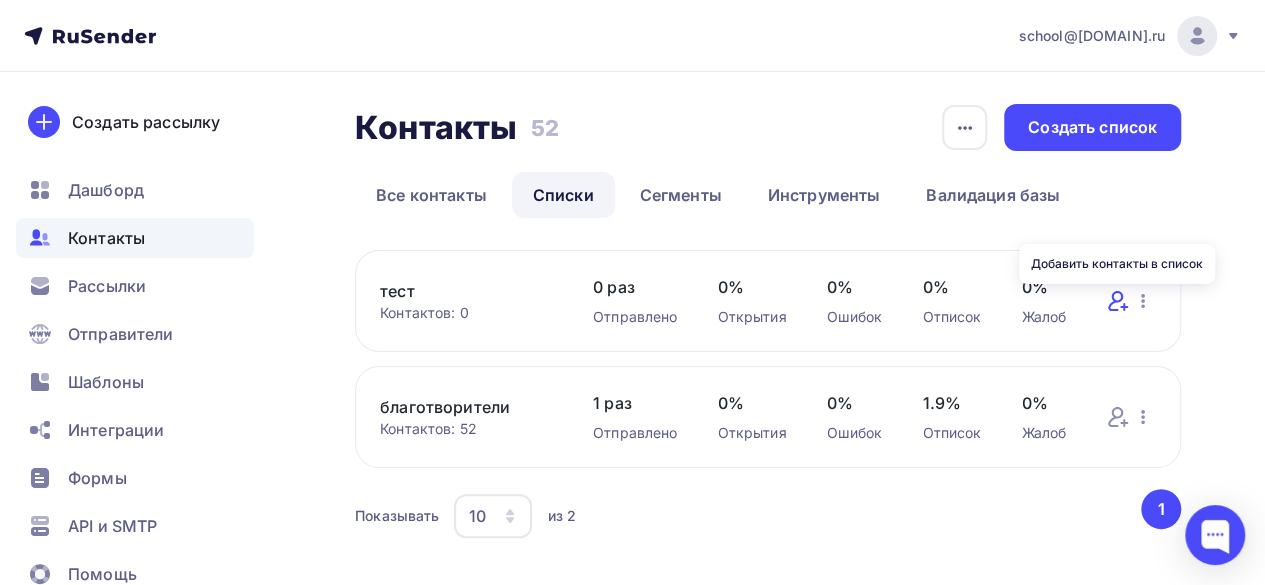 click 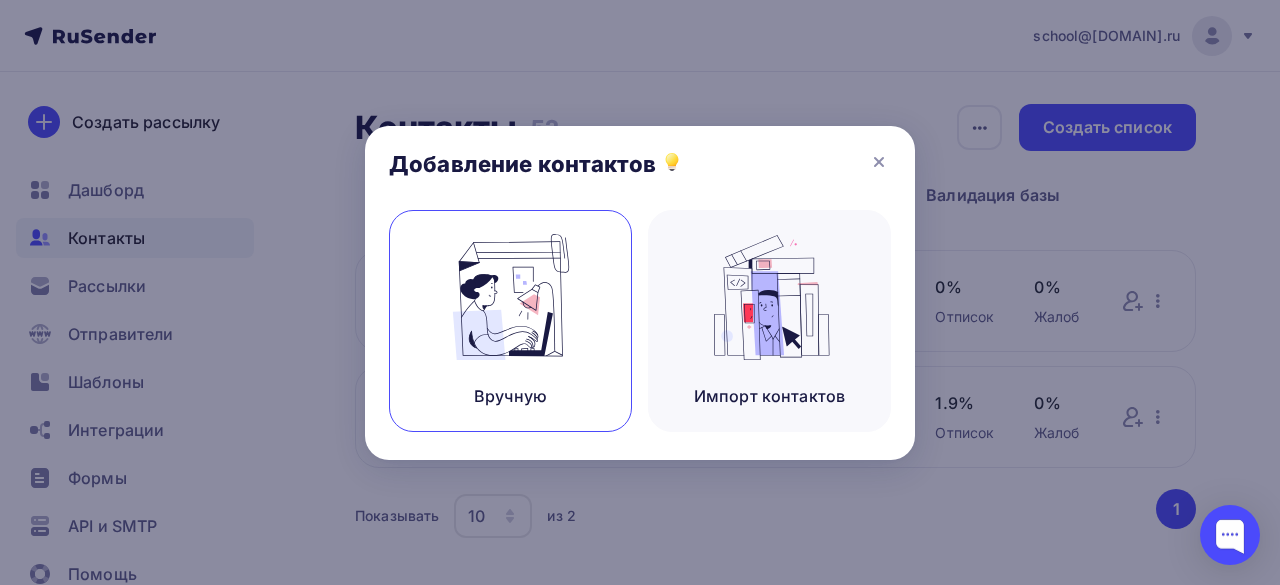 click on "Вручную" at bounding box center [510, 321] 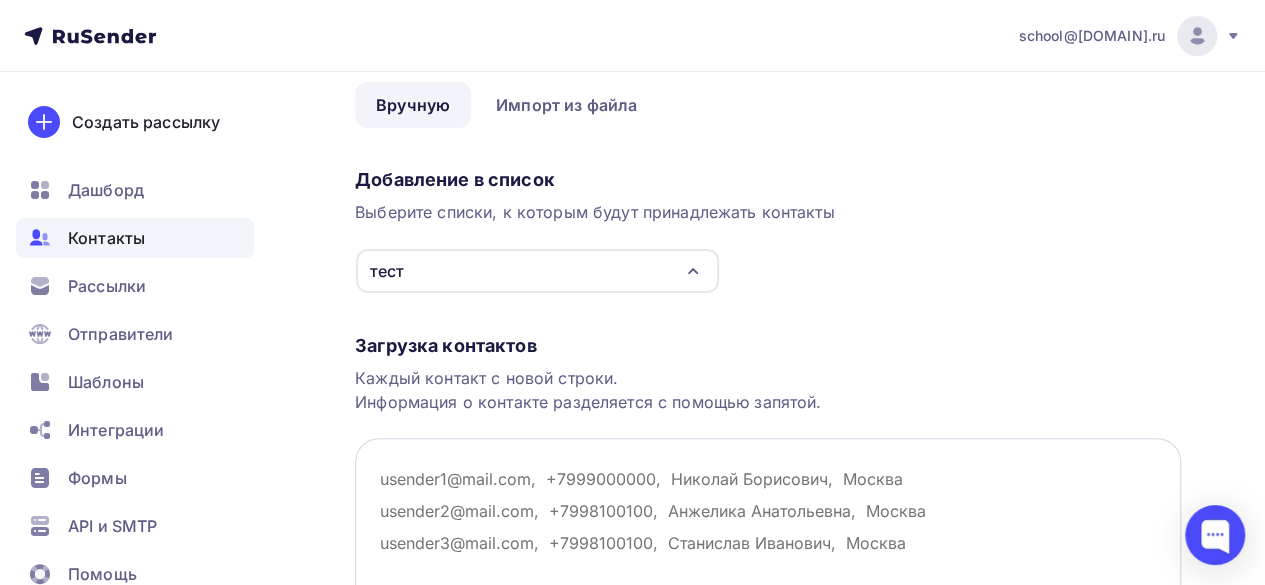 scroll, scrollTop: 0, scrollLeft: 0, axis: both 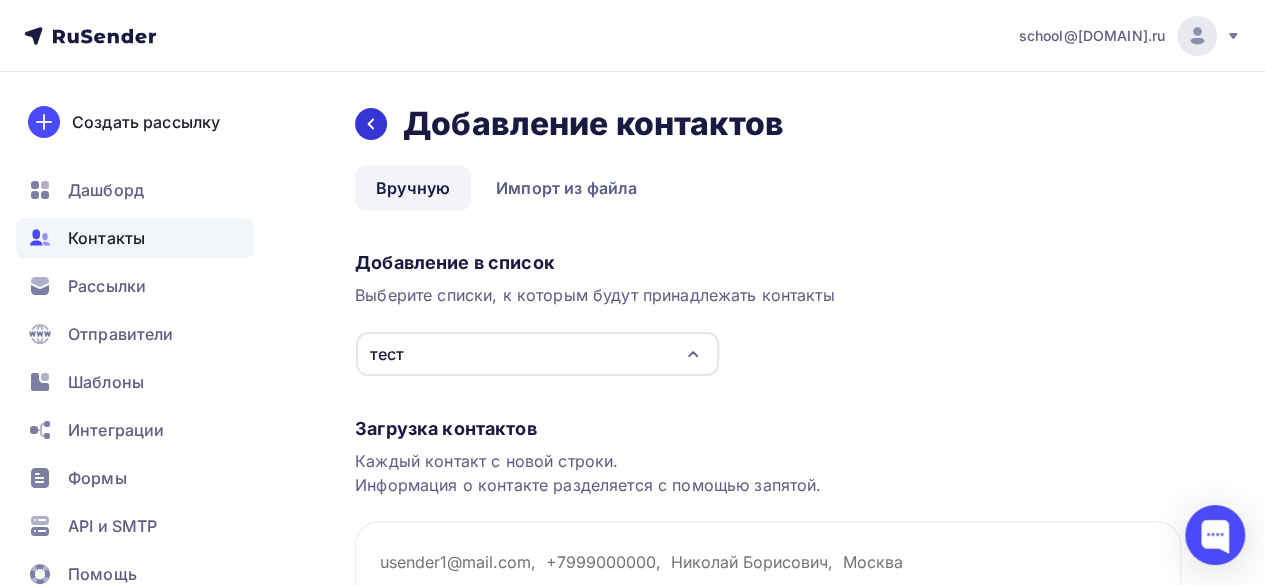 click 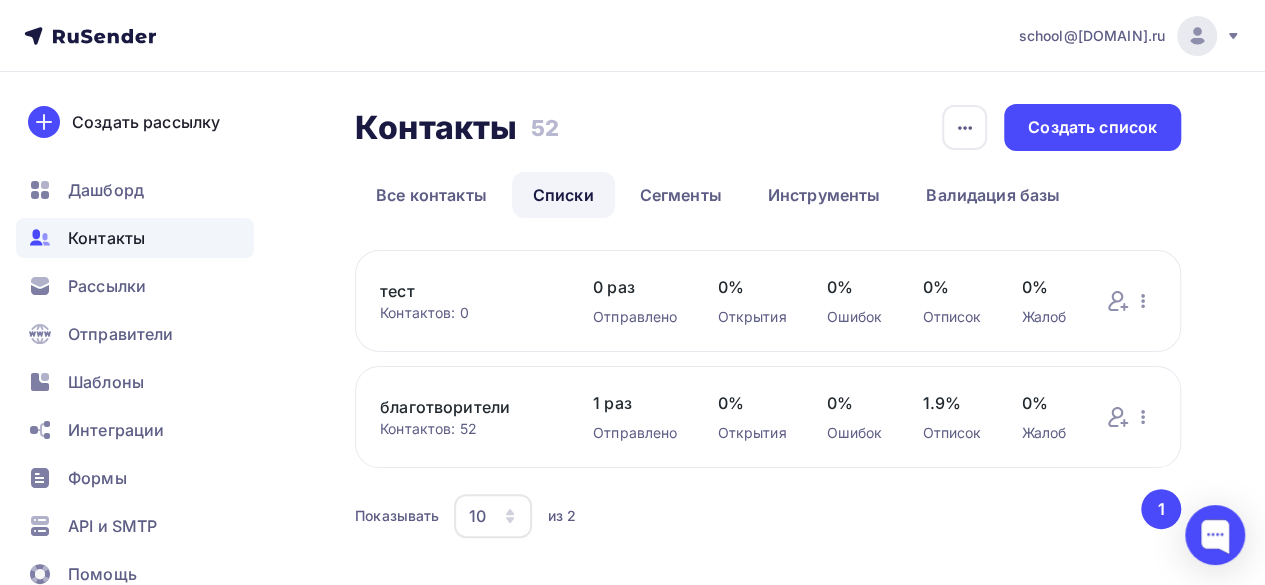 click on "благотворители" at bounding box center (466, 407) 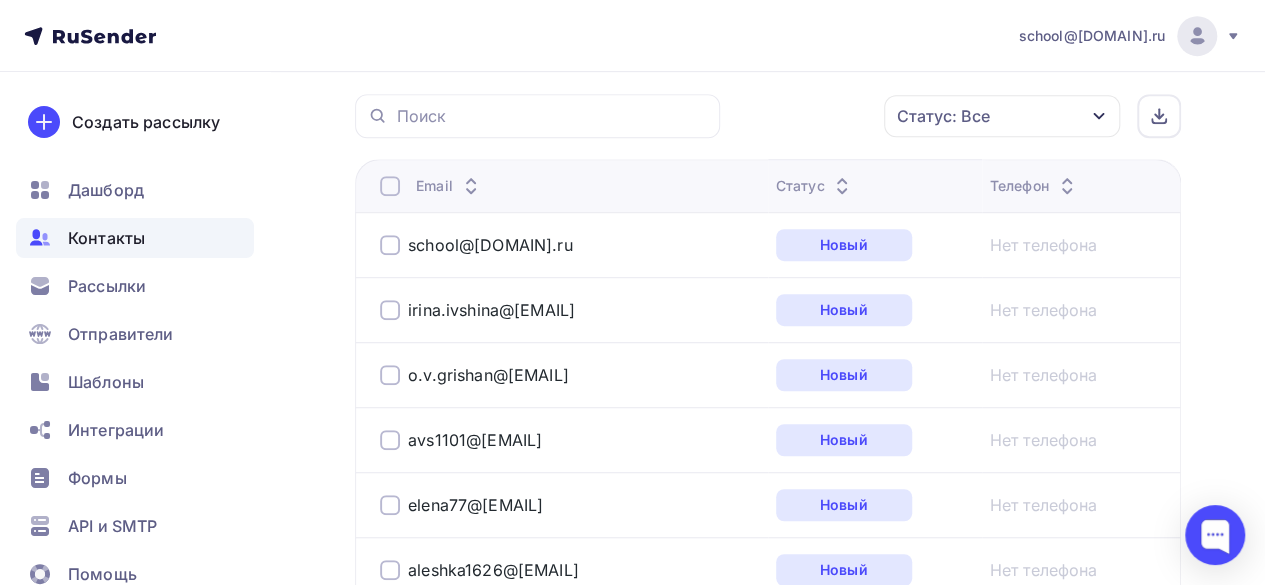 scroll, scrollTop: 500, scrollLeft: 0, axis: vertical 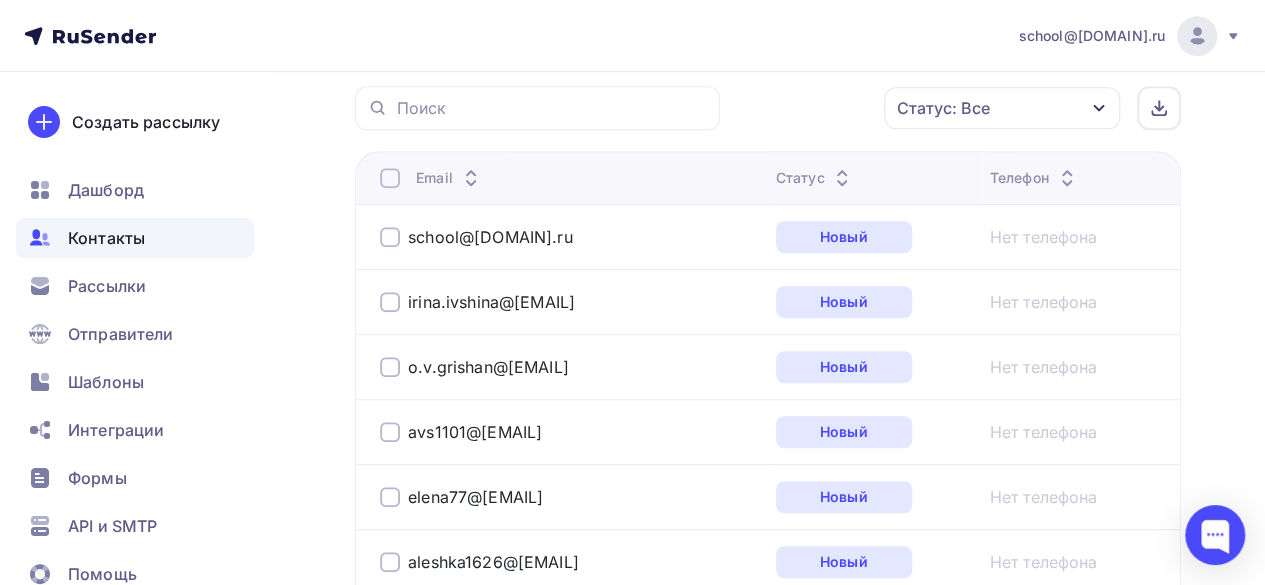click at bounding box center (390, 302) 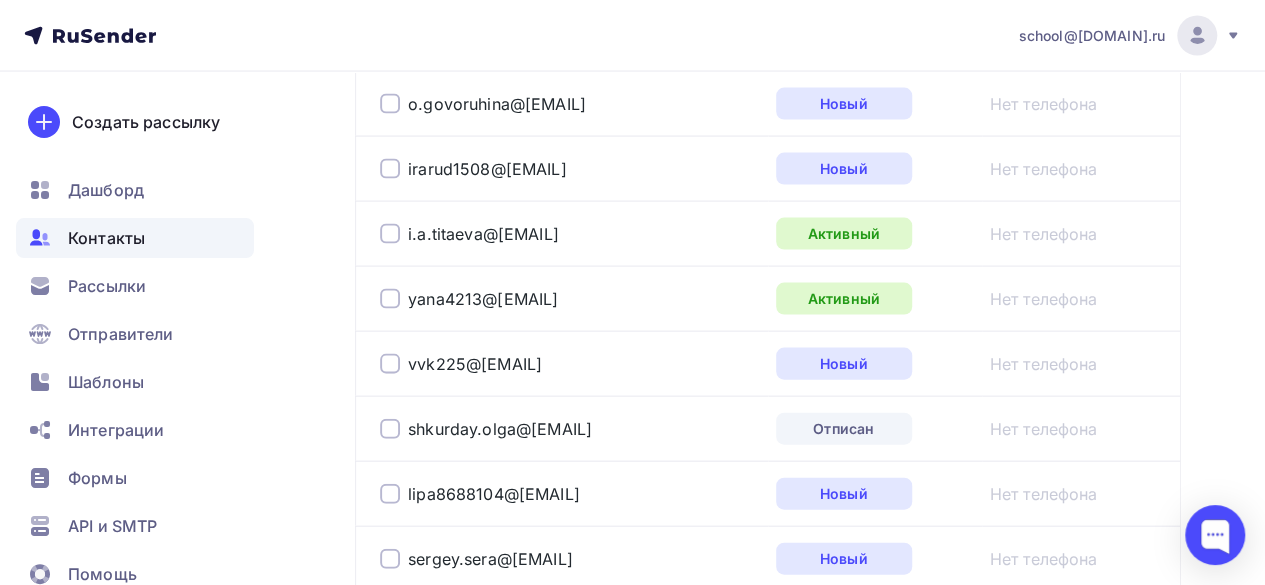scroll, scrollTop: 2000, scrollLeft: 0, axis: vertical 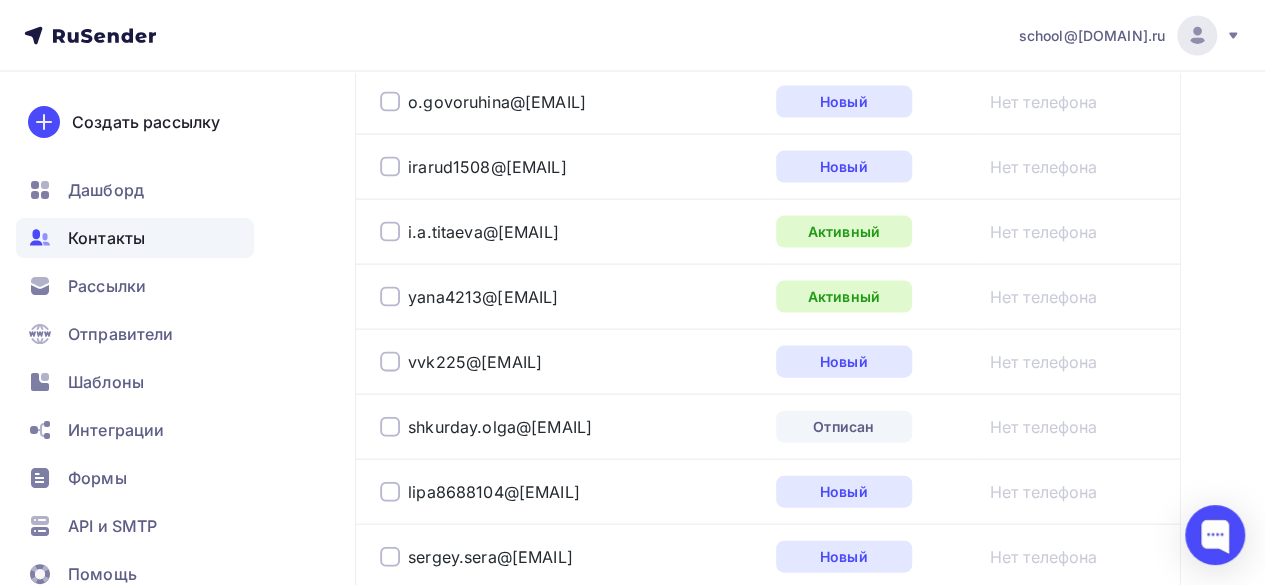 click at bounding box center [390, 427] 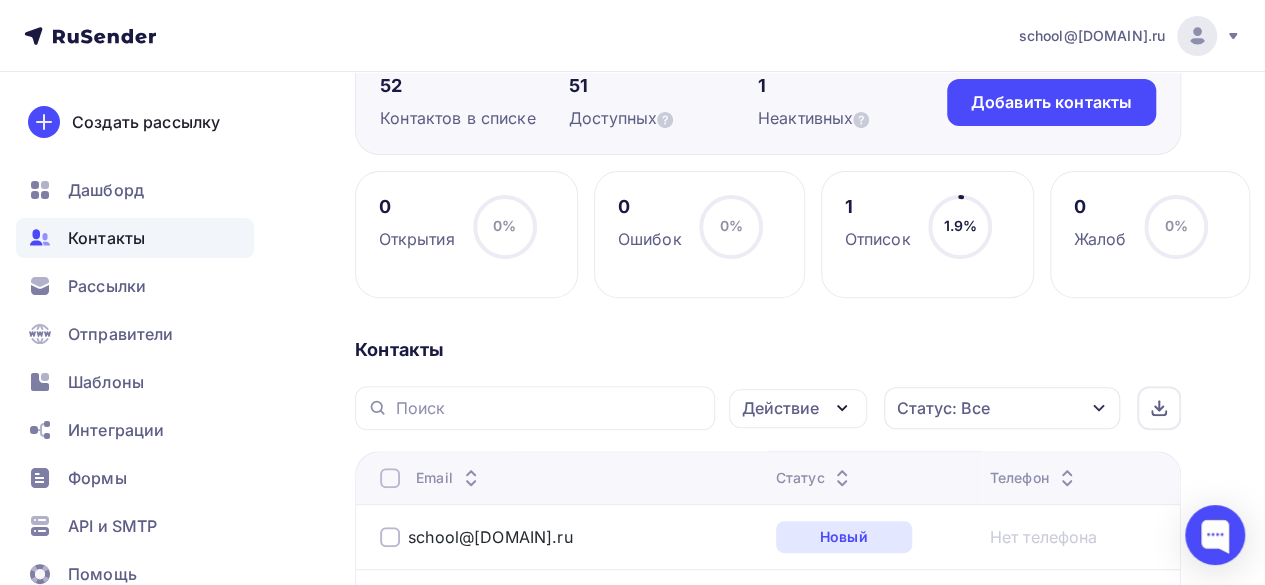 scroll, scrollTop: 300, scrollLeft: 0, axis: vertical 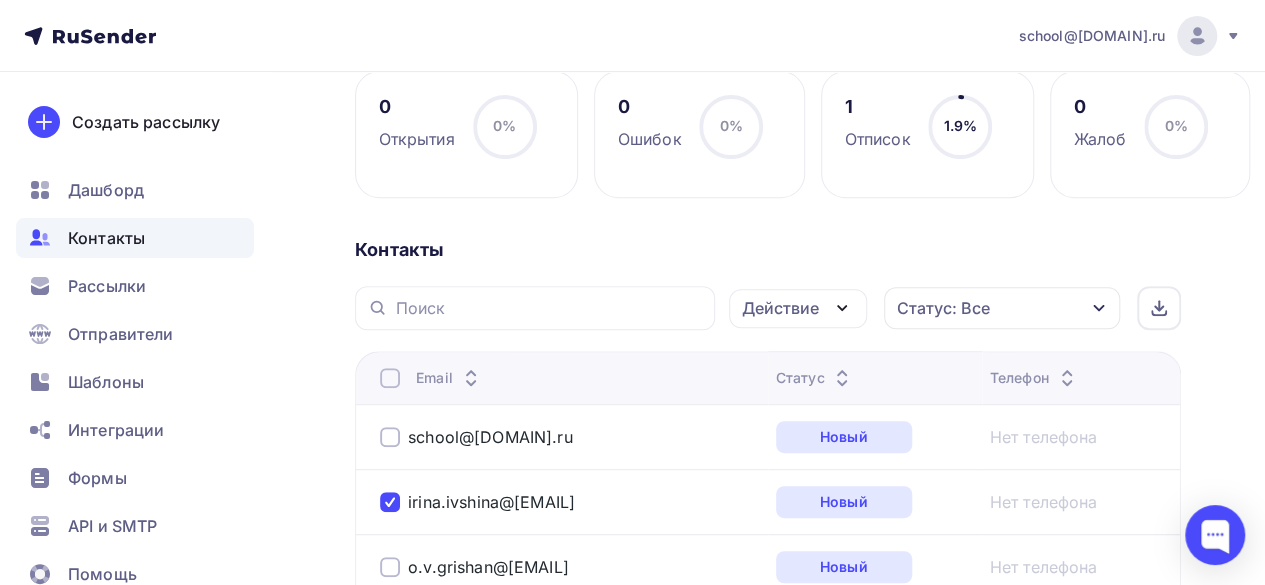 click 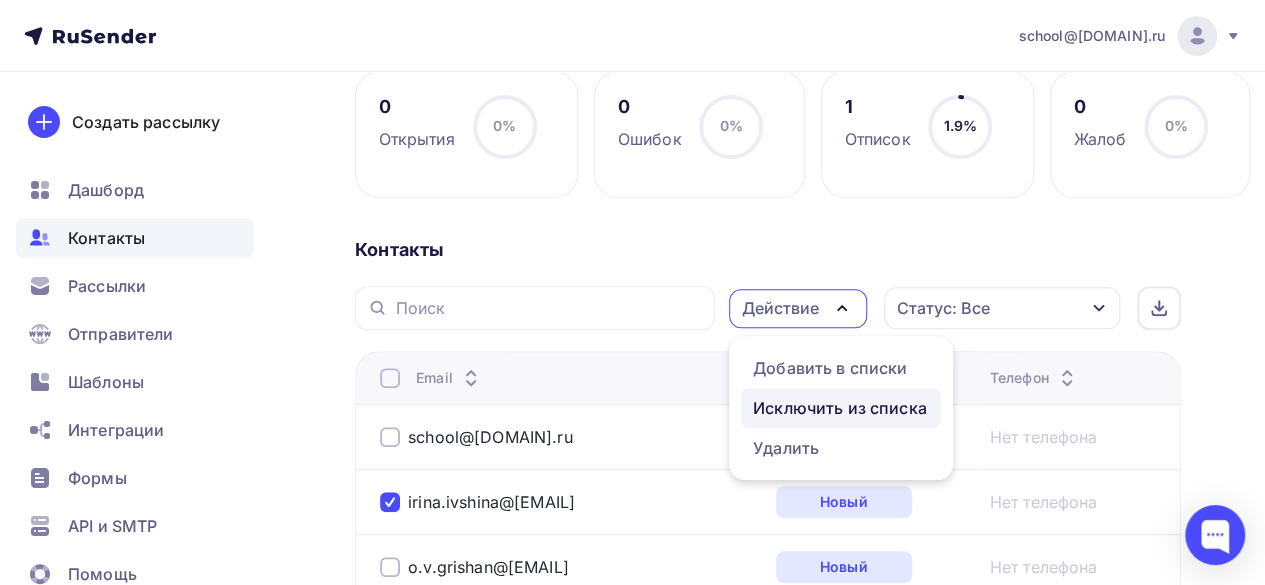 click on "Исключить из списка" at bounding box center [840, 408] 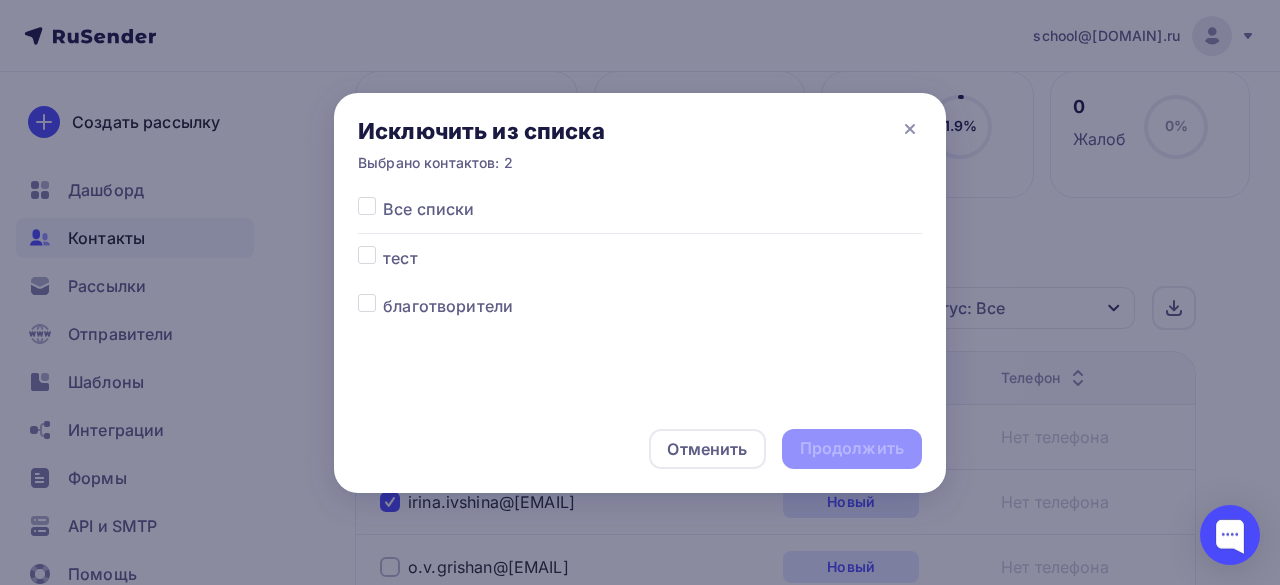 click at bounding box center (383, 294) 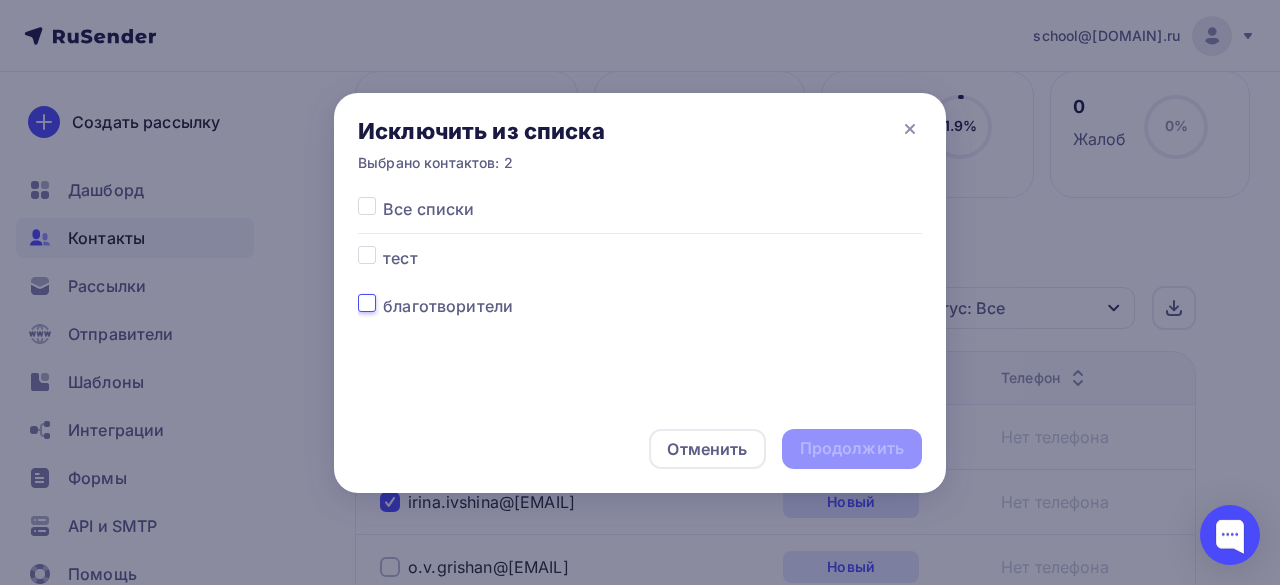 click at bounding box center [367, 303] 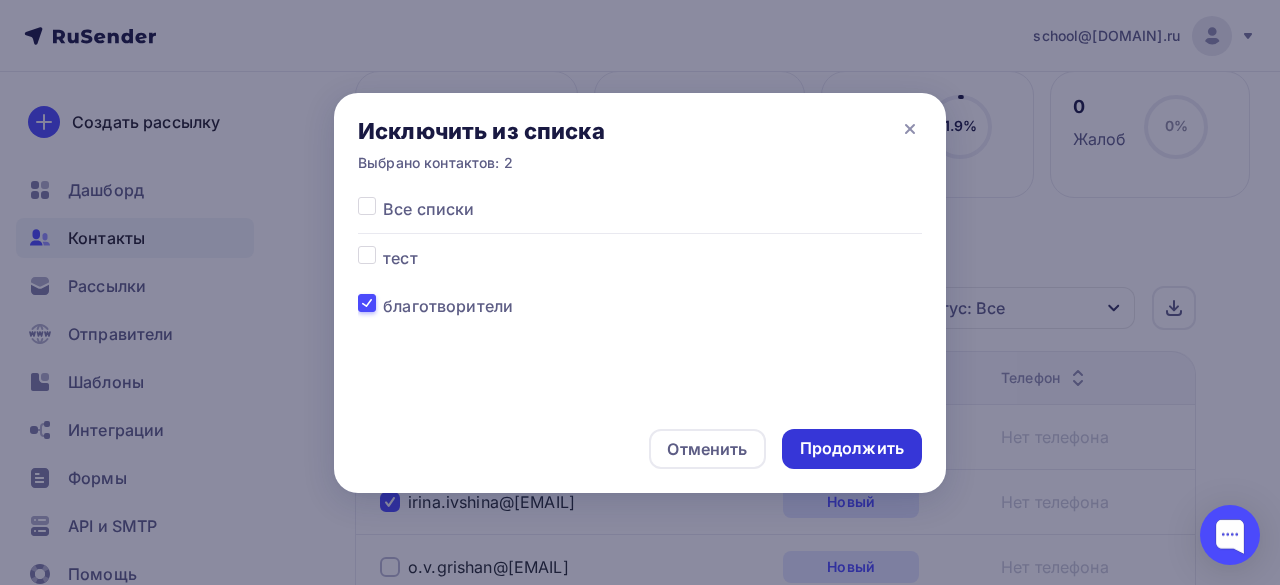 click on "Продолжить" at bounding box center [852, 448] 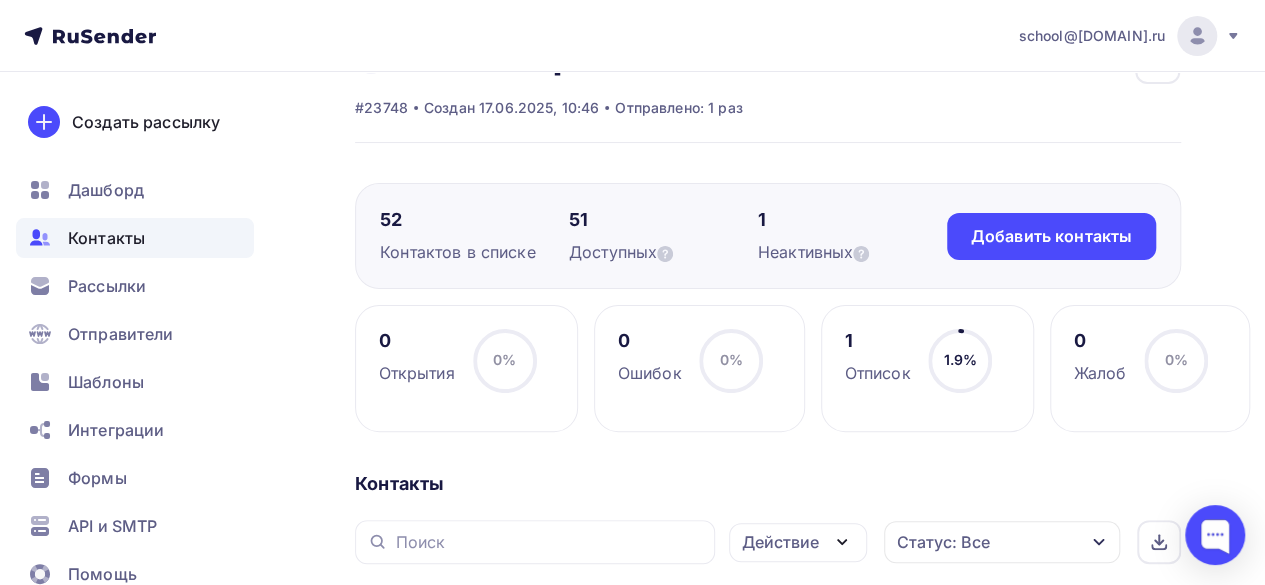 scroll, scrollTop: 0, scrollLeft: 0, axis: both 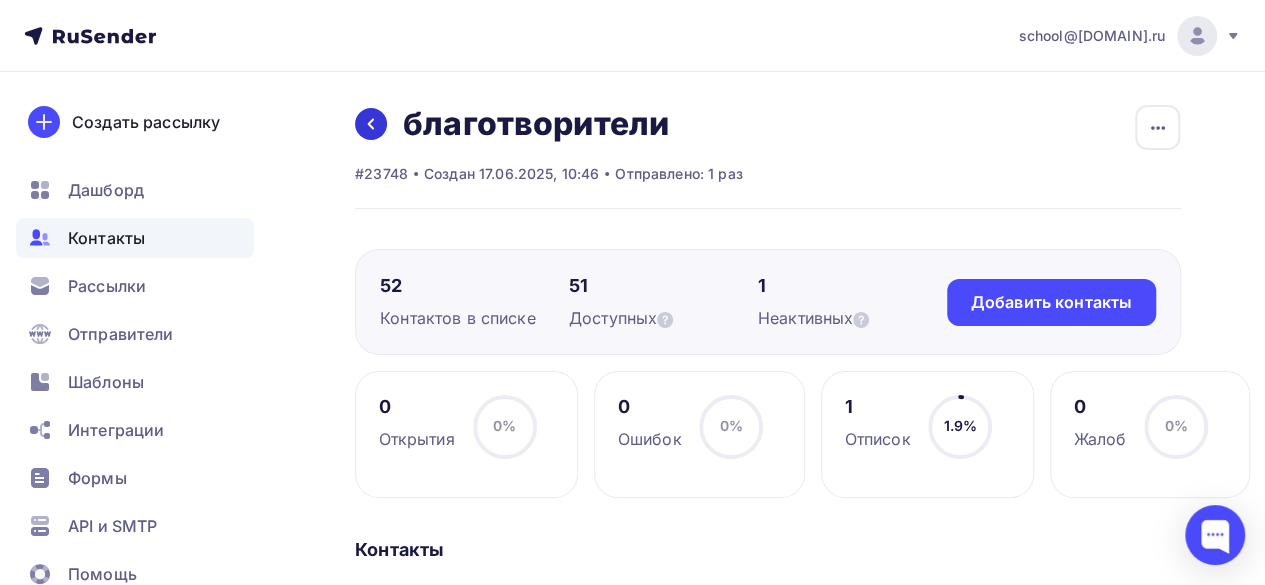 click 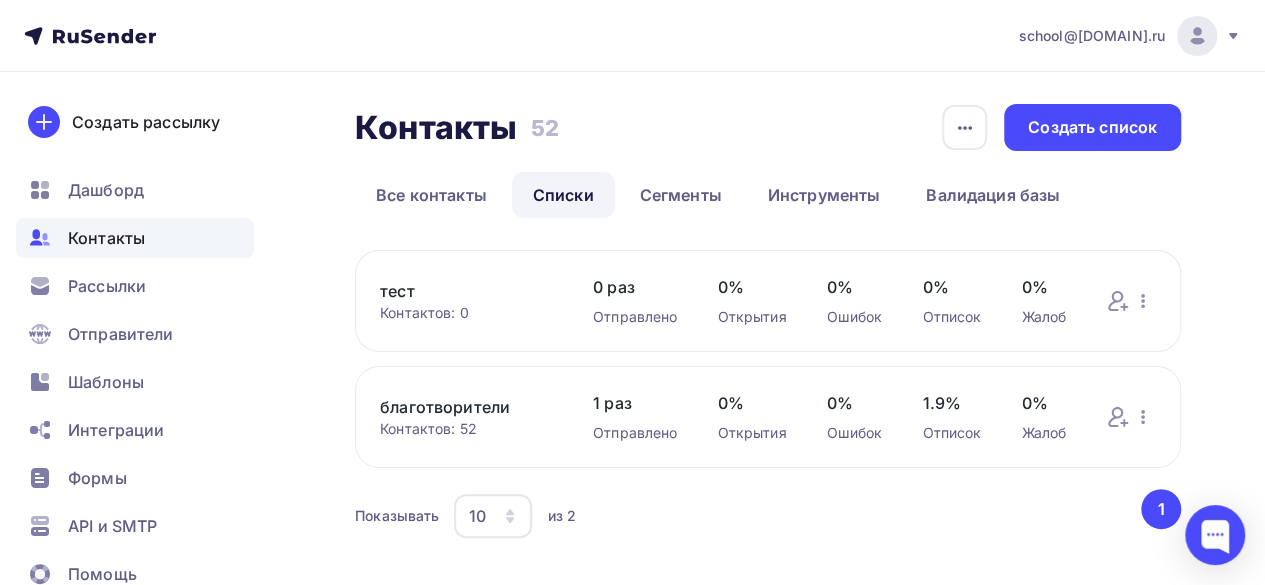 click on "Контактов: 0" at bounding box center (466, 313) 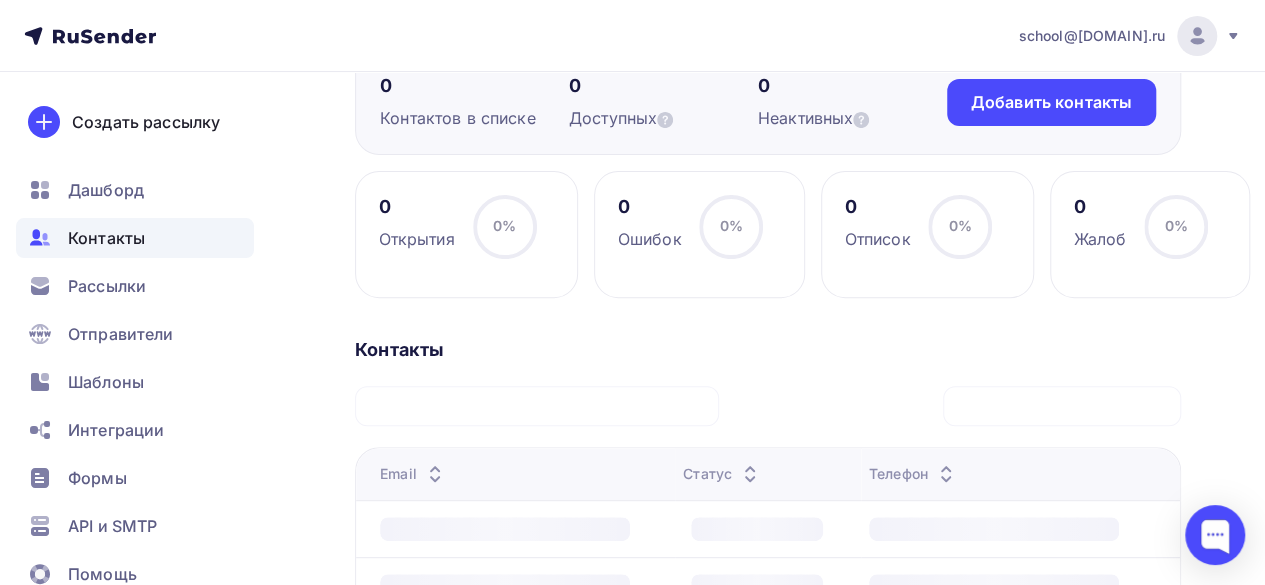 scroll, scrollTop: 400, scrollLeft: 0, axis: vertical 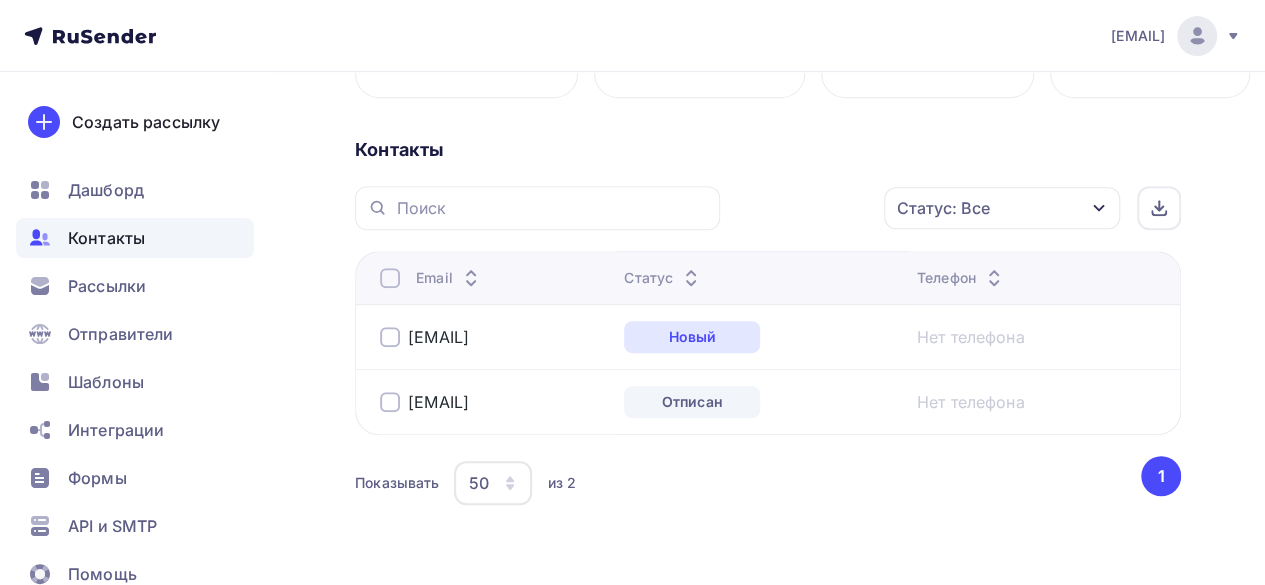 click at bounding box center [390, 337] 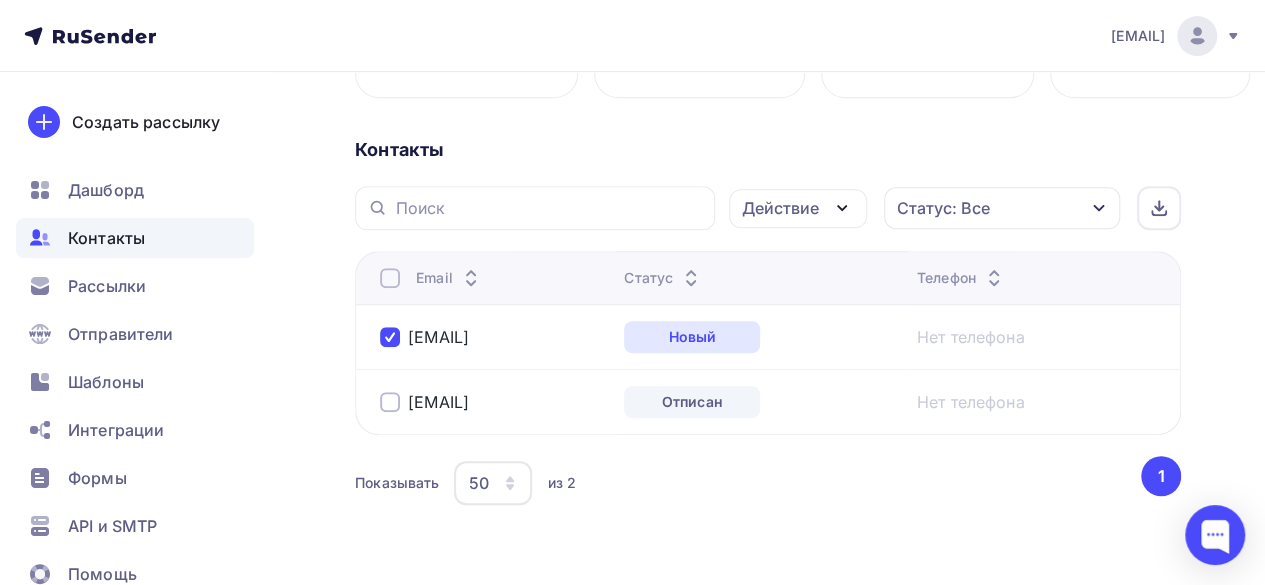 click at bounding box center (390, 402) 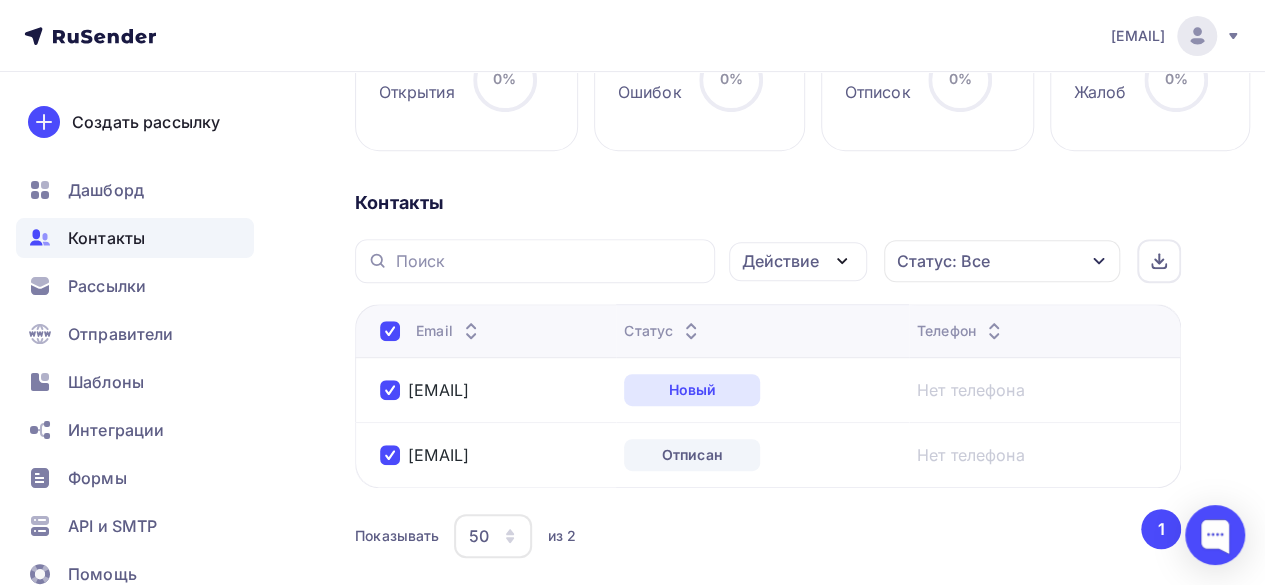 scroll, scrollTop: 252, scrollLeft: 0, axis: vertical 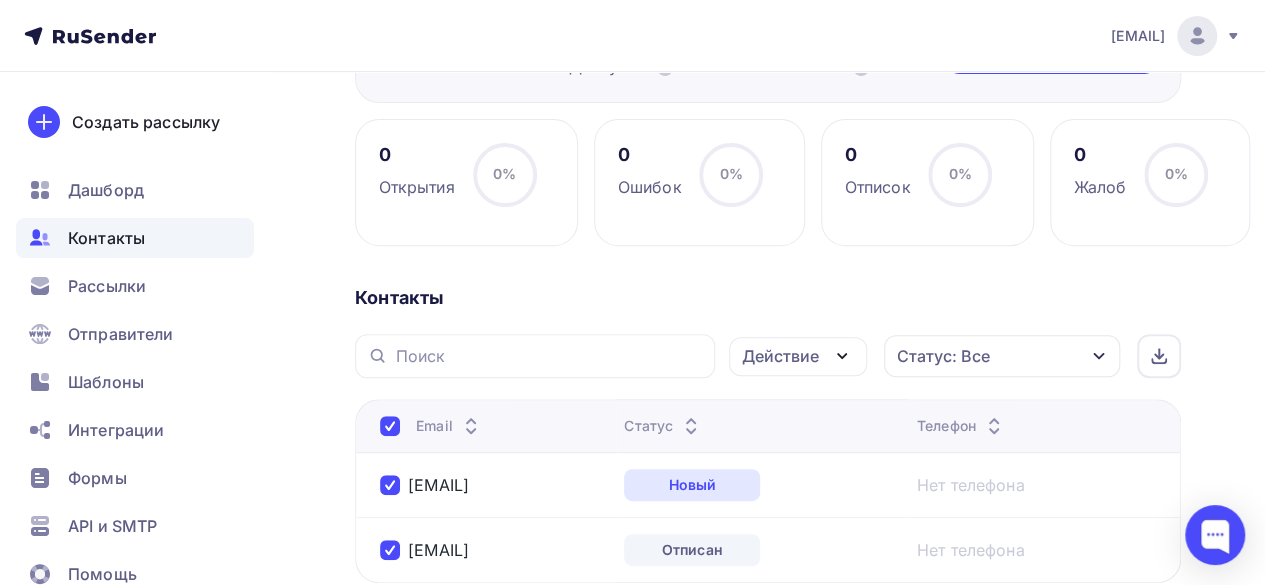 click 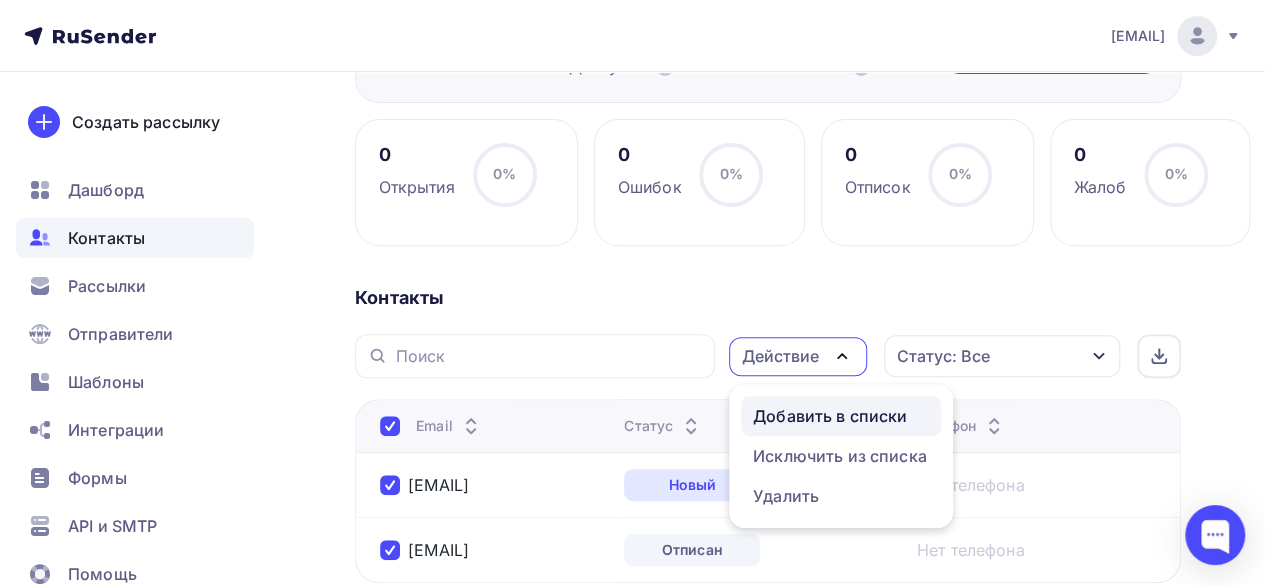 click on "Добавить в списки" at bounding box center (830, 416) 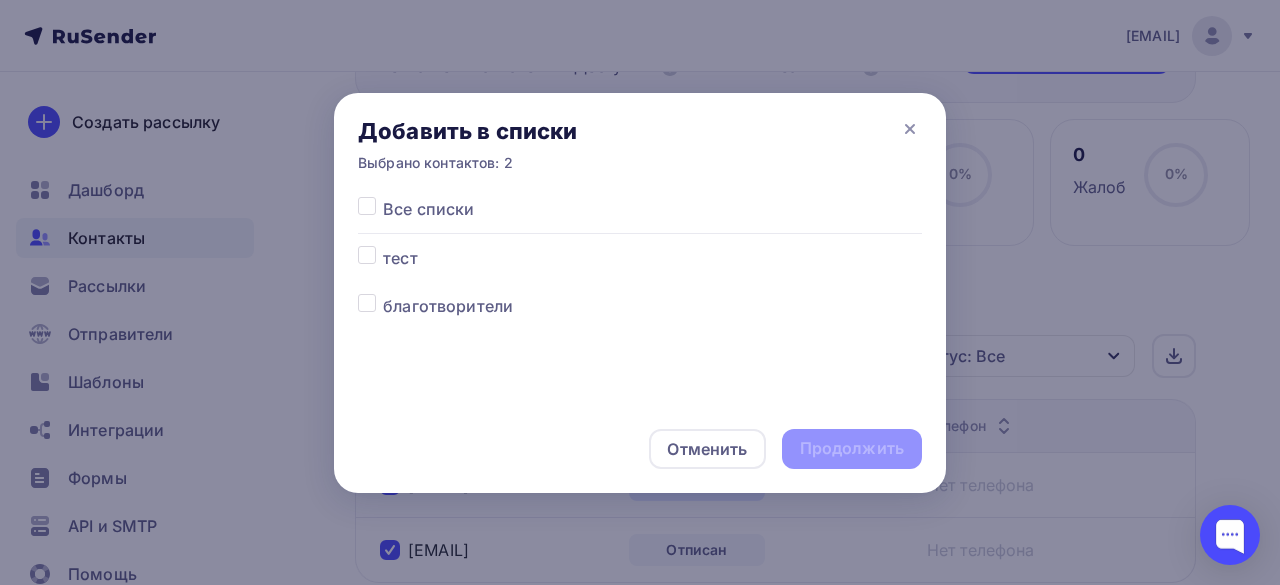 click at bounding box center (383, 246) 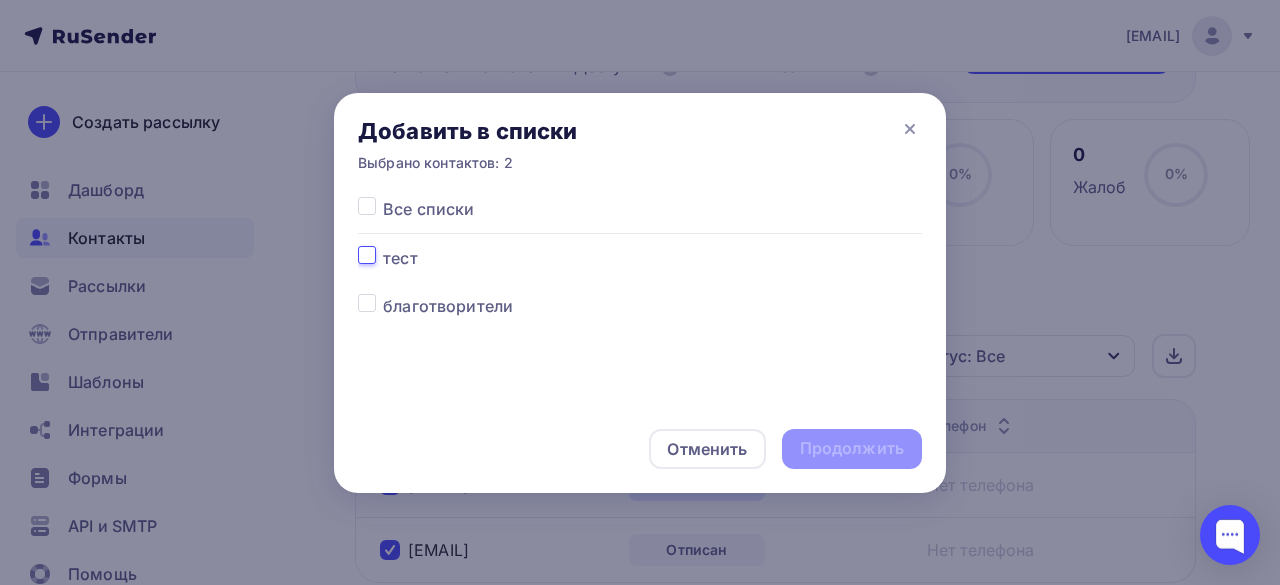 click at bounding box center (367, 255) 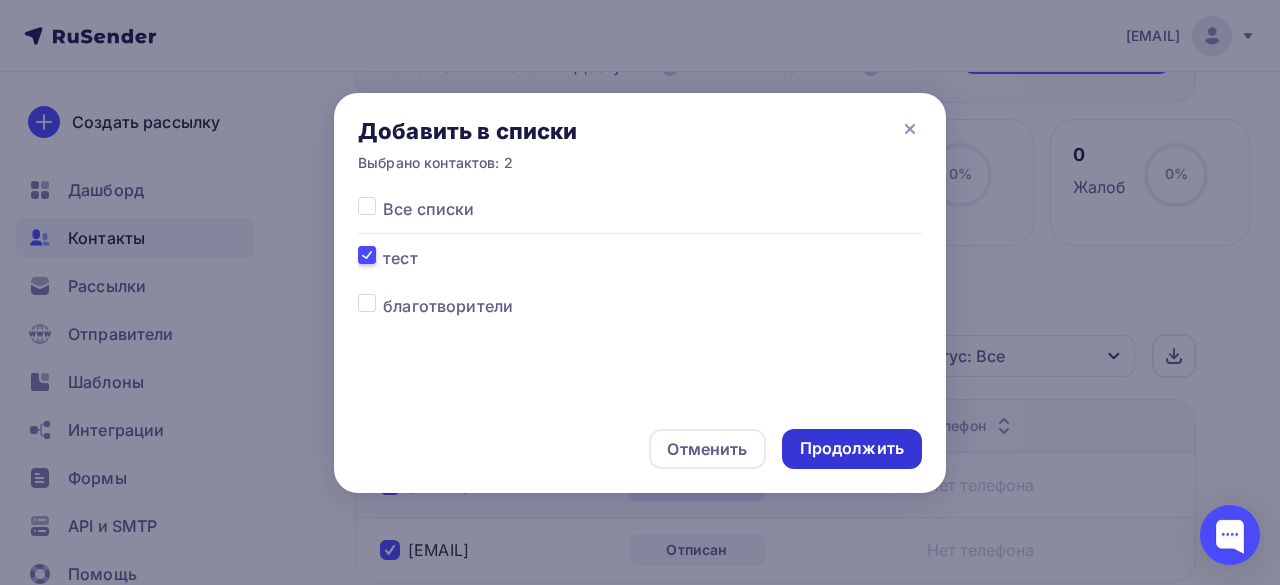 click on "Продолжить" at bounding box center [852, 448] 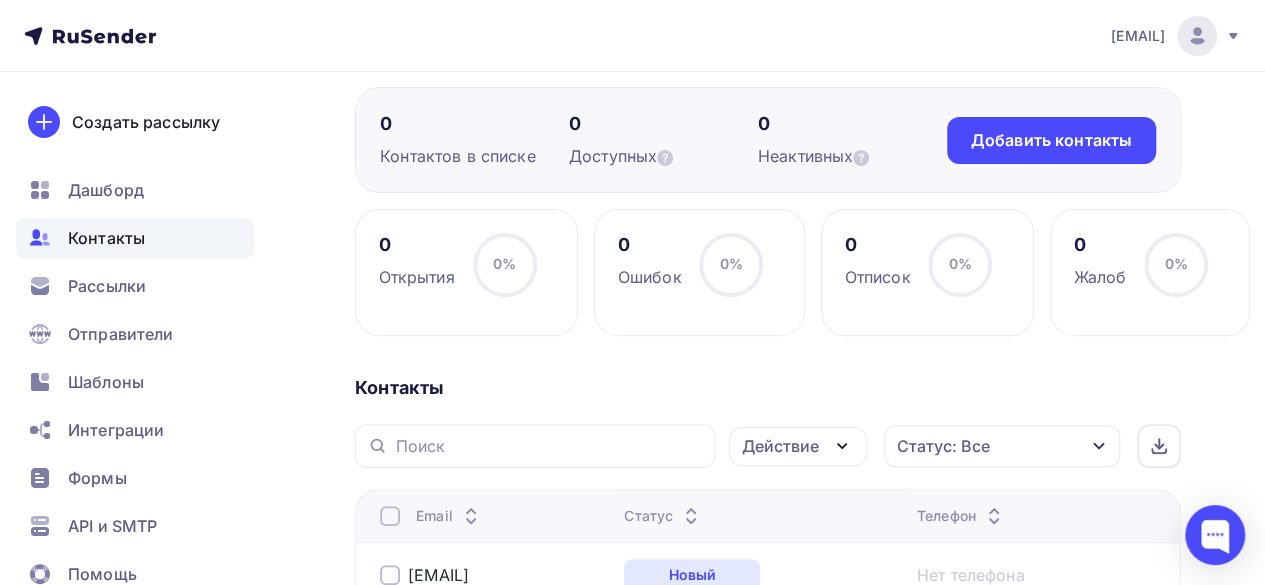 scroll, scrollTop: 400, scrollLeft: 0, axis: vertical 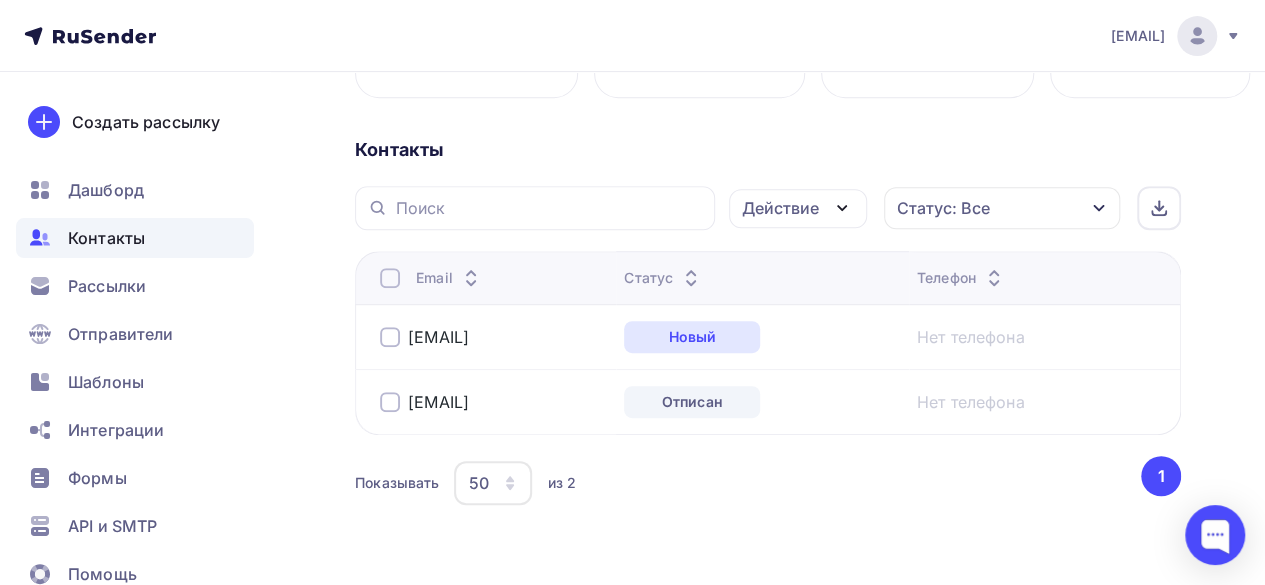 click at bounding box center [390, 337] 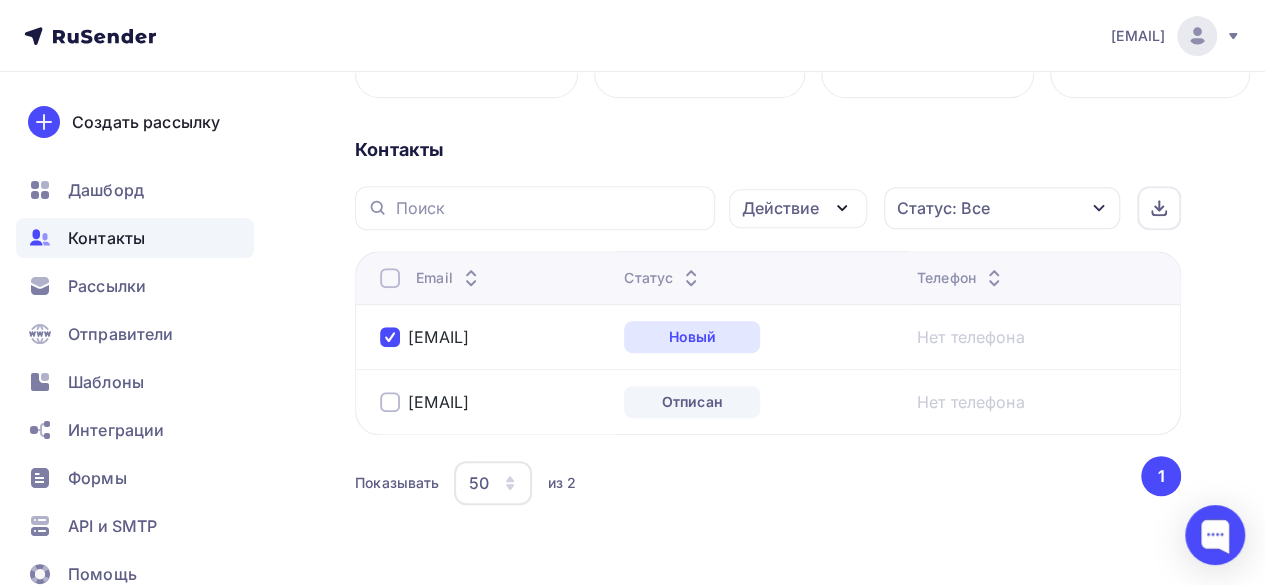 click at bounding box center [390, 402] 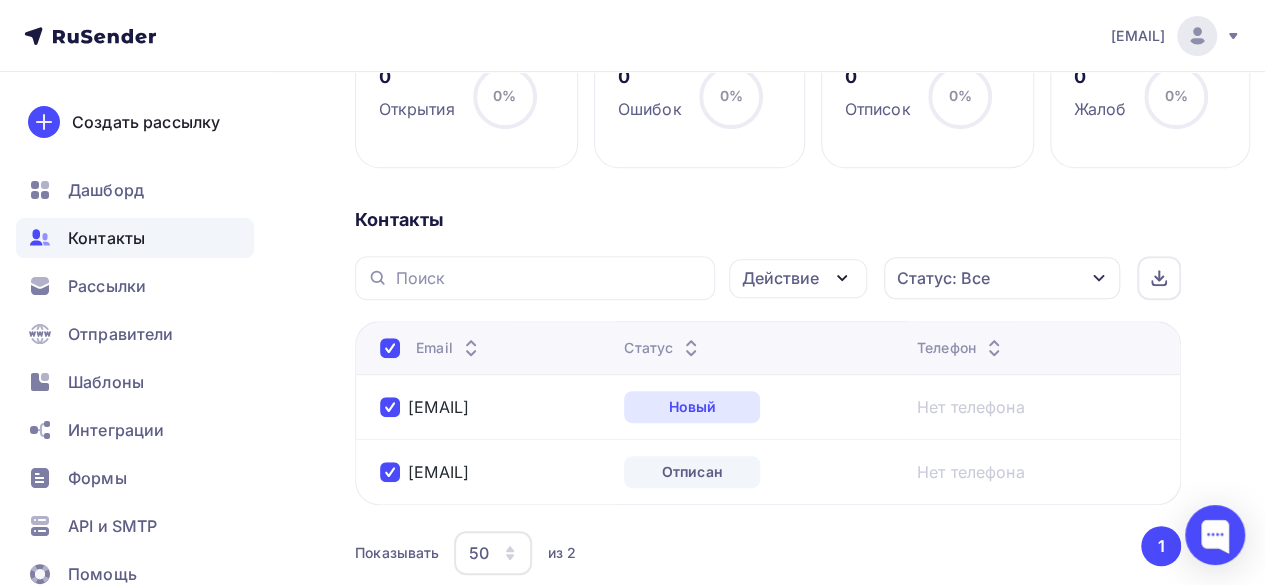 scroll, scrollTop: 300, scrollLeft: 0, axis: vertical 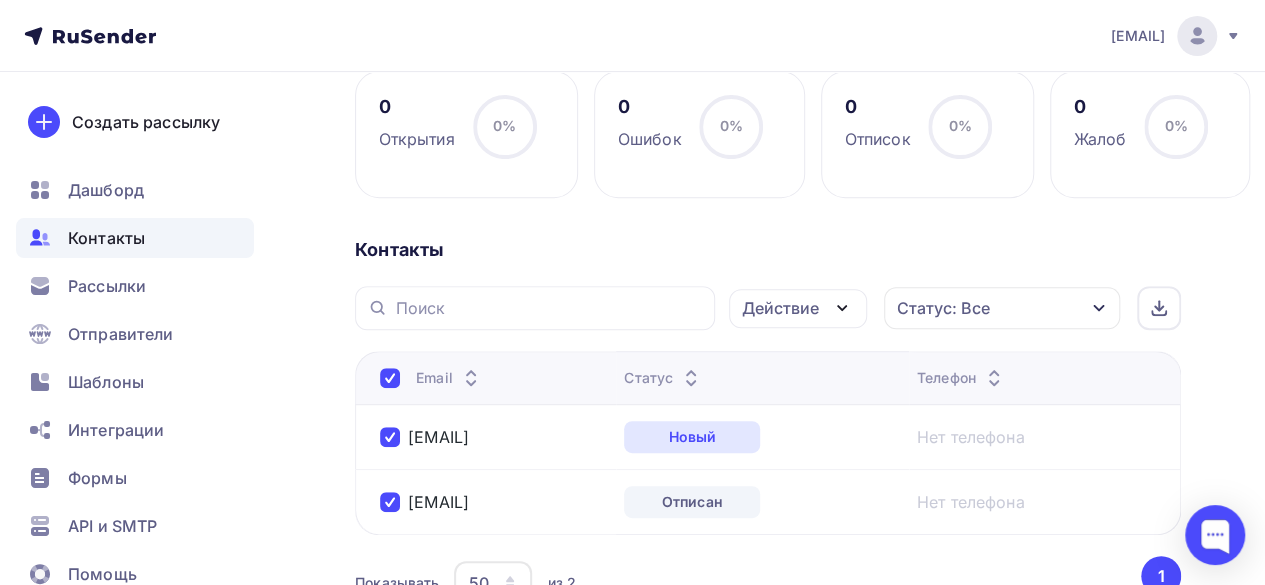 click 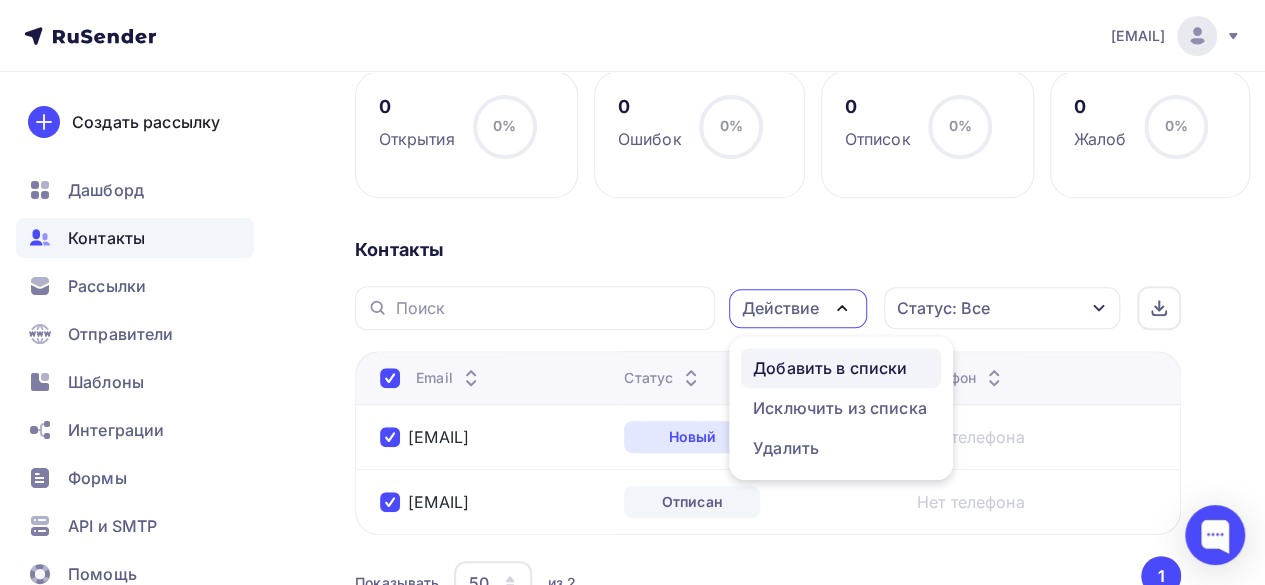 click on "Добавить в списки" at bounding box center [830, 368] 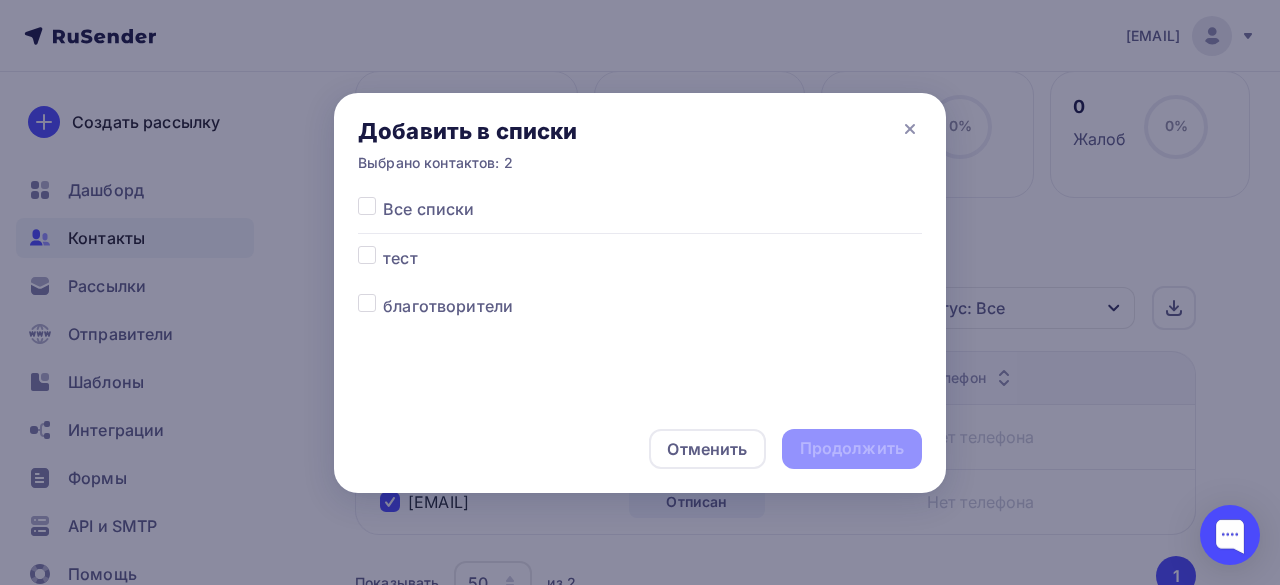 click at bounding box center (370, 258) 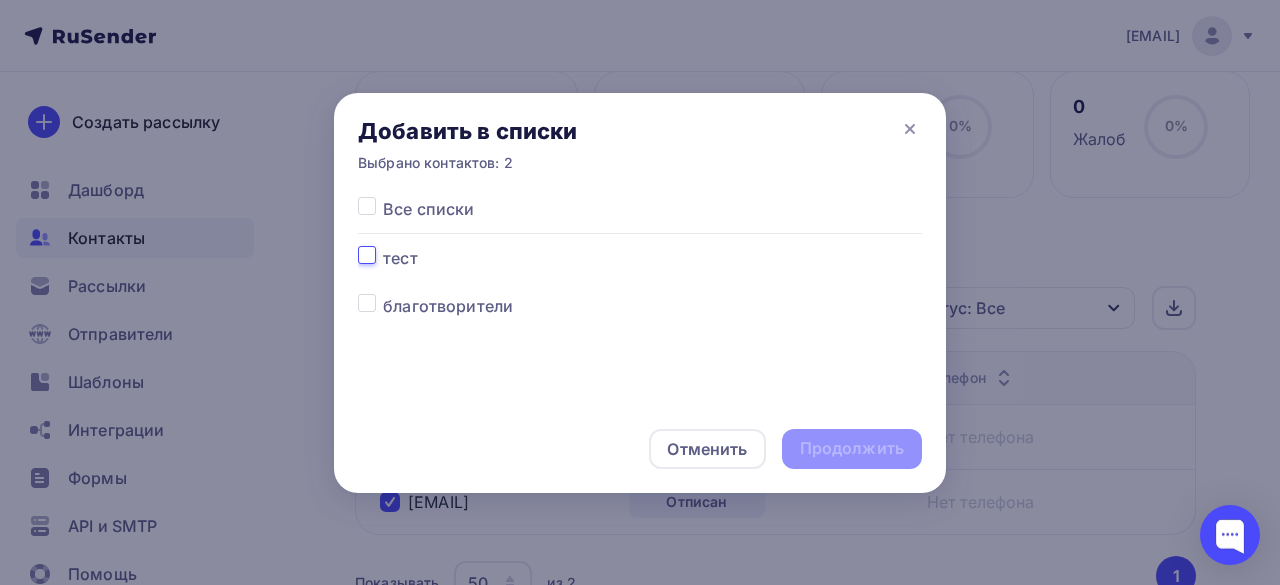 click at bounding box center [367, 255] 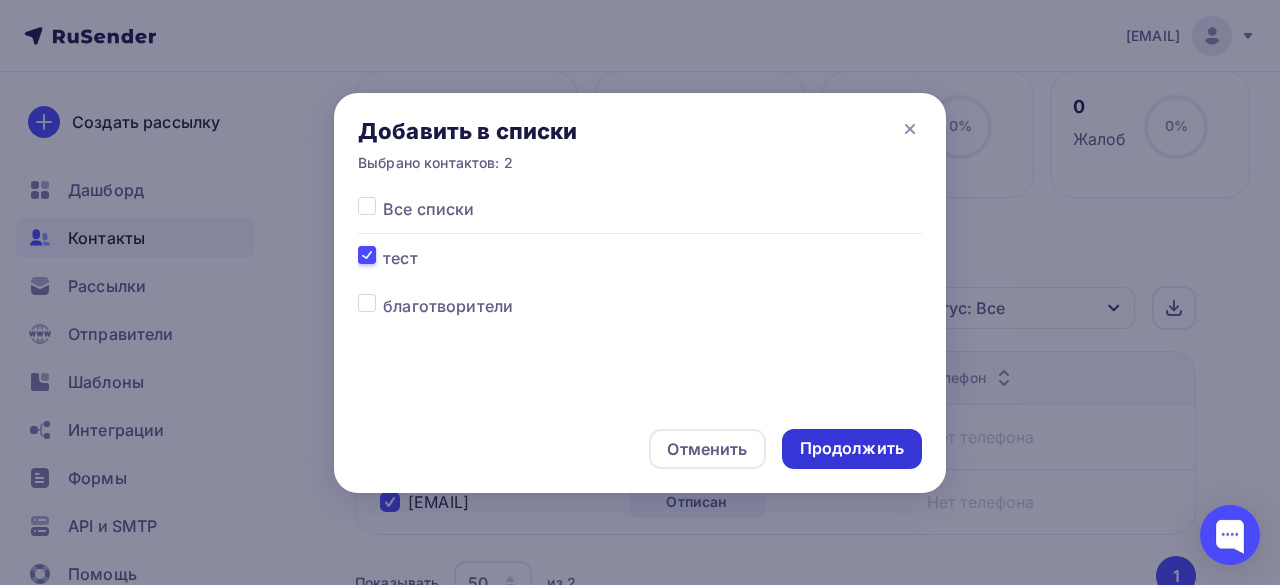click on "Продолжить" at bounding box center (852, 448) 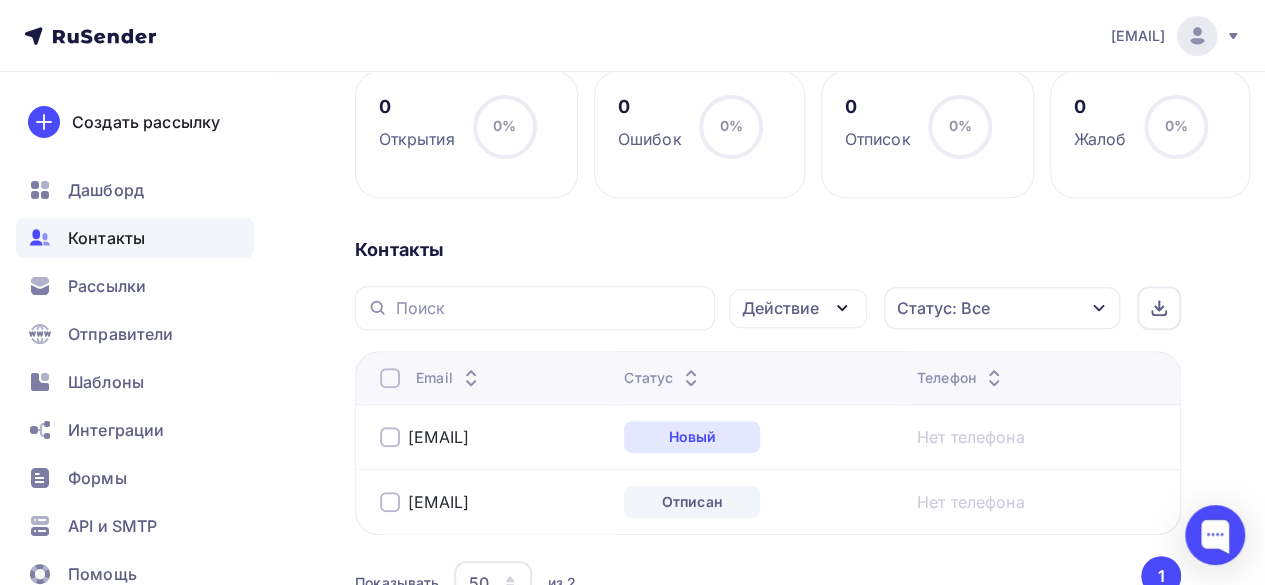 scroll, scrollTop: 0, scrollLeft: 0, axis: both 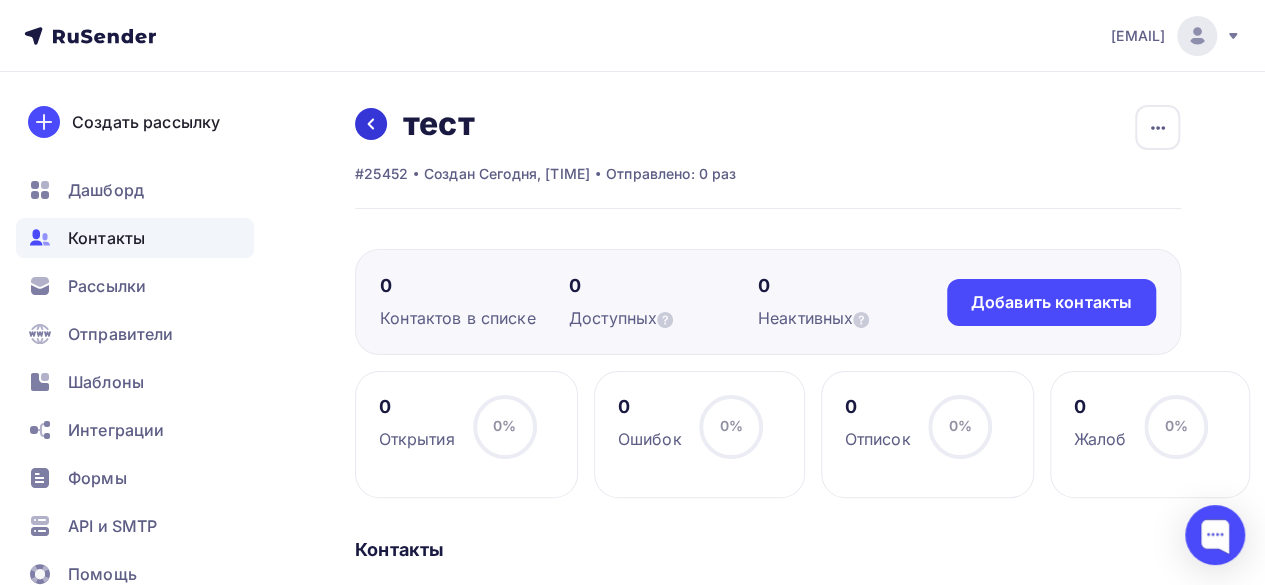 click 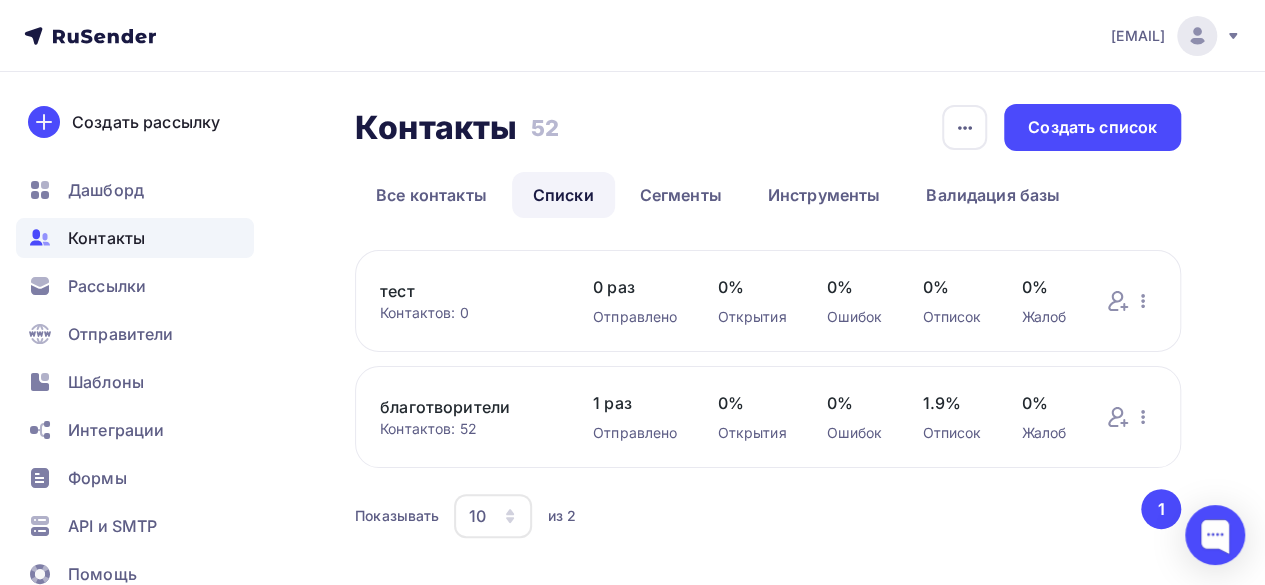 click on "тест" at bounding box center [466, 291] 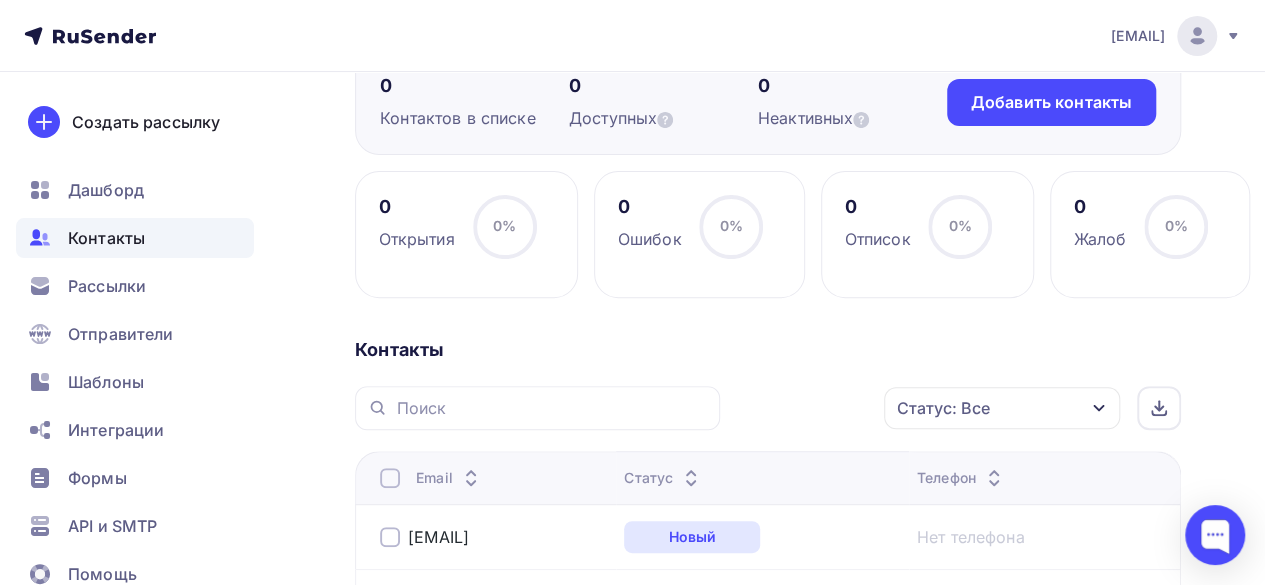 scroll, scrollTop: 400, scrollLeft: 0, axis: vertical 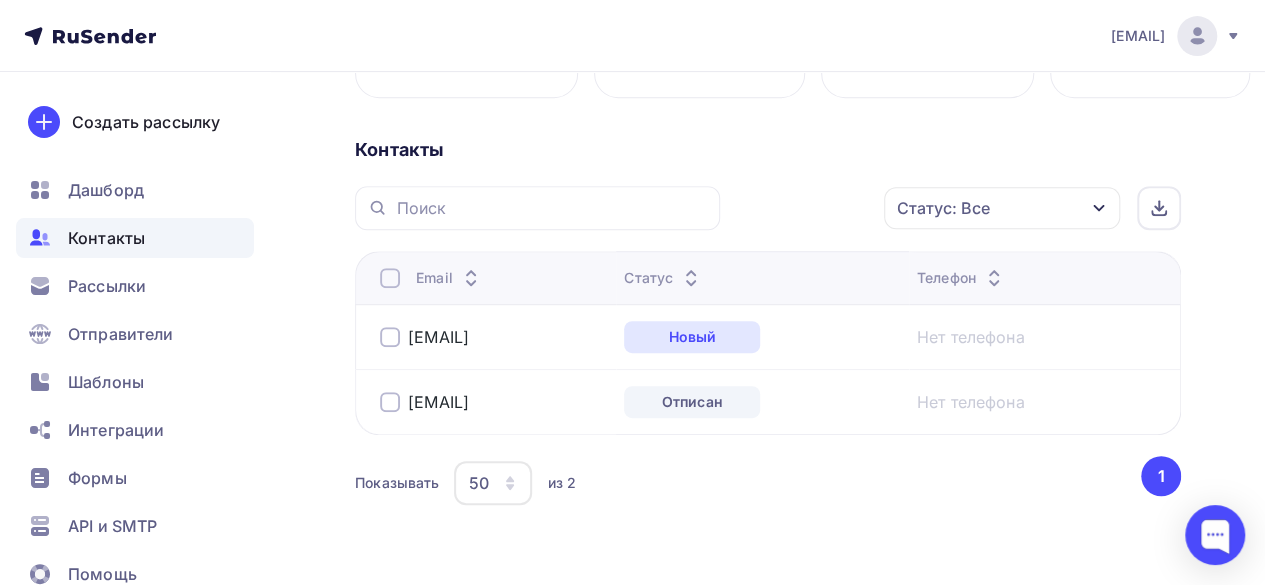 click at bounding box center (390, 337) 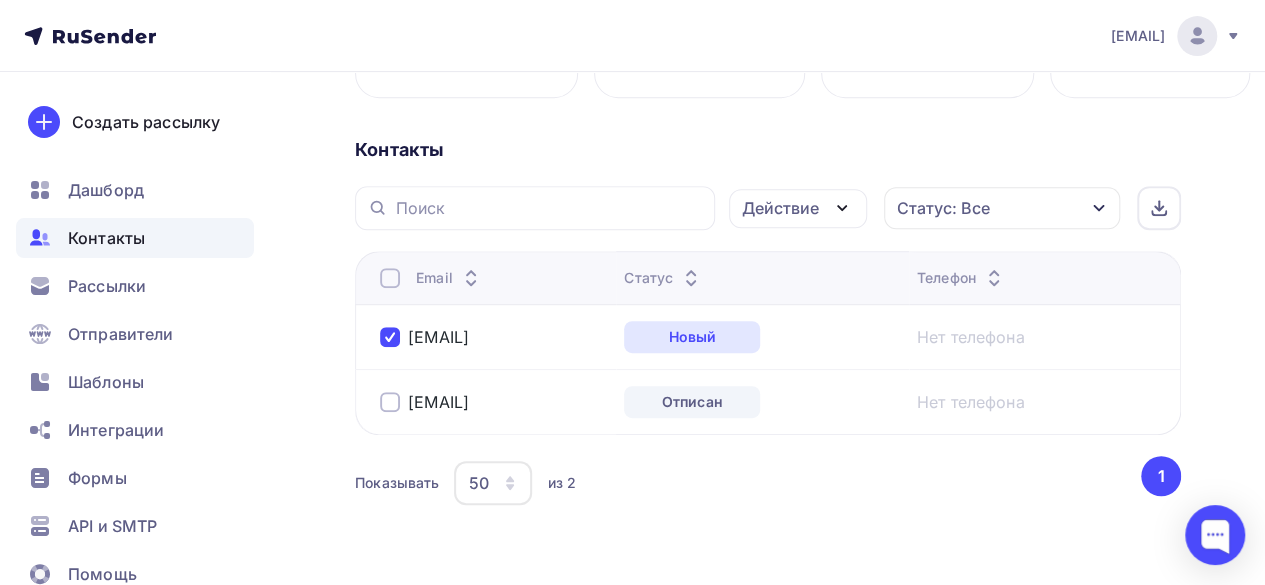 click 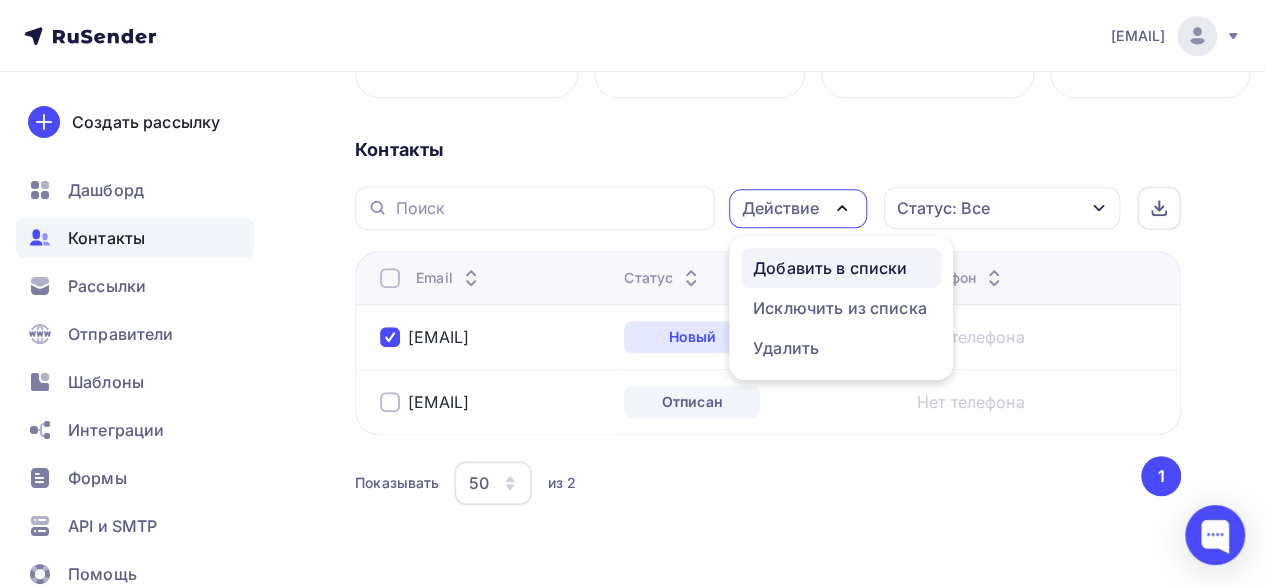 click on "Добавить в списки" at bounding box center [841, 268] 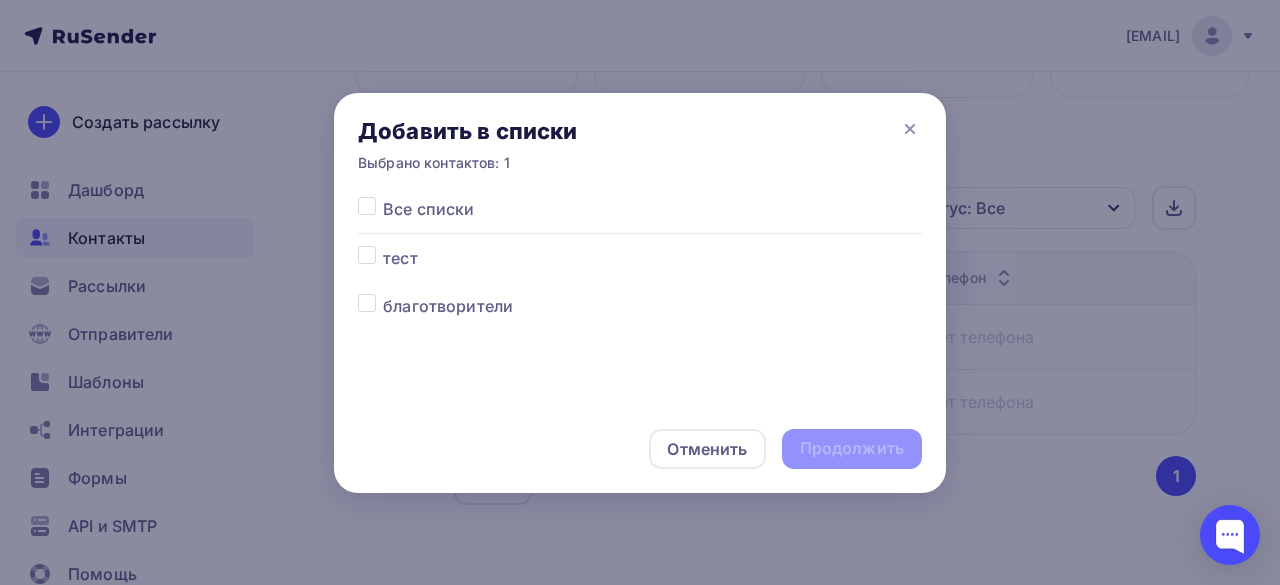 click at bounding box center [383, 246] 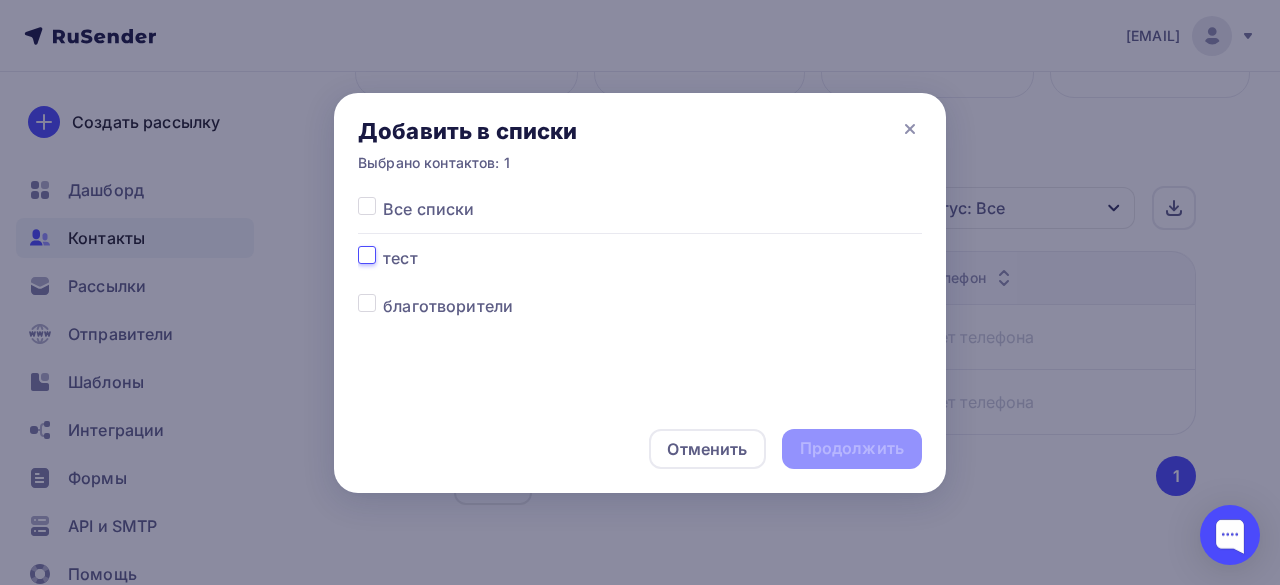 click at bounding box center (367, 255) 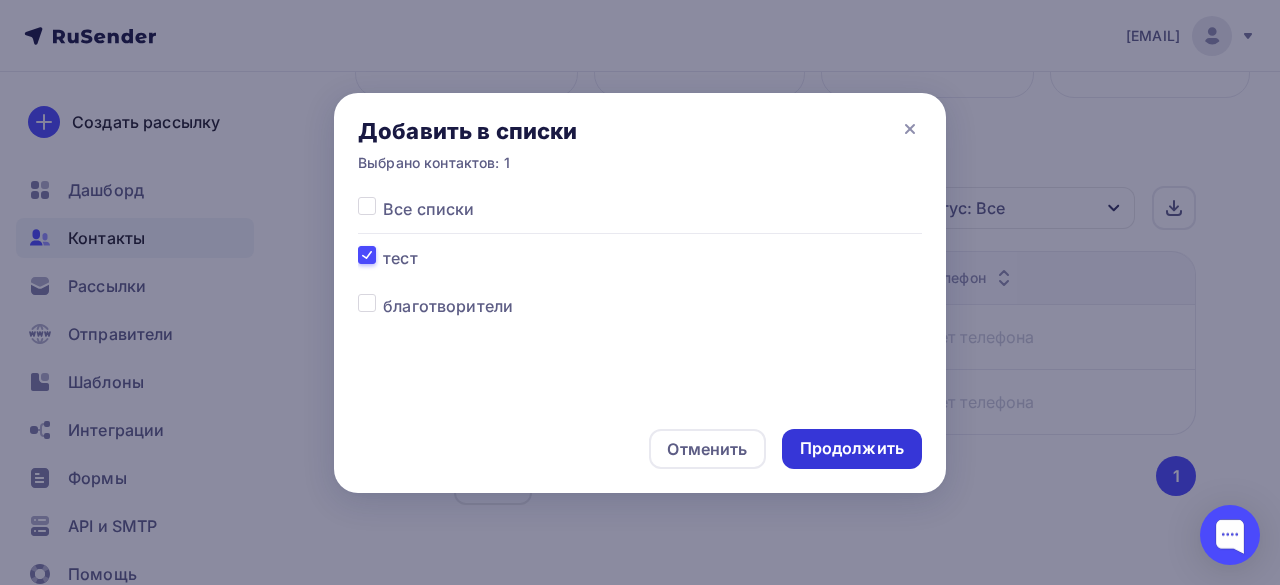 click on "Продолжить" at bounding box center (852, 448) 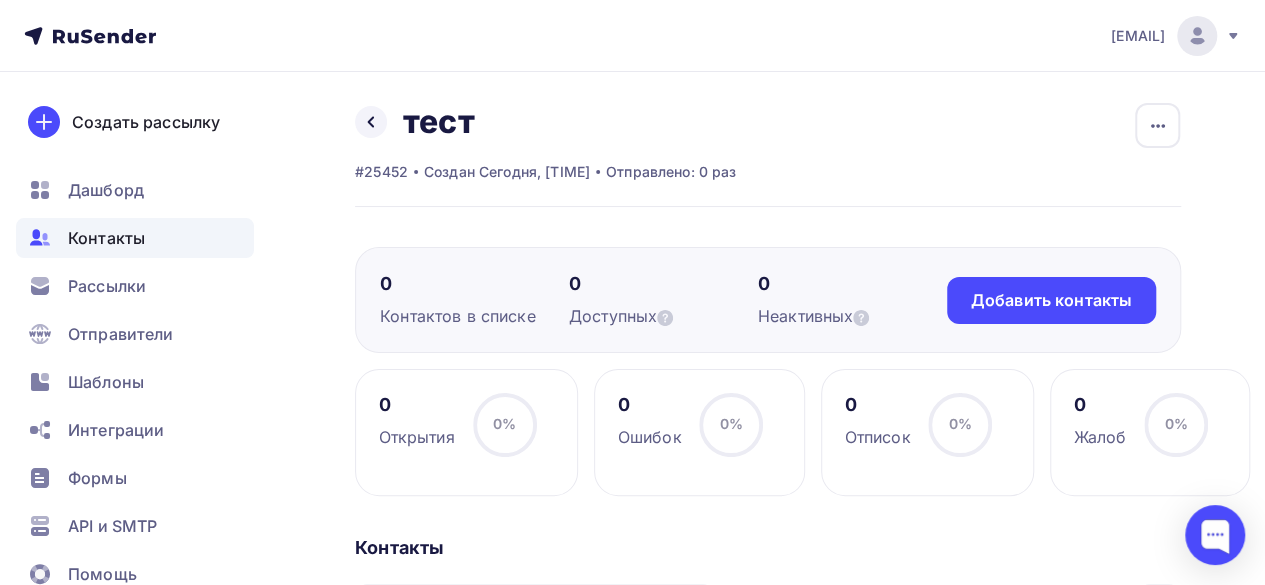 scroll, scrollTop: 0, scrollLeft: 0, axis: both 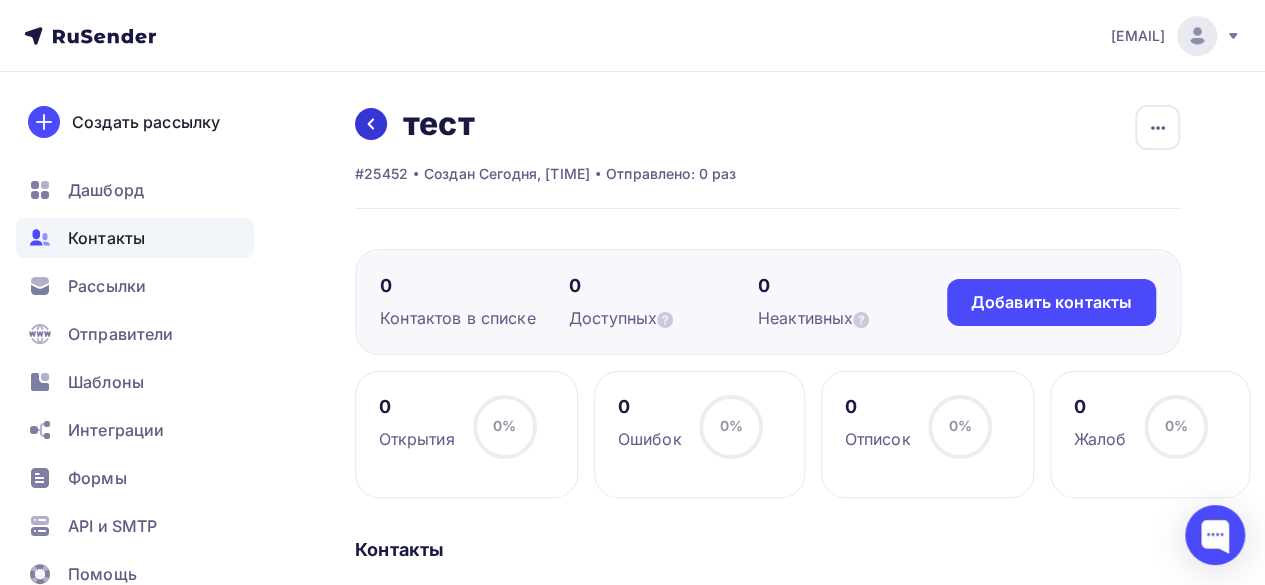click 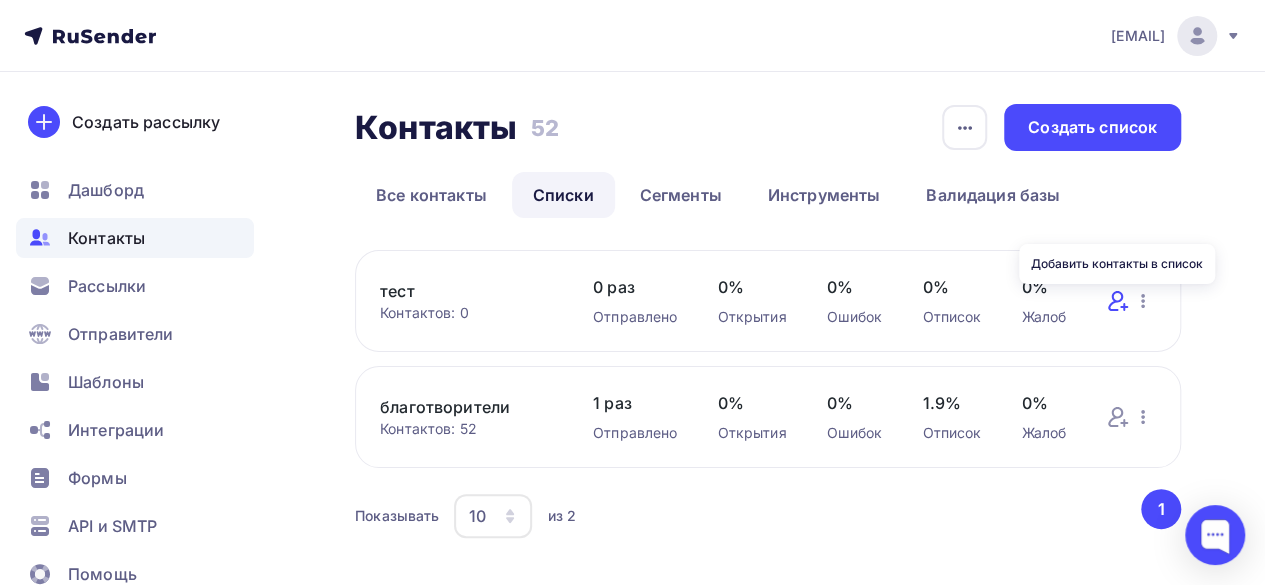 click 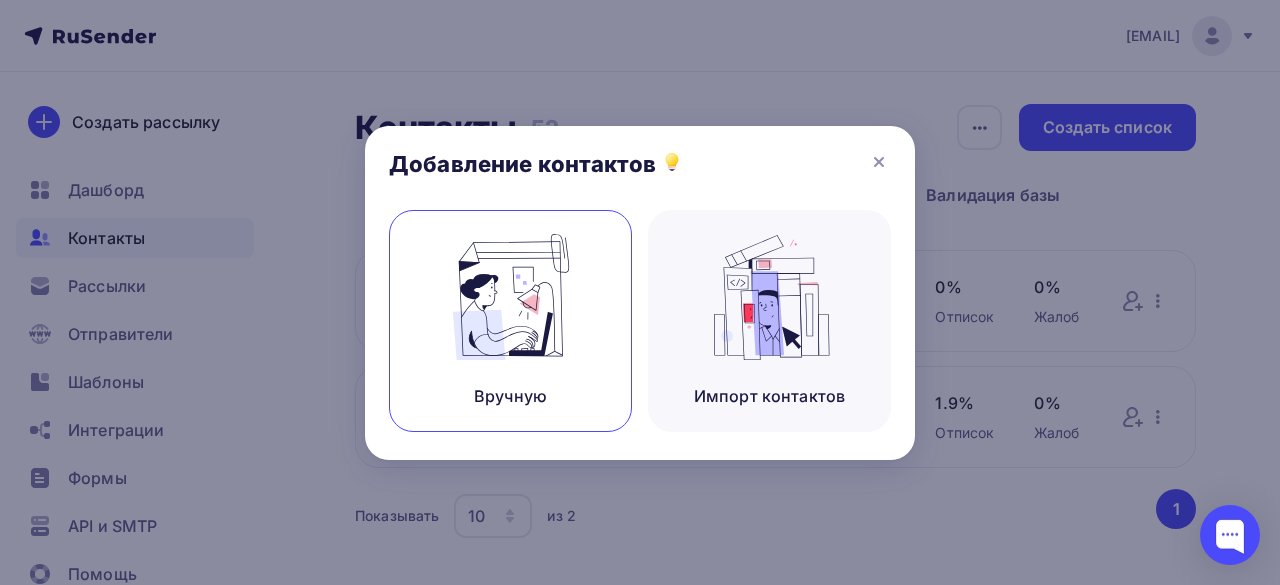 click at bounding box center [511, 297] 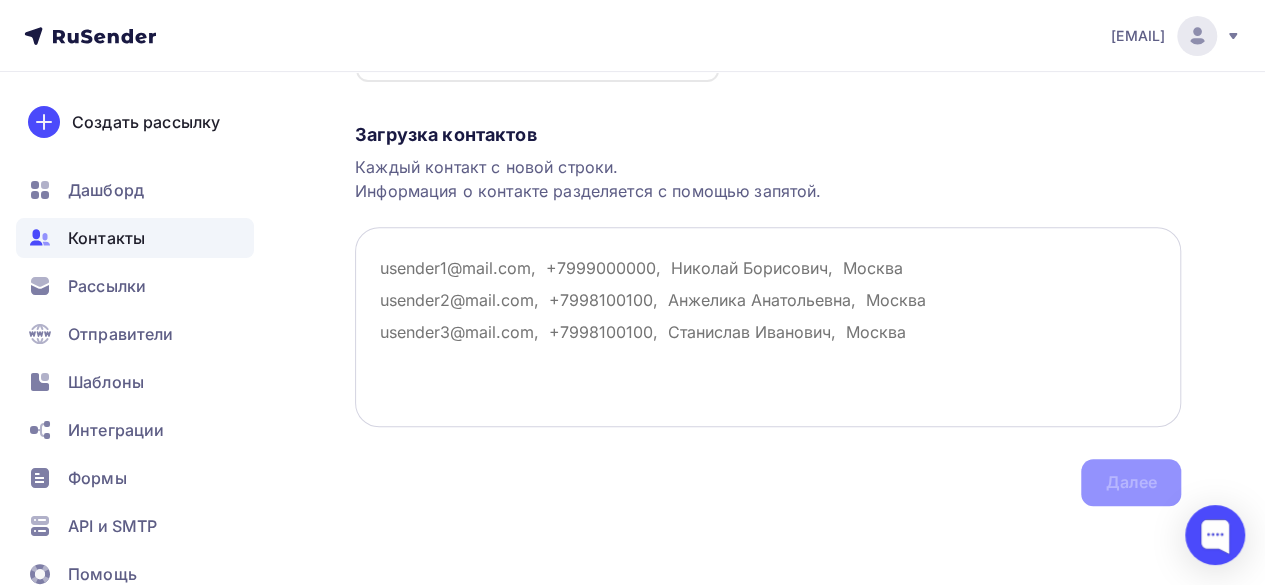 scroll, scrollTop: 0, scrollLeft: 0, axis: both 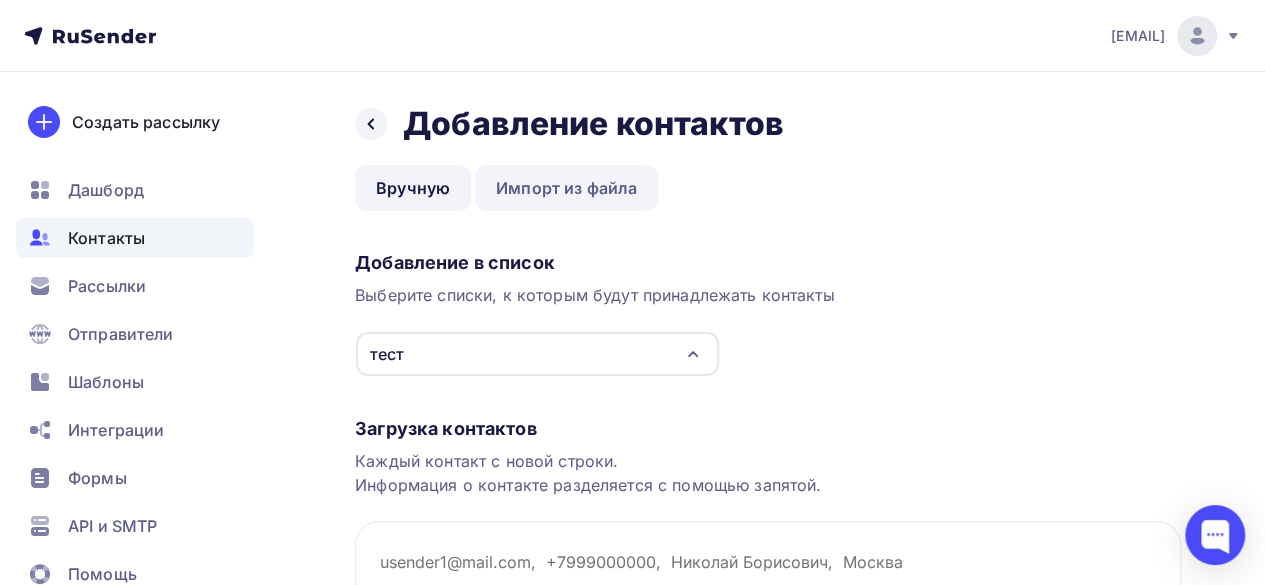 click on "Импорт из файла" at bounding box center [566, 188] 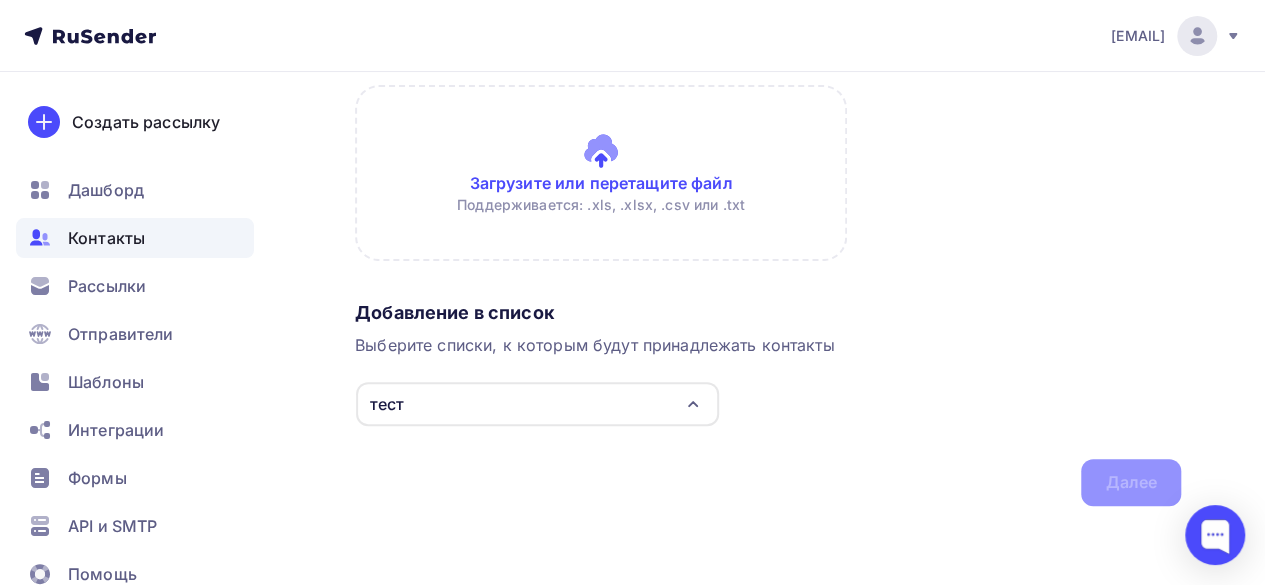 scroll, scrollTop: 0, scrollLeft: 0, axis: both 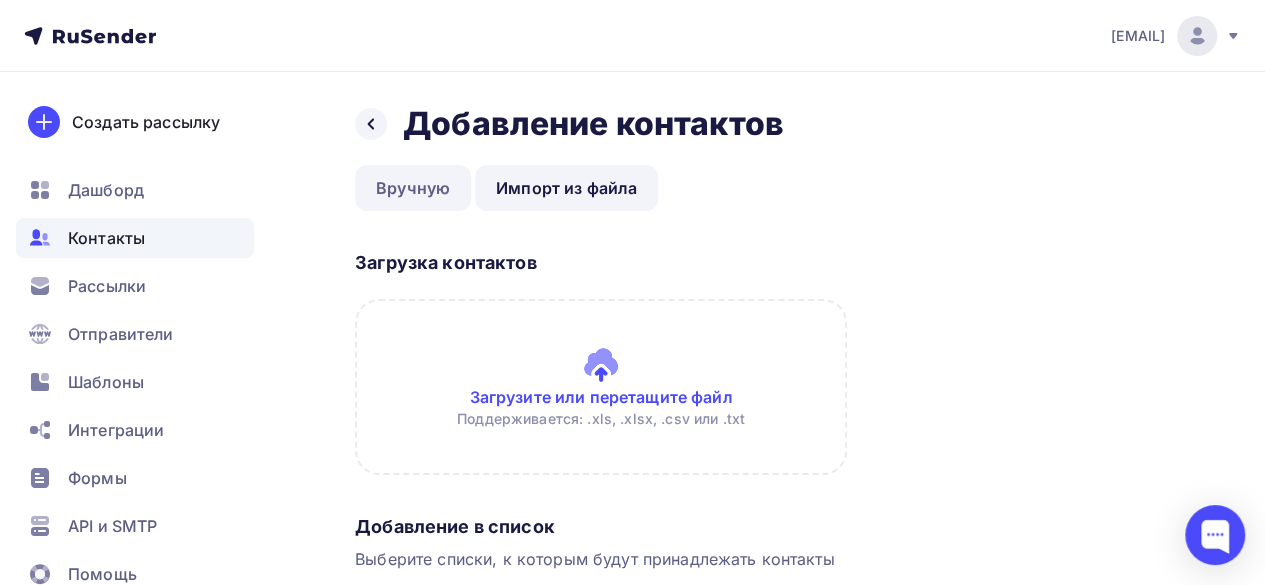 click on "Вручную" at bounding box center (413, 188) 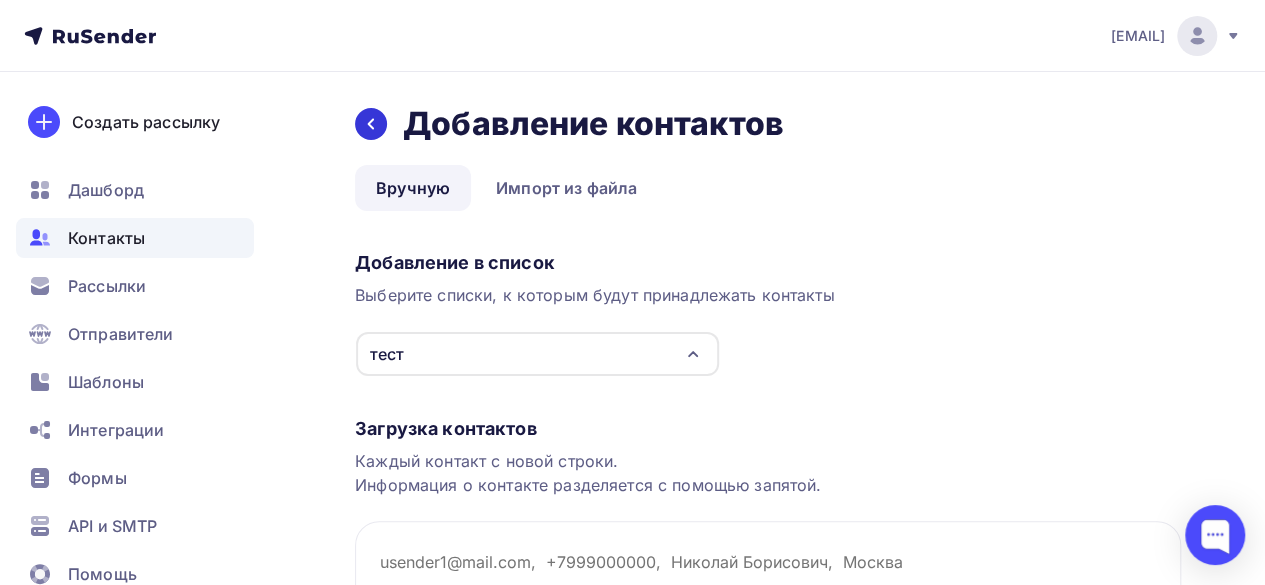 click 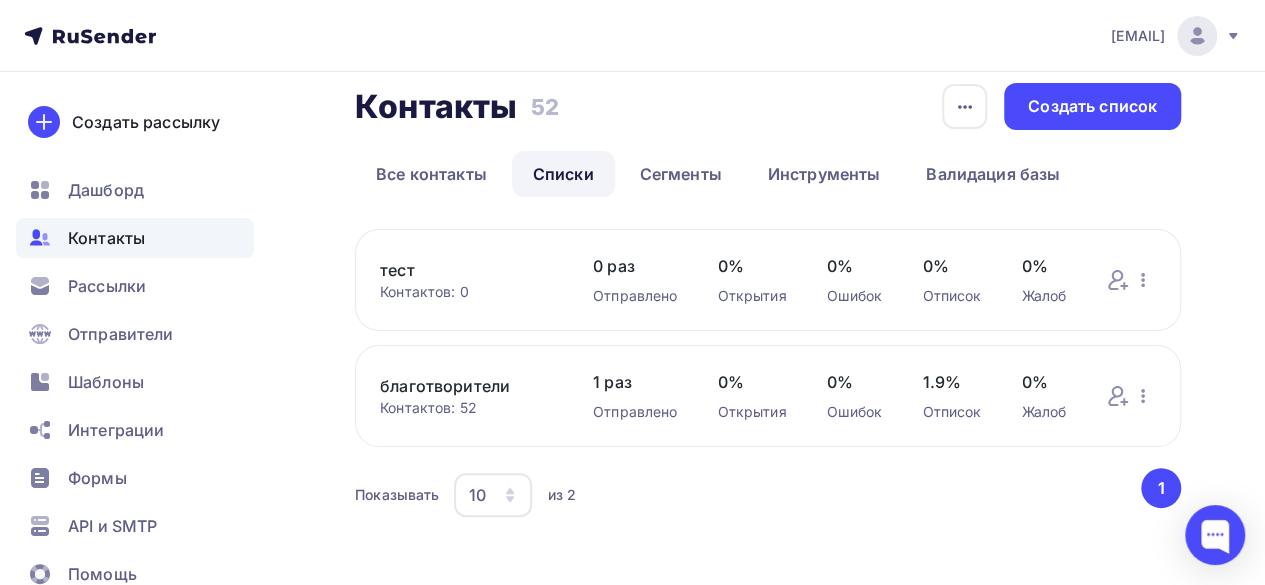 scroll, scrollTop: 39, scrollLeft: 0, axis: vertical 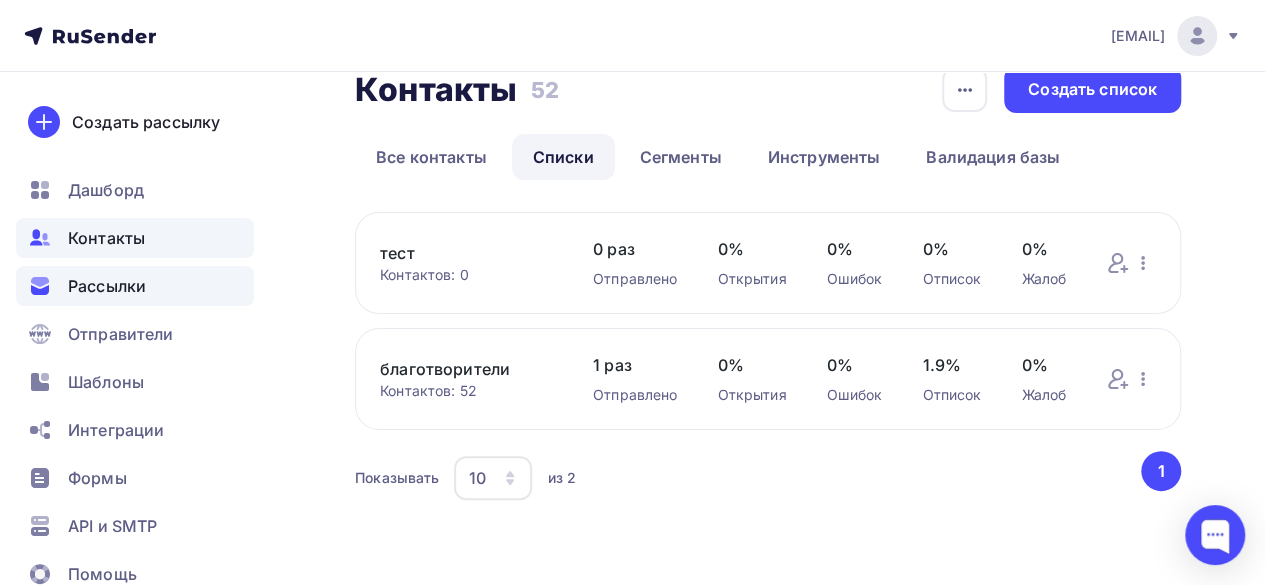 click on "Рассылки" at bounding box center (107, 286) 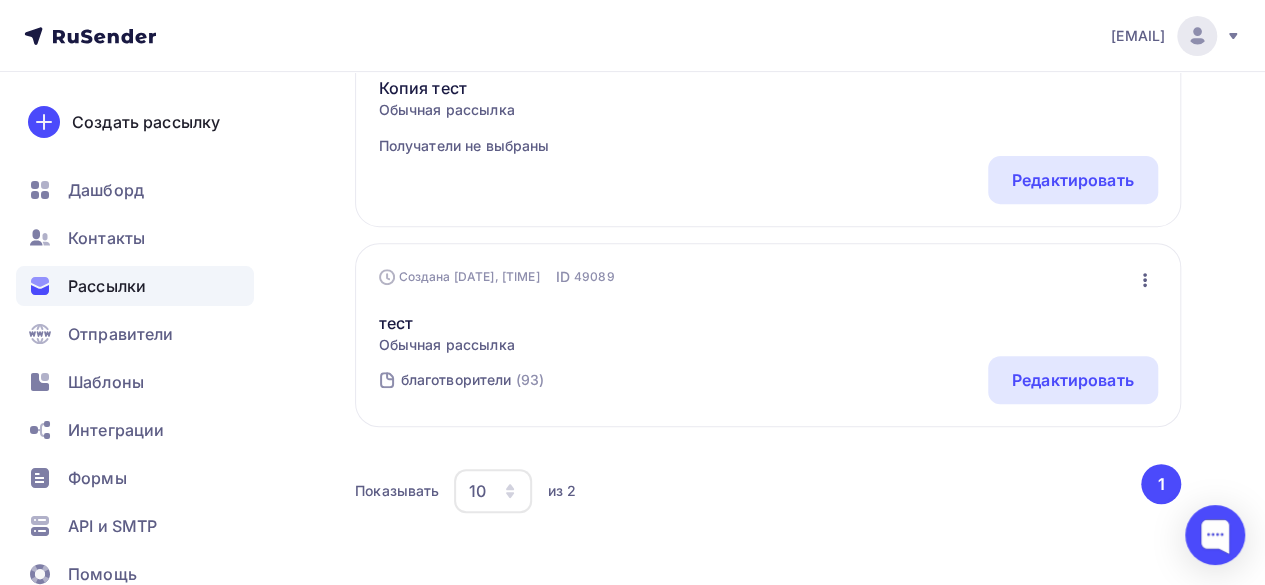 scroll, scrollTop: 200, scrollLeft: 0, axis: vertical 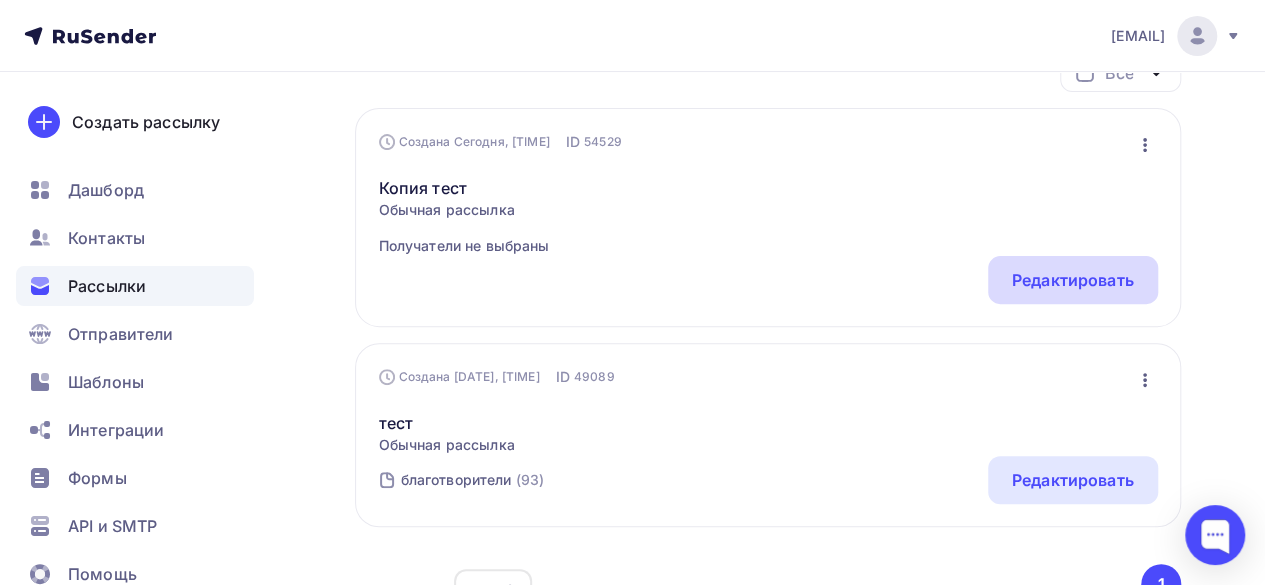 click on "Редактировать" at bounding box center [1073, 280] 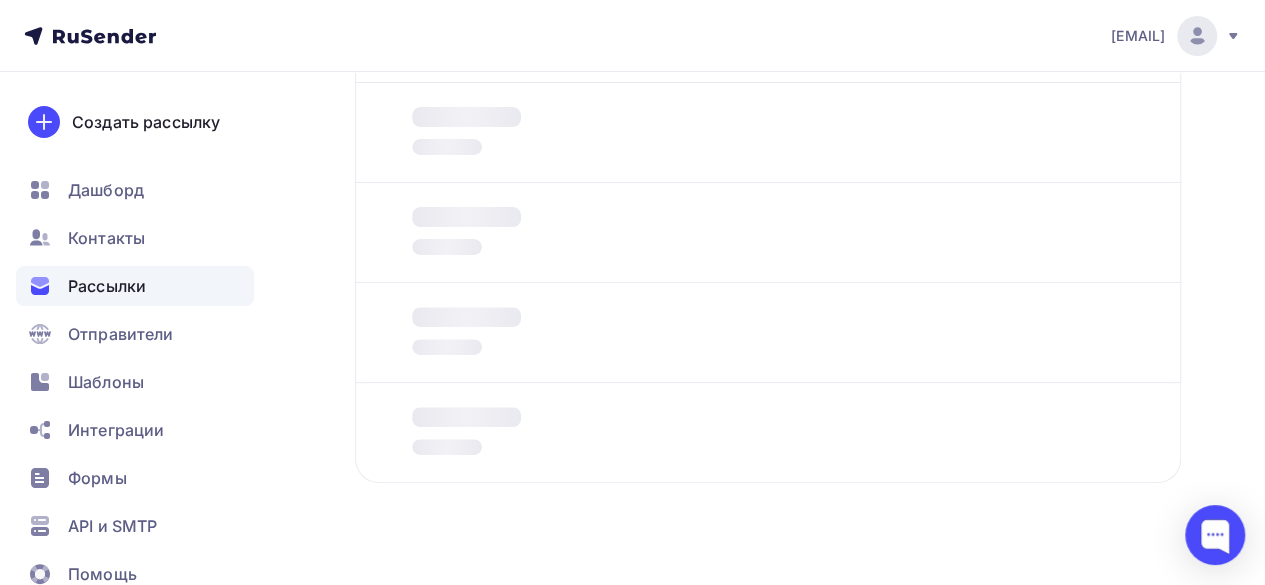 scroll, scrollTop: 0, scrollLeft: 0, axis: both 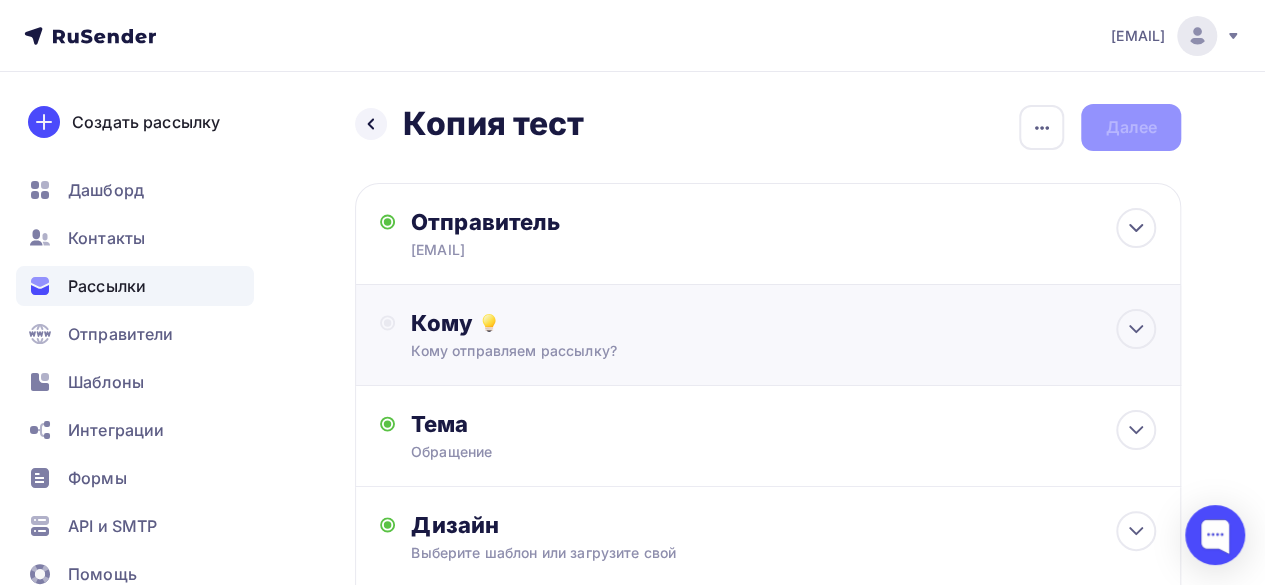 click on "Кому
Кому отправляем рассылку?
Списки получателей
Выберите список
Все списки
id
тест
(1)
#25452
благотворители
(50)
#23748
Добавить список
Добавить сегментацию
Получателей:
0
Сохранить" at bounding box center (768, 335) 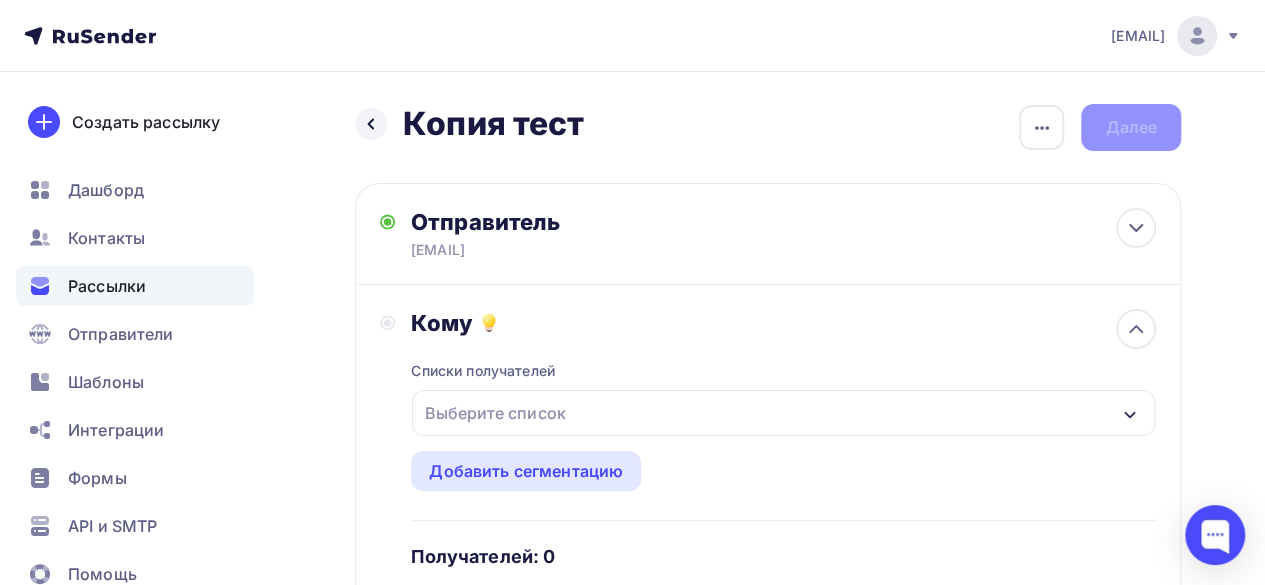 click on "Выберите список" at bounding box center (783, 413) 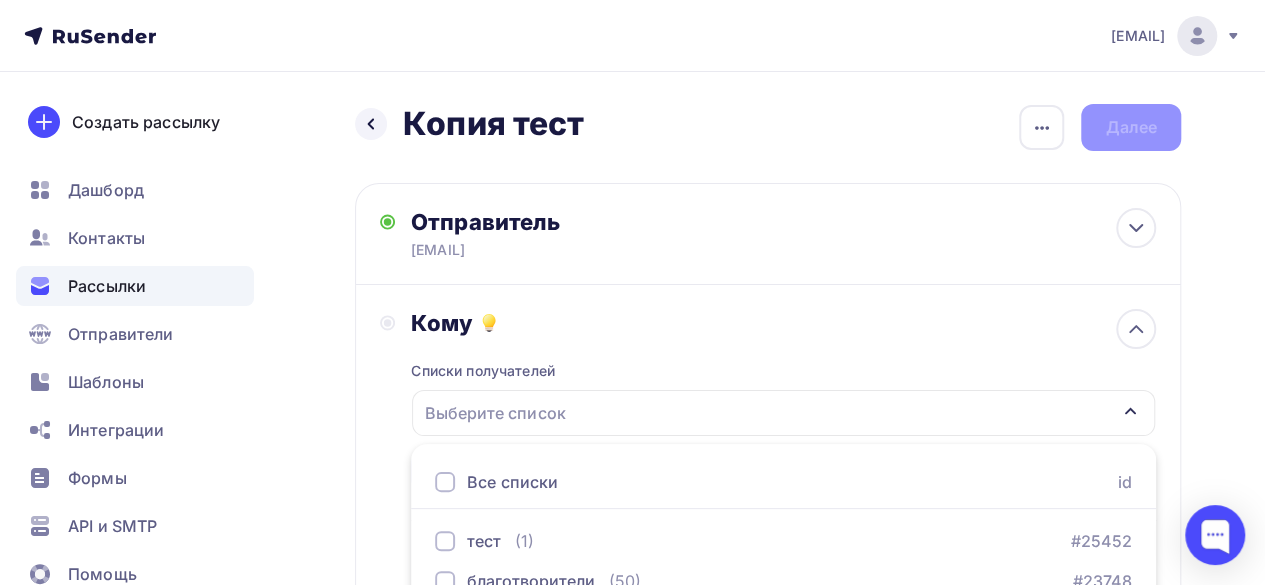 scroll, scrollTop: 100, scrollLeft: 0, axis: vertical 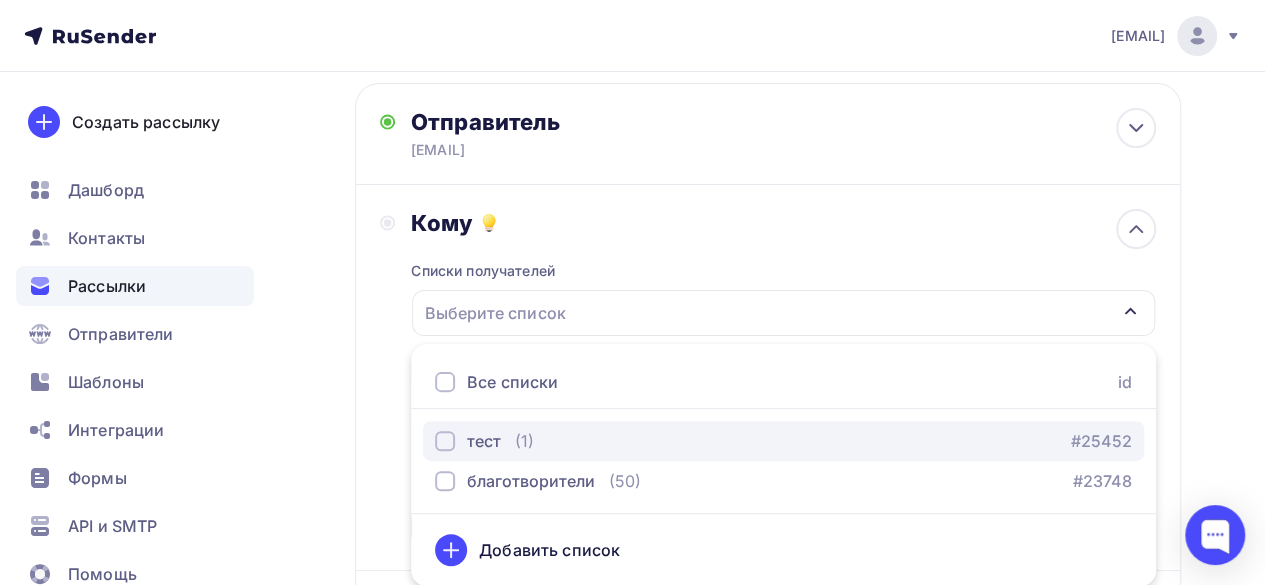 click at bounding box center (445, 441) 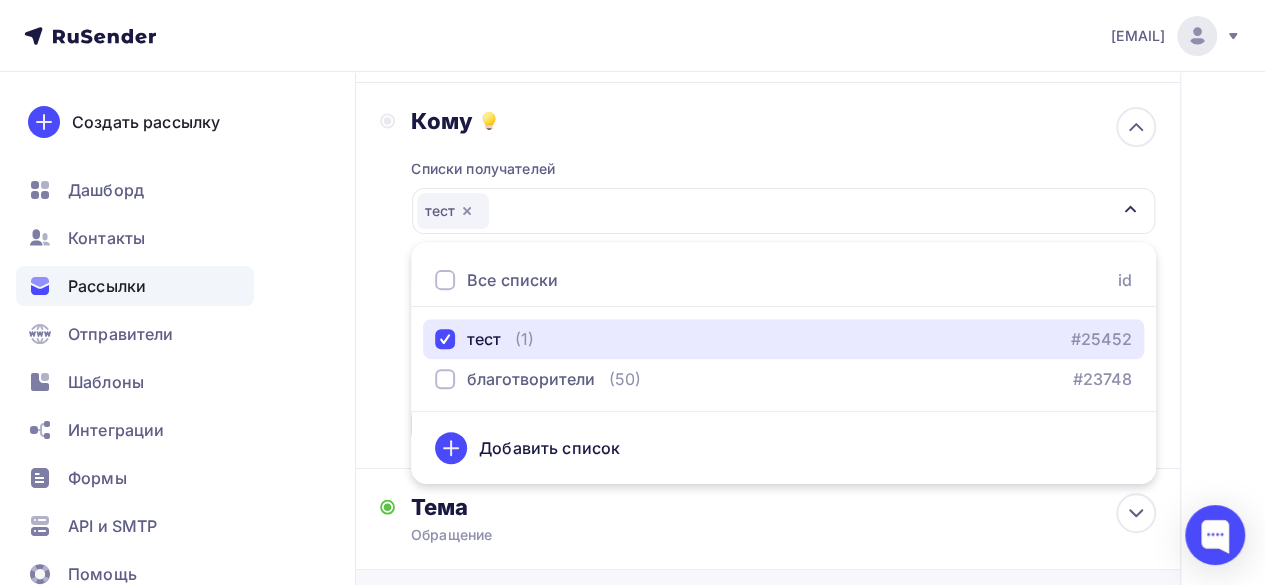 scroll, scrollTop: 300, scrollLeft: 0, axis: vertical 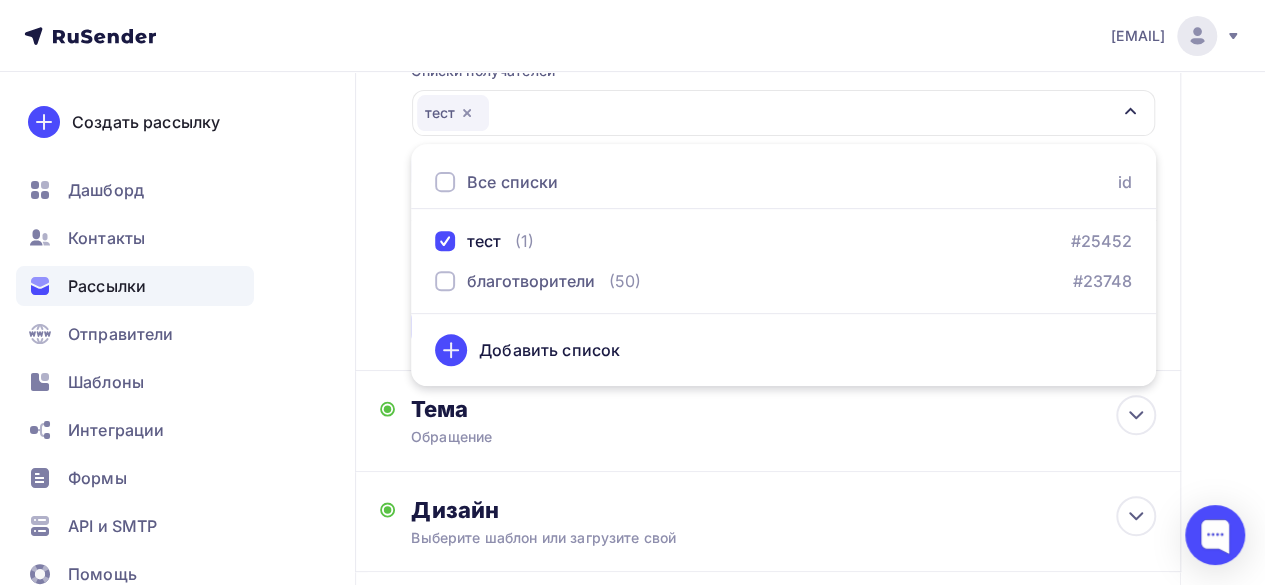 click on "Назад
Копия тест
Копия тест
Закончить позже
Переименовать рассылку
Удалить
Далее
Отправитель
school@centerano.ru
Email  *
school@centerano.ru
school@centerano.ru               Добавить отправителя
Рекомендуем  добавить почту на домене , чтобы рассылка не попала в «Спам»
Имя                 Сохранить
Предпросмотр может отличаться  в зависимости от почтового клиента
12:45" at bounding box center (632, 287) 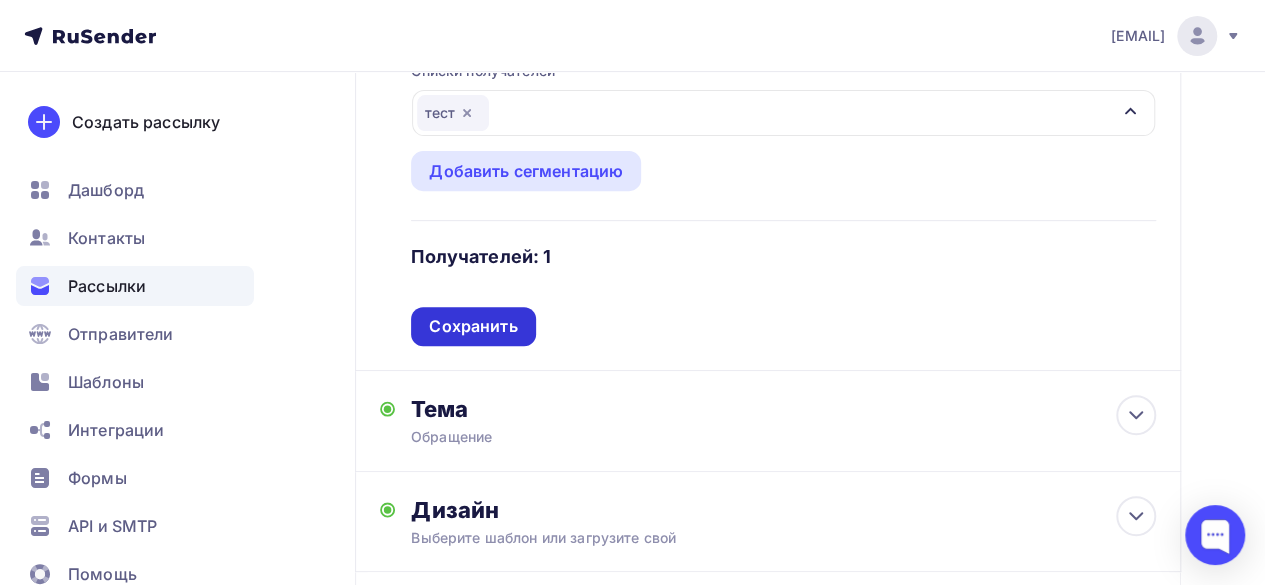 click on "Сохранить" at bounding box center (473, 326) 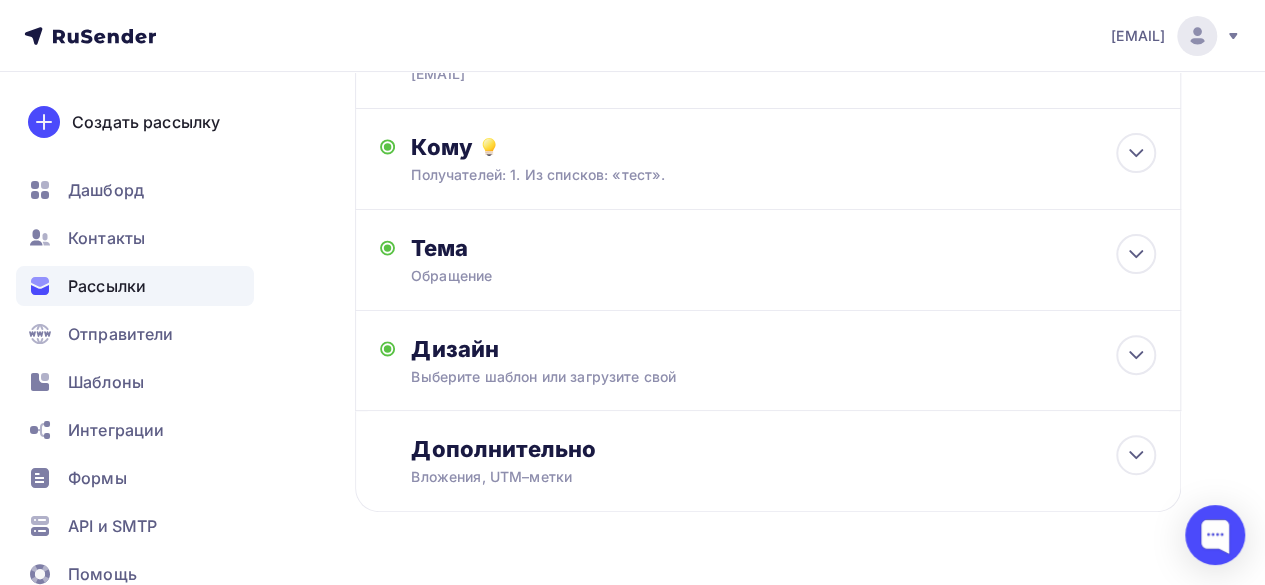 scroll, scrollTop: 133, scrollLeft: 0, axis: vertical 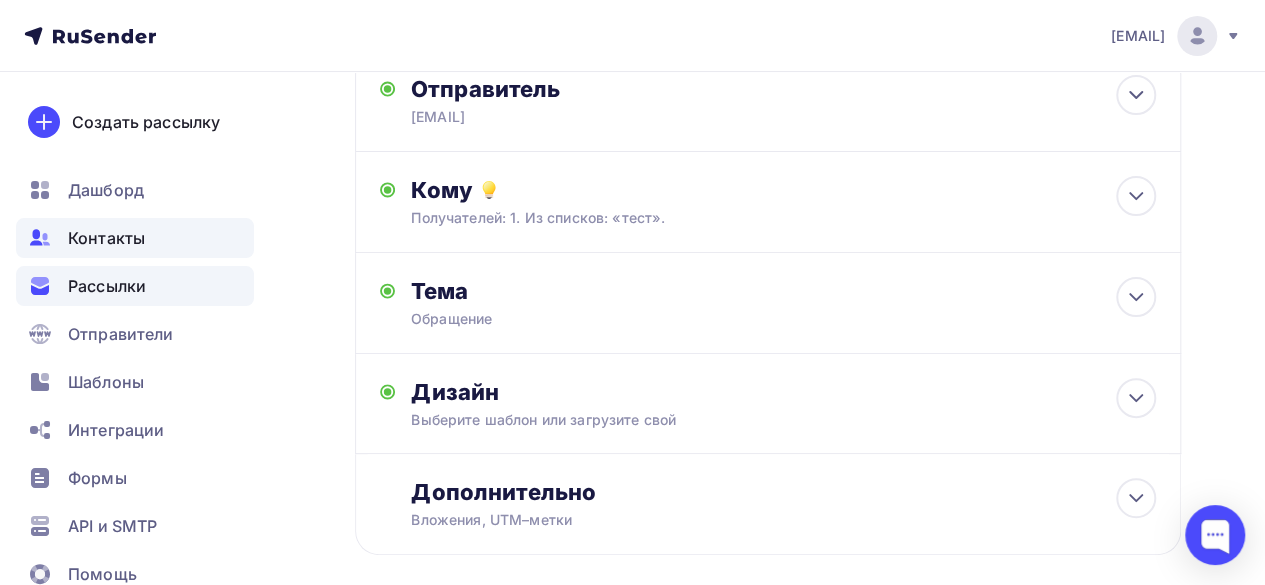 click on "Контакты" at bounding box center [106, 238] 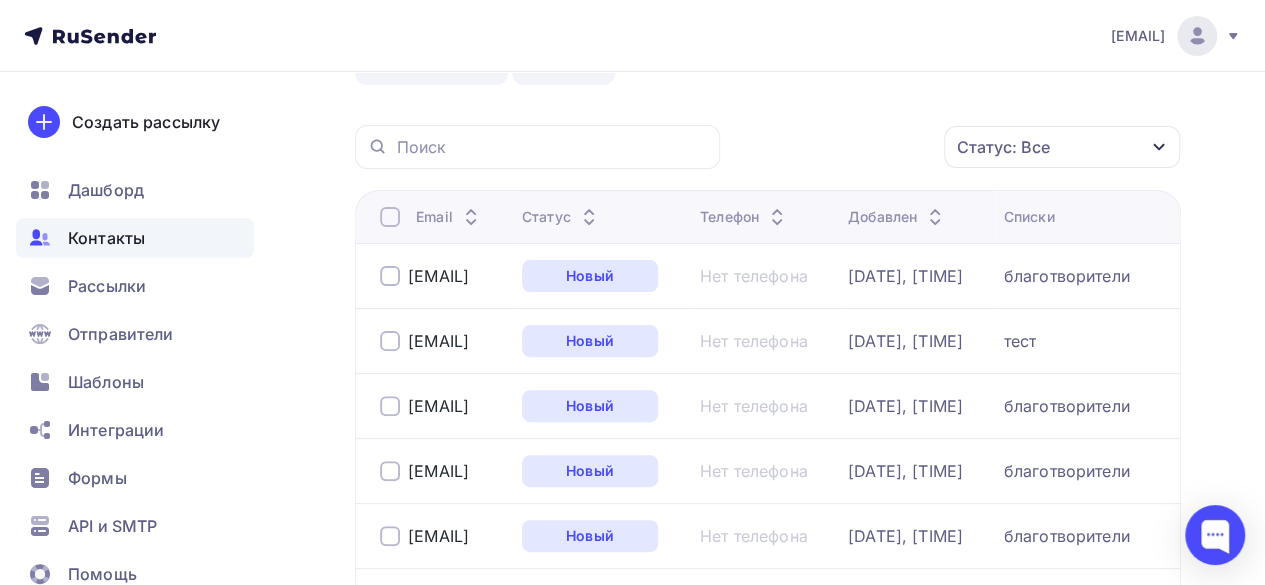 scroll, scrollTop: 0, scrollLeft: 0, axis: both 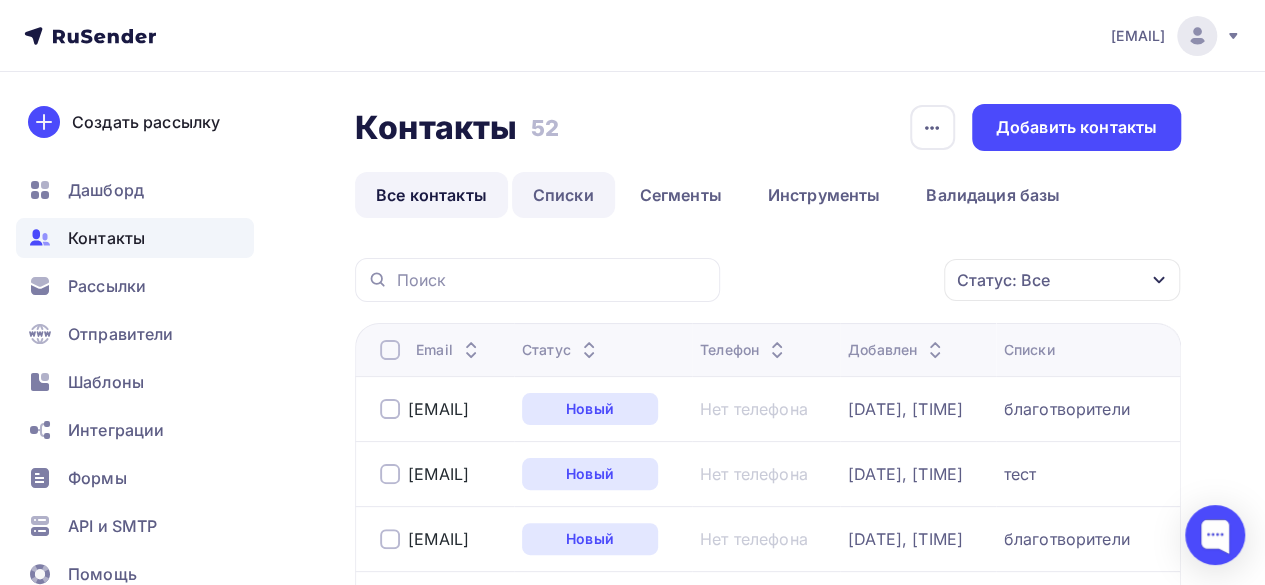 click on "Списки" at bounding box center [563, 195] 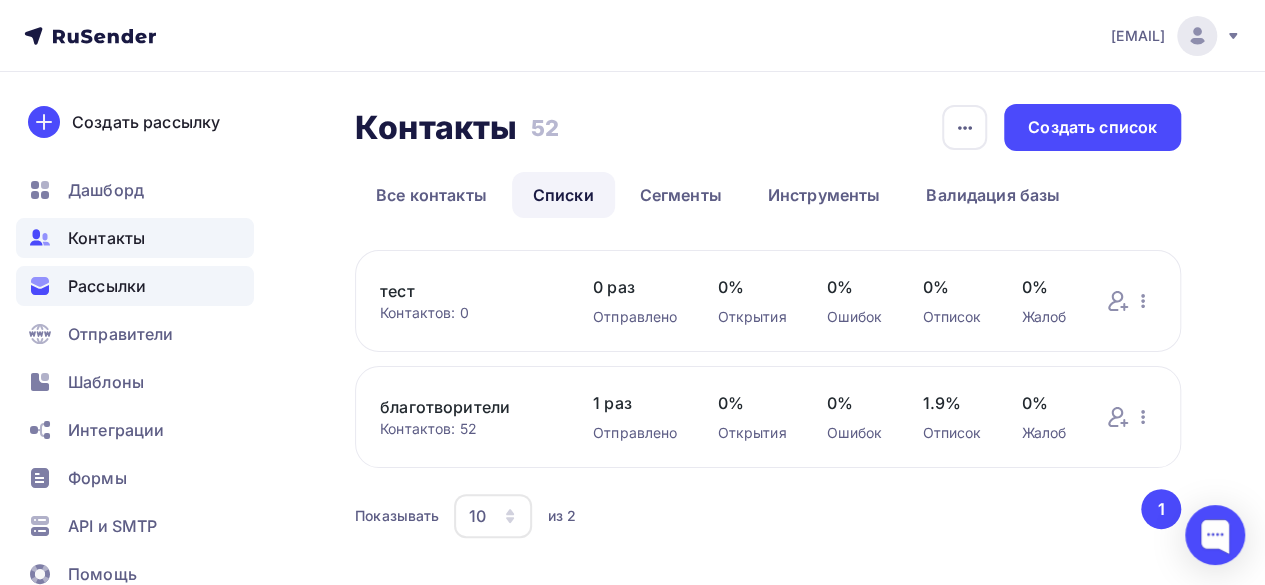 click on "Рассылки" at bounding box center [107, 286] 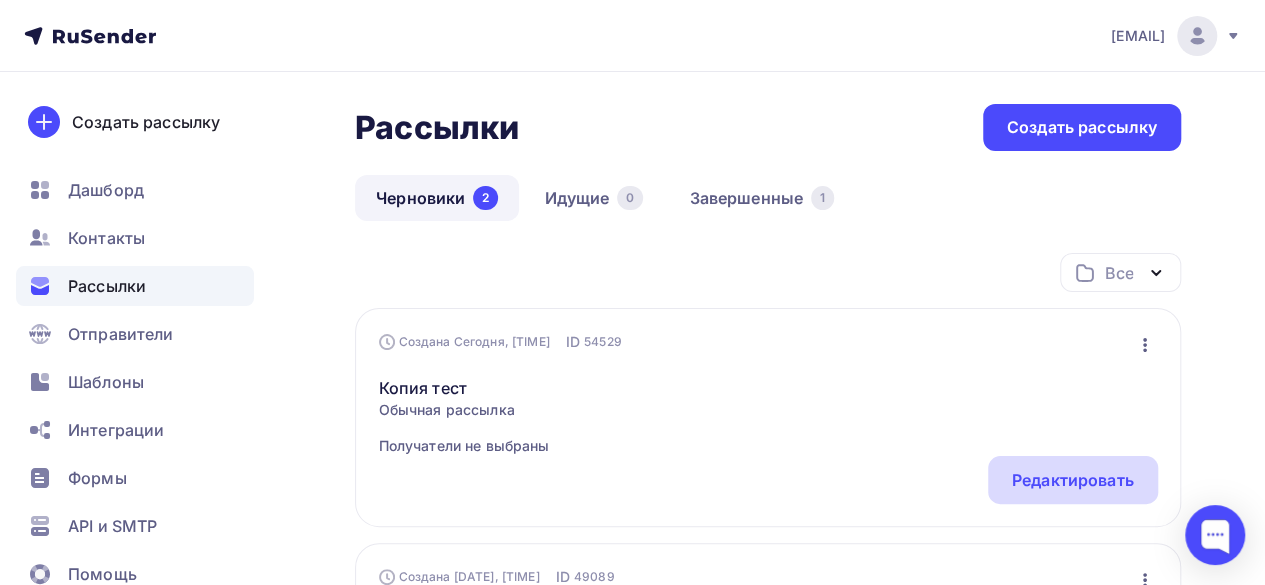 click on "Редактировать" at bounding box center (1073, 480) 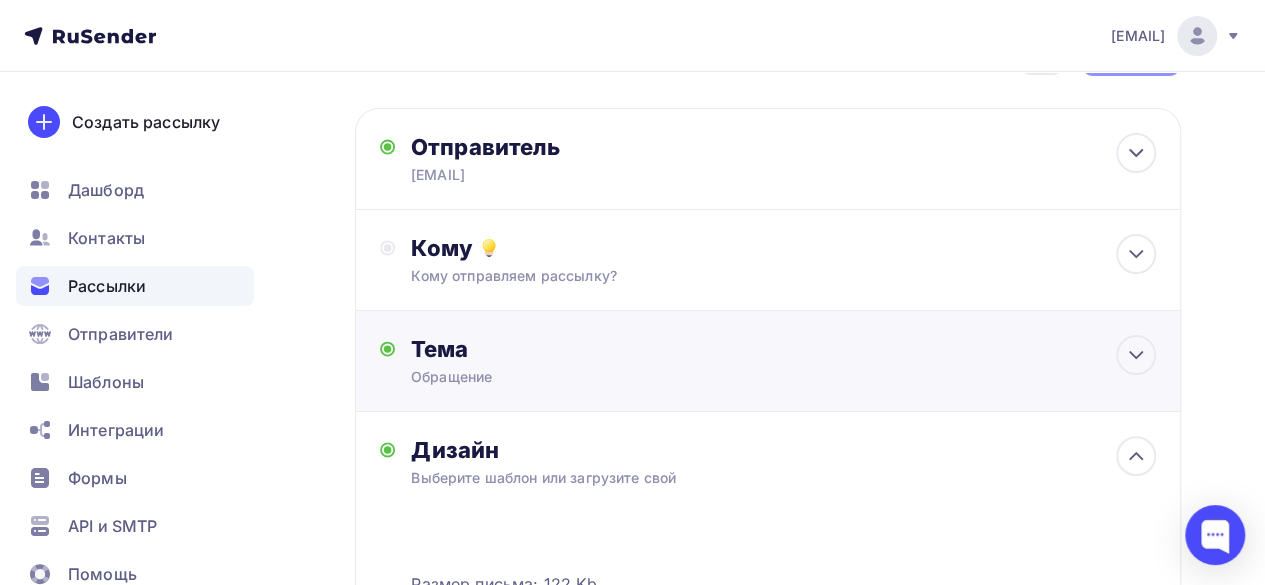 scroll, scrollTop: 100, scrollLeft: 0, axis: vertical 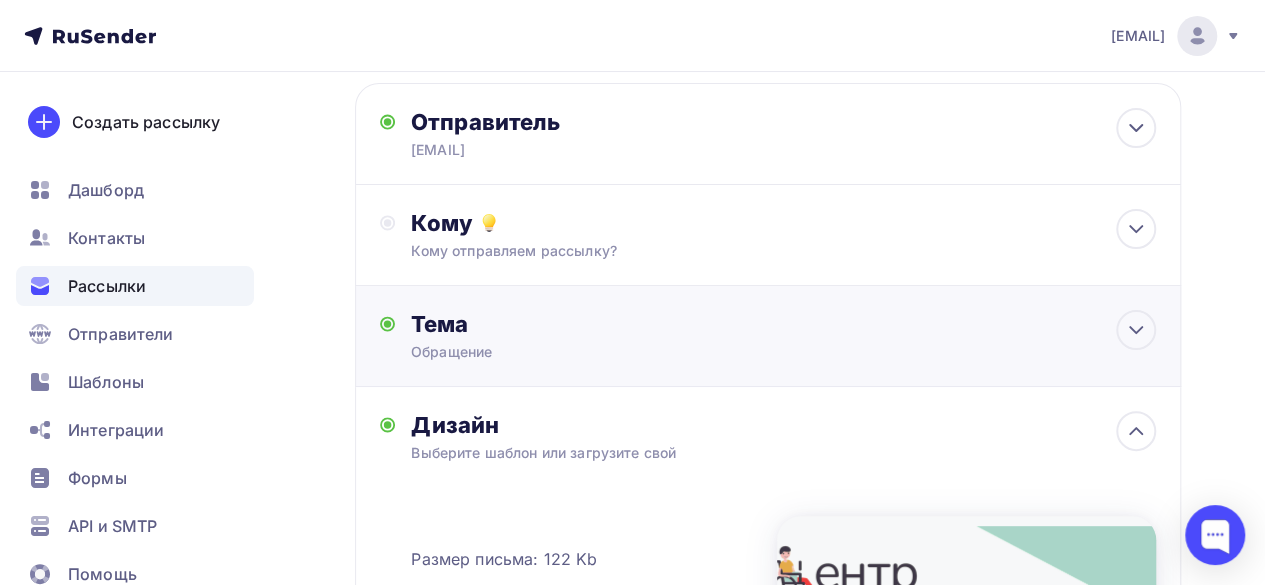 click on "Тема
Обращение
Тема  *     Обращение
Рекомендуем использовать не более 150 символов
Прехедер               Сохранить
Предпросмотр может отличаться  в зависимости от почтового клиента
school@centerano.ru
Обращение
Предпросмотр текста
12:45" at bounding box center (768, 336) 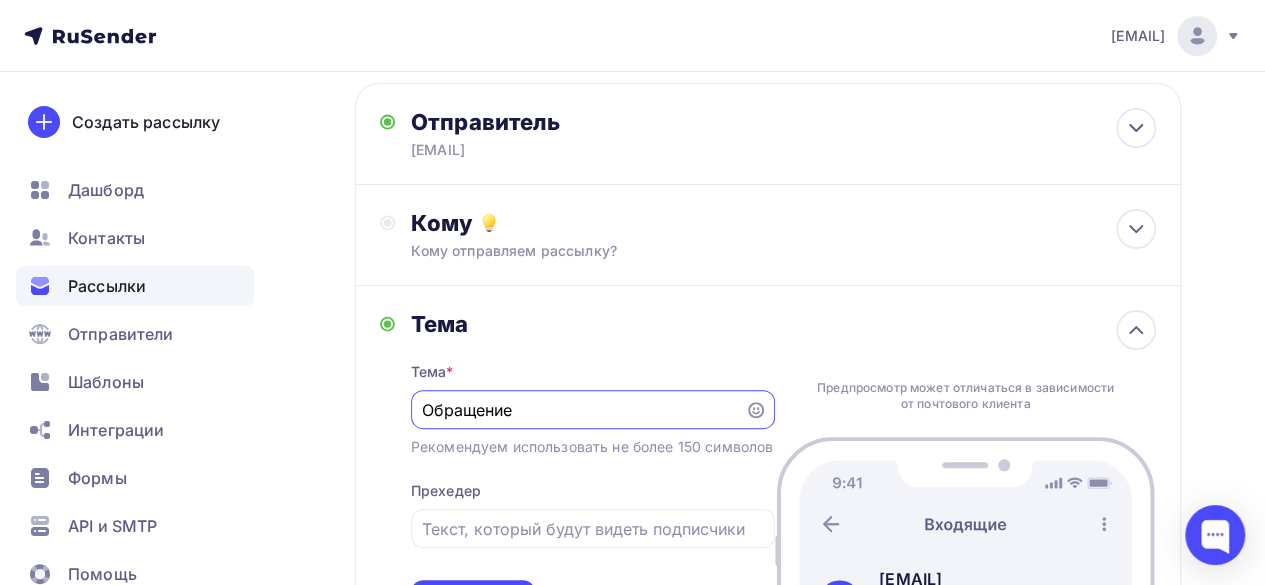 scroll, scrollTop: 0, scrollLeft: 0, axis: both 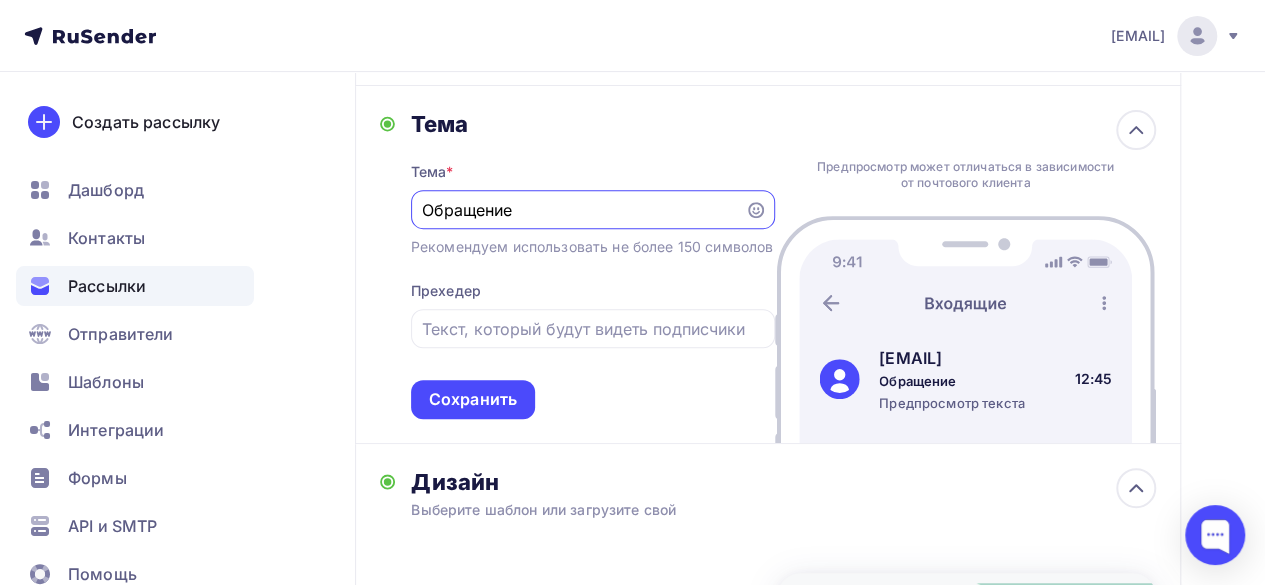 drag, startPoint x: 512, startPoint y: 206, endPoint x: 416, endPoint y: 207, distance: 96.00521 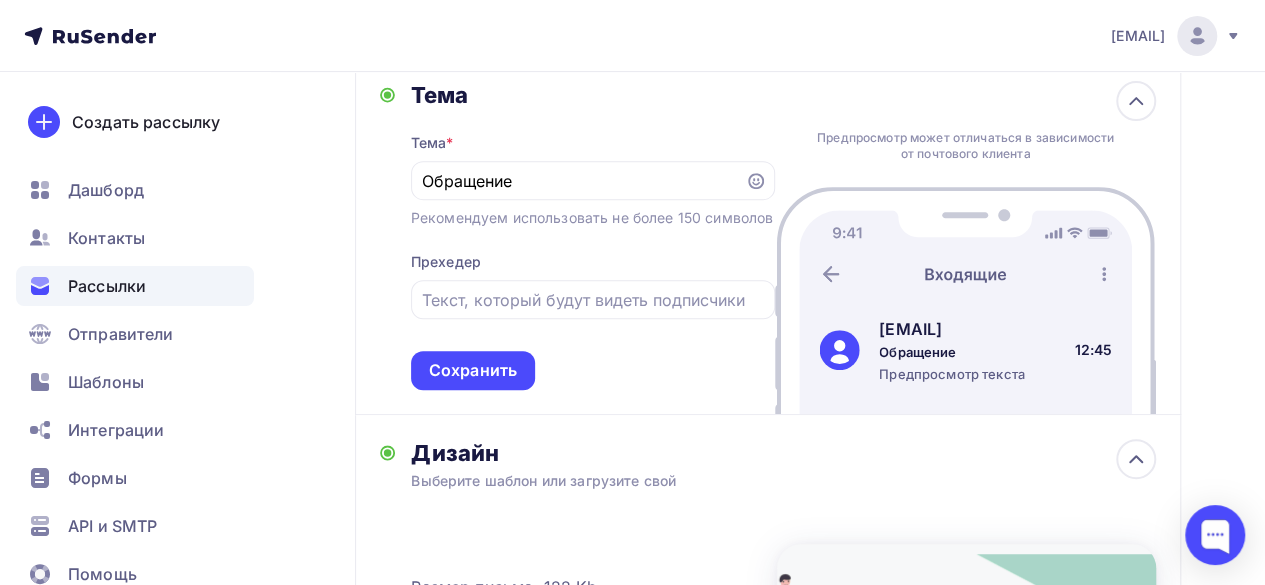 scroll, scrollTop: 400, scrollLeft: 0, axis: vertical 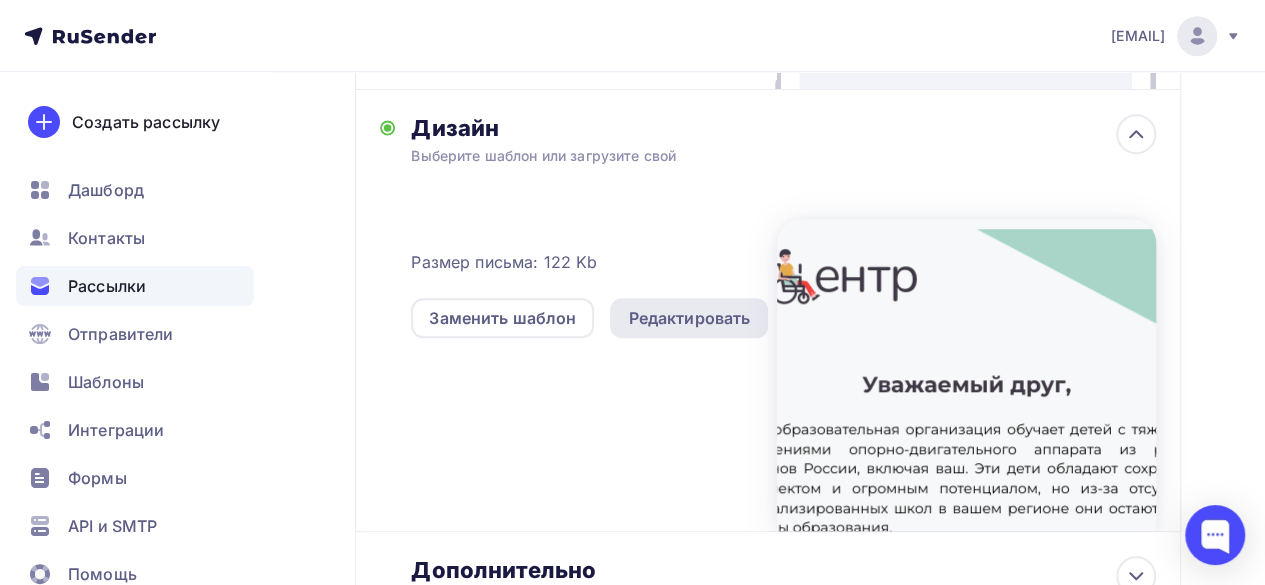 click on "Редактировать" at bounding box center [689, 318] 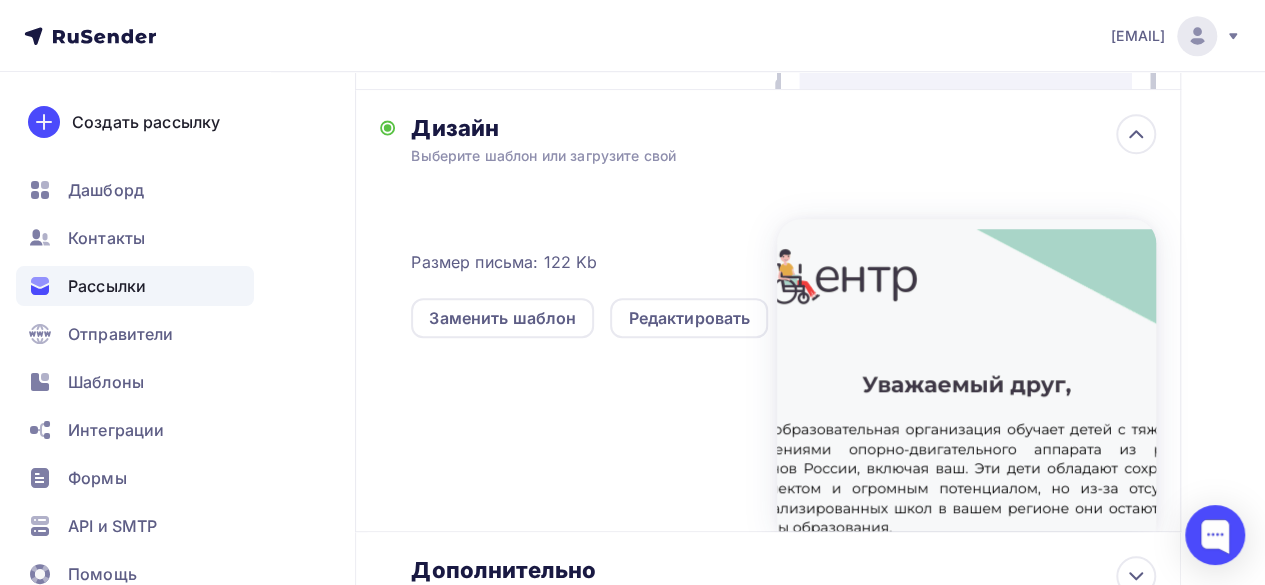 scroll, scrollTop: 0, scrollLeft: 0, axis: both 